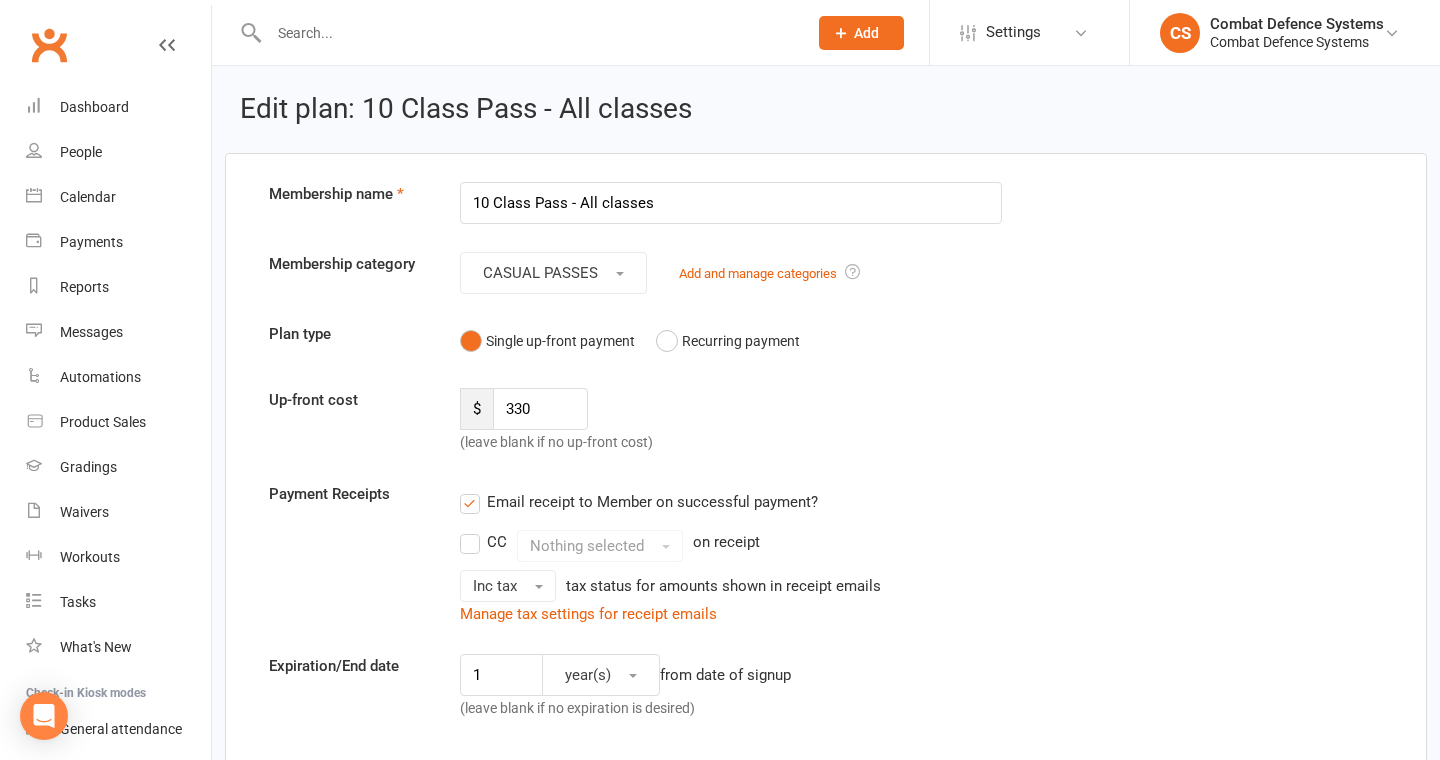 scroll, scrollTop: 0, scrollLeft: 0, axis: both 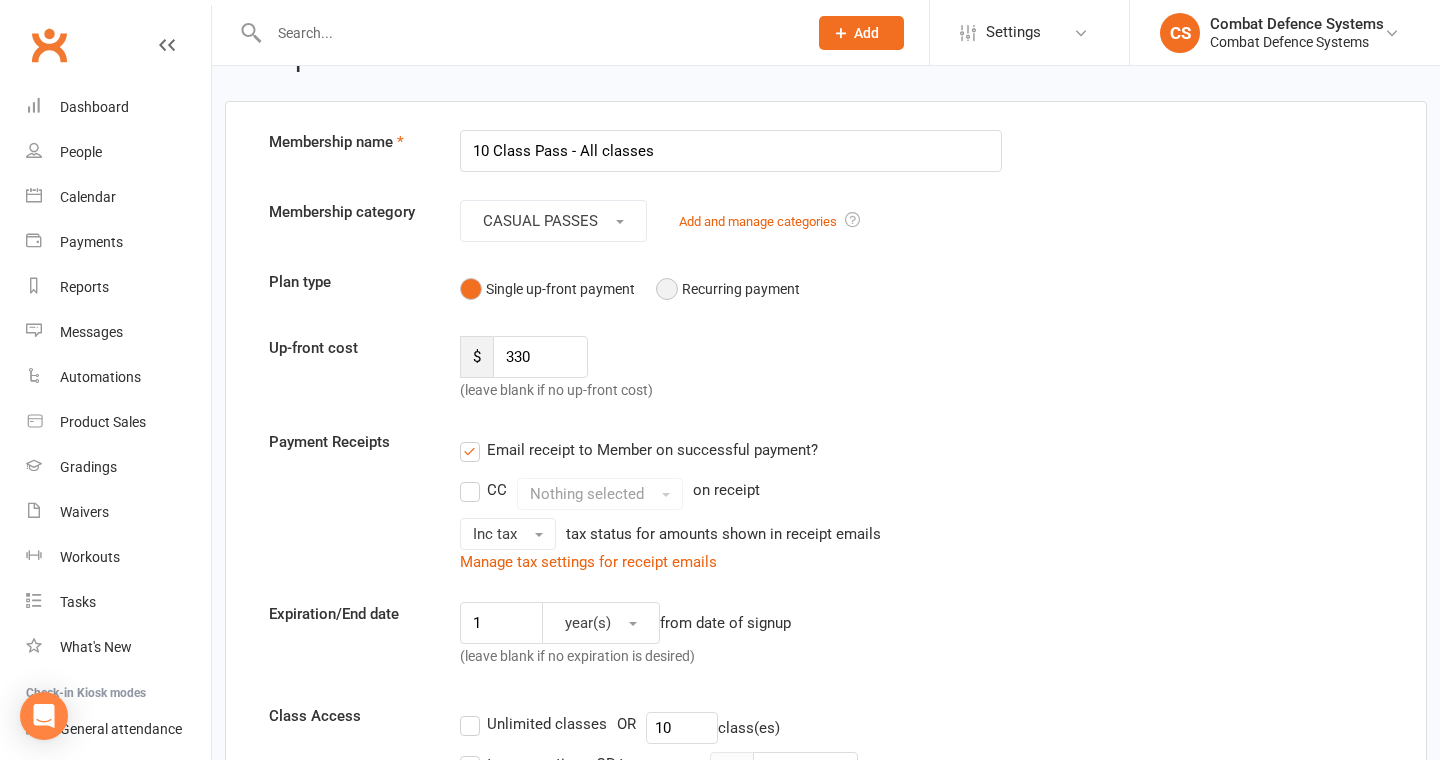 click on "Recurring payment" at bounding box center (728, 289) 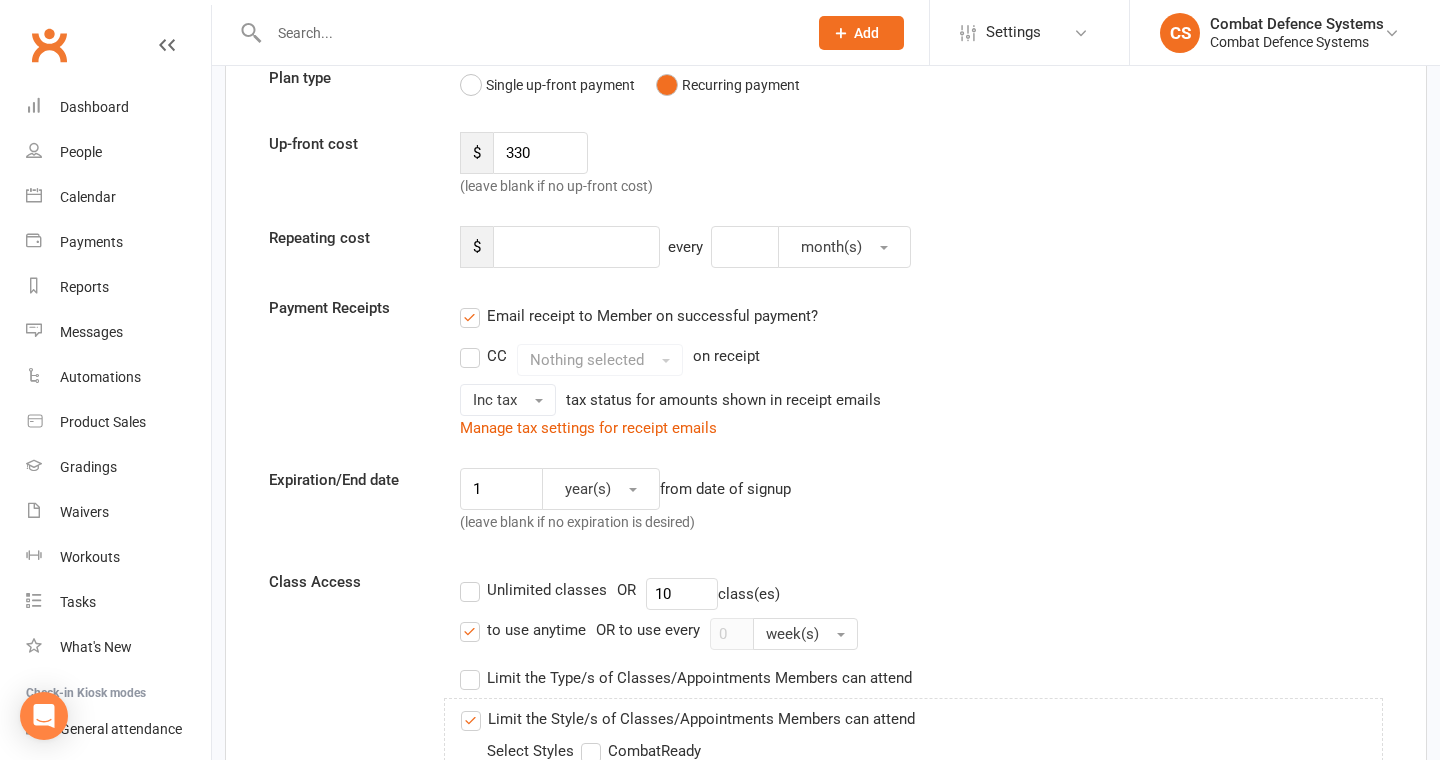 scroll, scrollTop: 0, scrollLeft: 0, axis: both 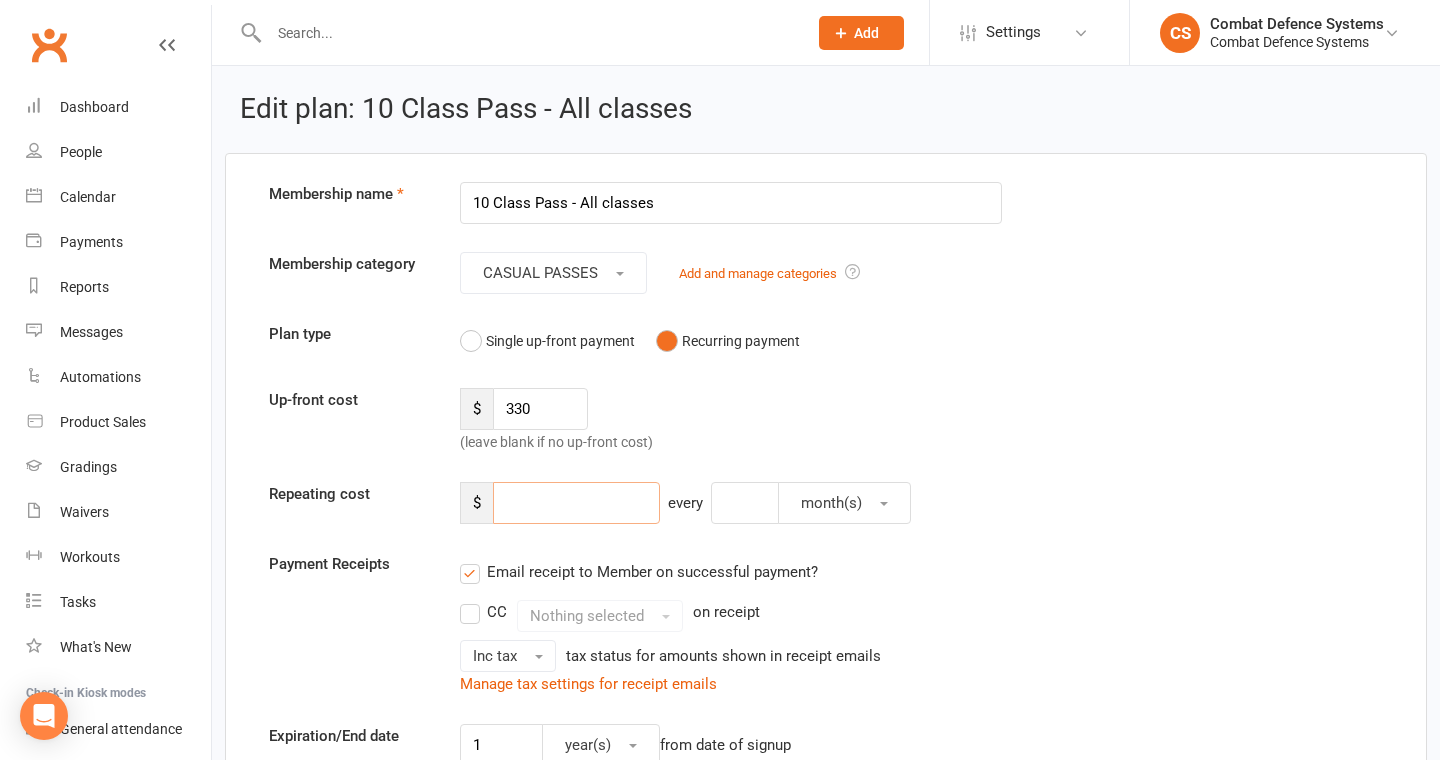 click at bounding box center [576, 503] 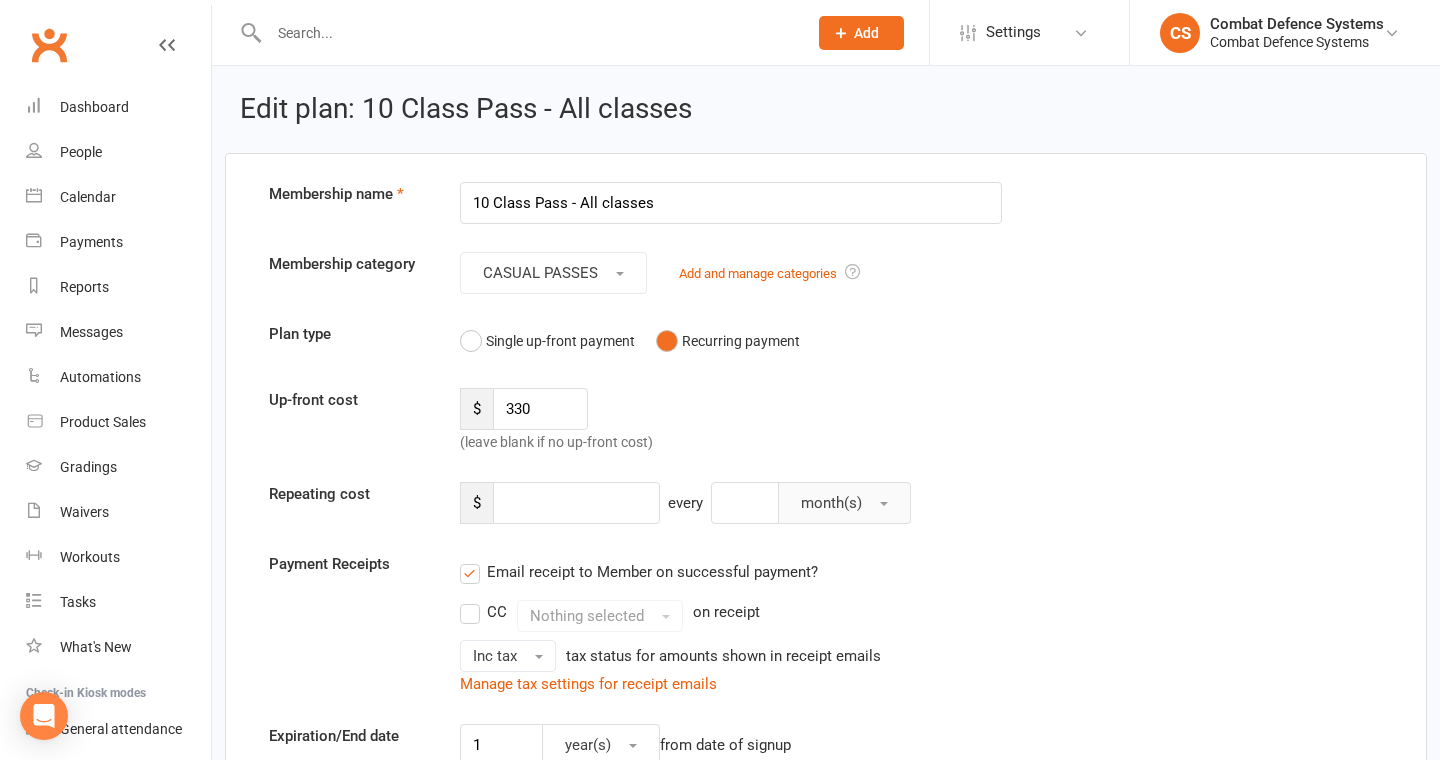 click on "month(s)" at bounding box center (844, 503) 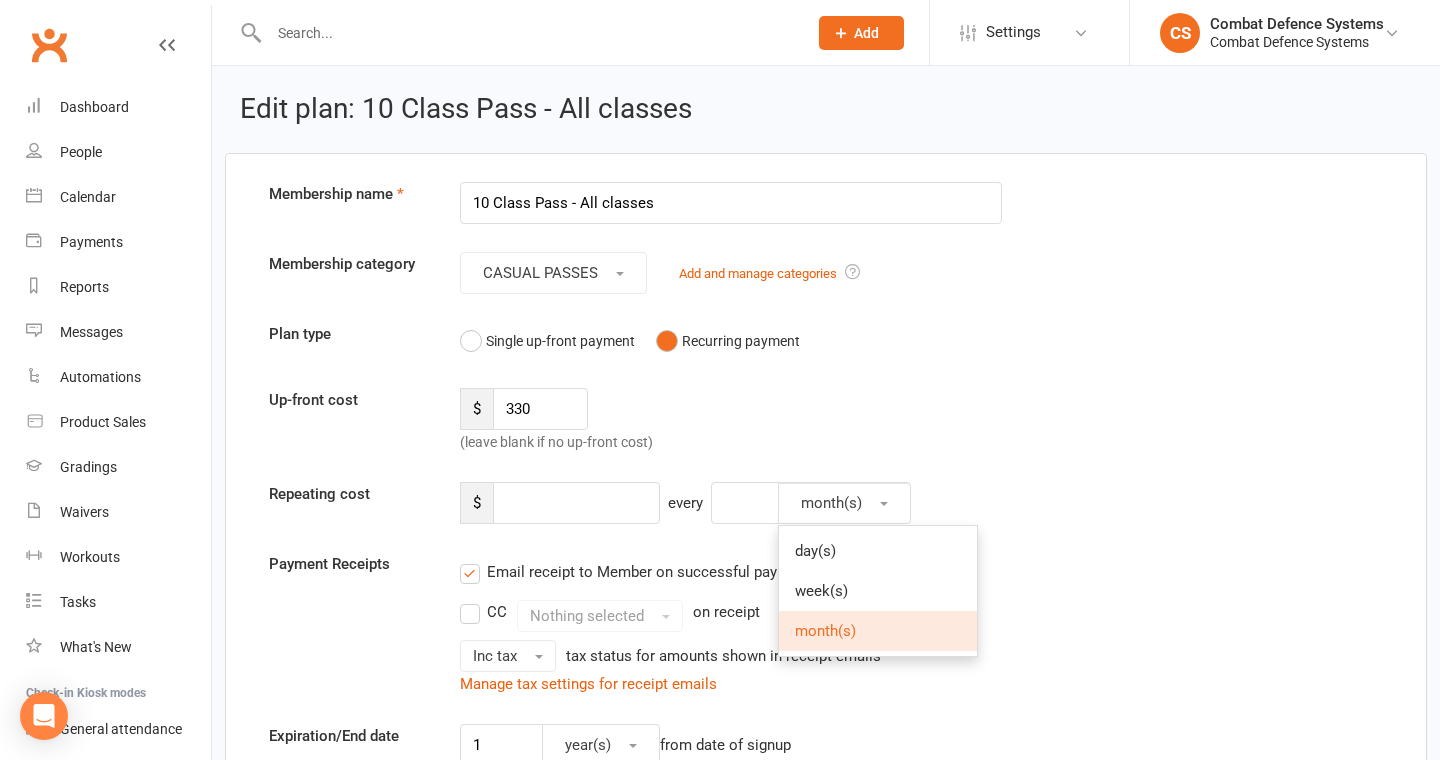 click on "Membership name 10 Class Pass - All classes Membership category
CASUAL PASSES
Add and manage categories   Plan type Single up-front payment Recurring payment Up-front cost $ 330 (leave blank if no up-front cost) Repeating cost $ every
month(s)
day(s)
week(s)
month(s)
Payment Receipts Email receipt to Member on successful payment? CC
Nothing selected
on receipt
Inc tax
tax status for amounts shown in receipt emails Manage tax settings for receipt emails Expiration/End date 1
year(s)
Class Access OR  10 0" at bounding box center [826, 1721] 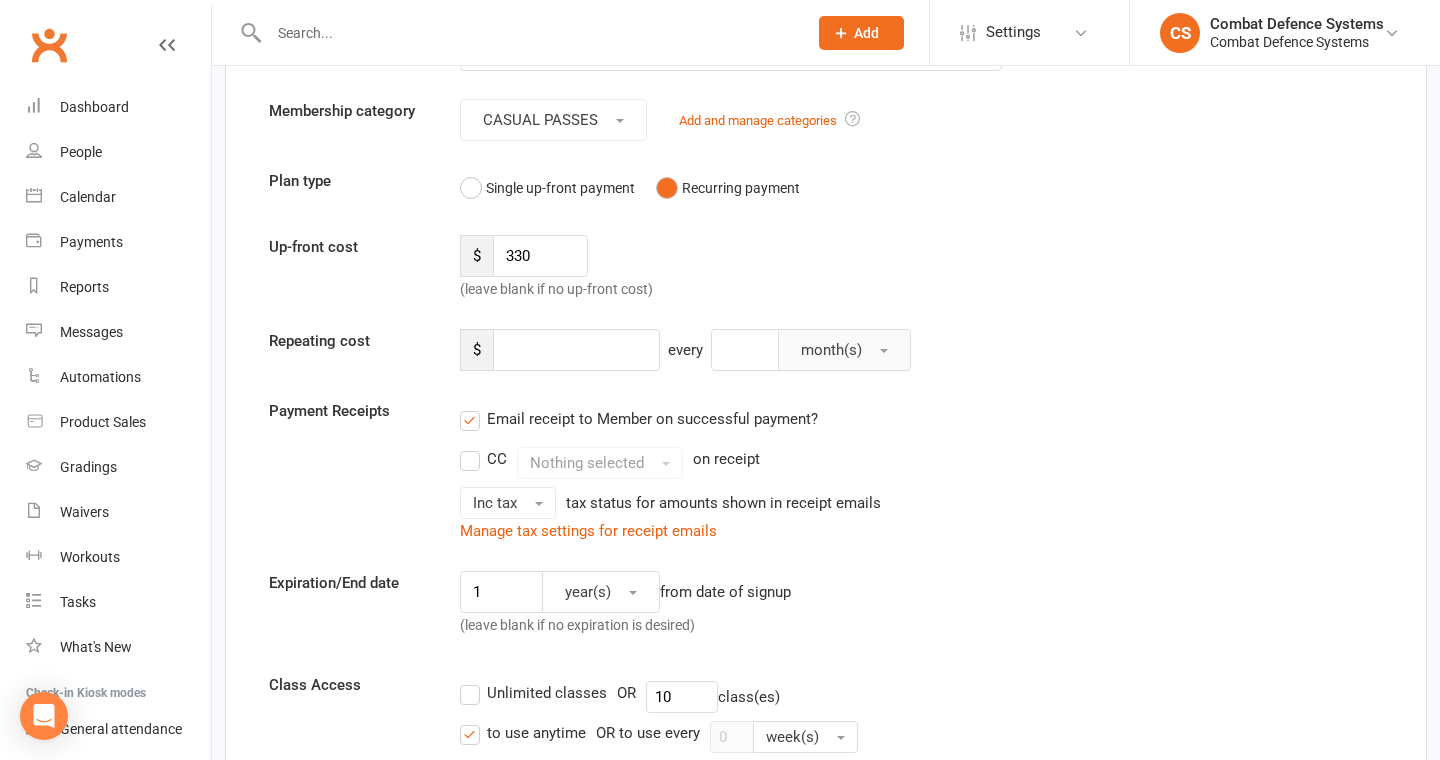 scroll, scrollTop: 156, scrollLeft: 0, axis: vertical 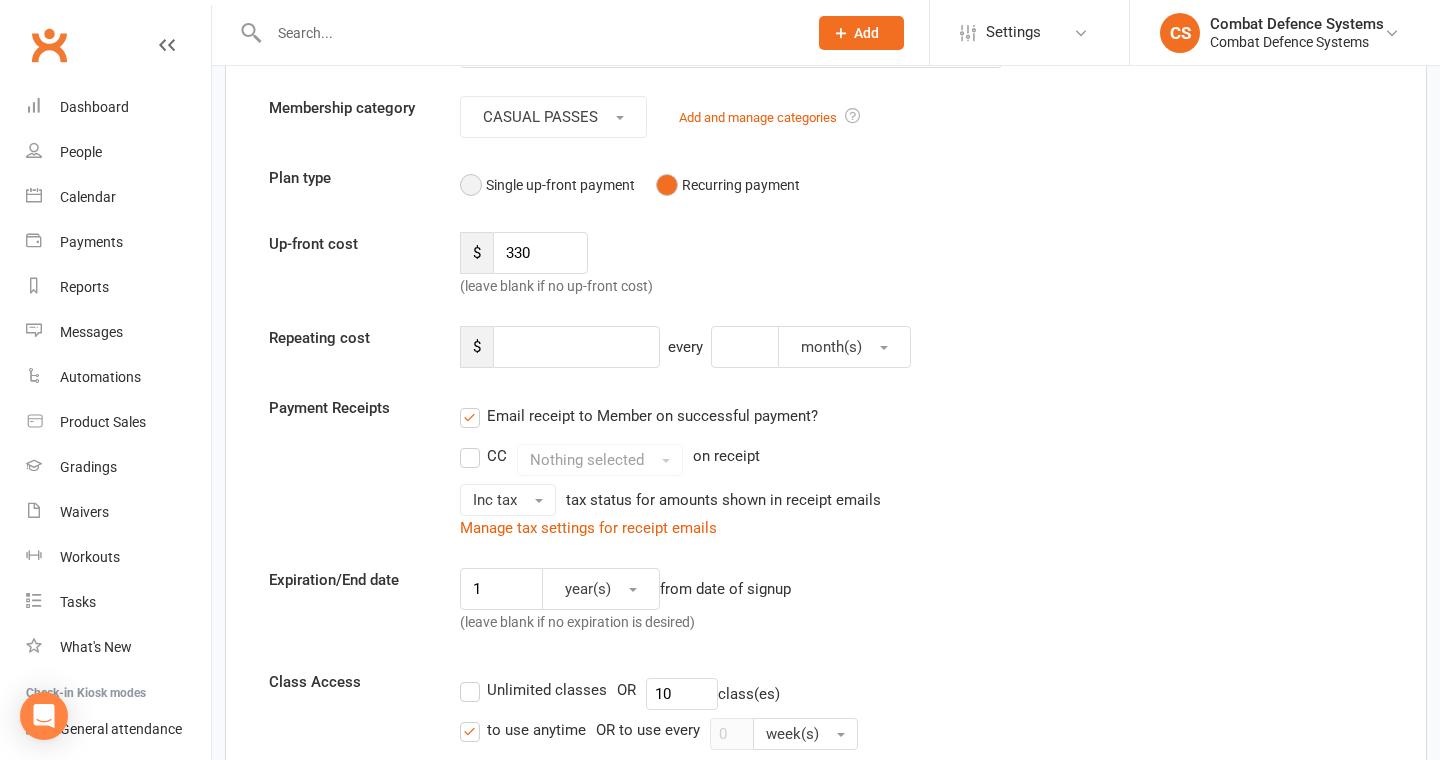 click on "Single up-front payment" at bounding box center [547, 185] 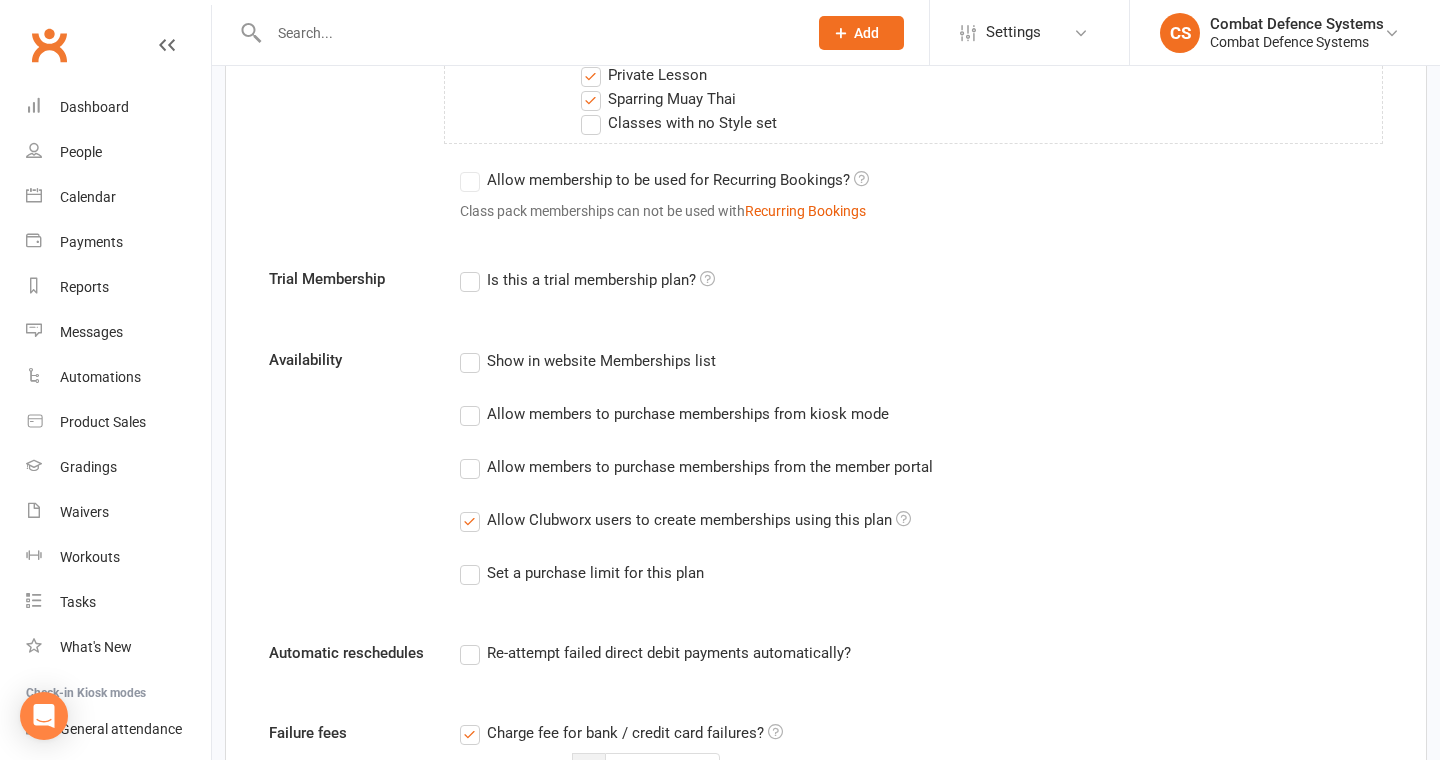 scroll, scrollTop: 1159, scrollLeft: 0, axis: vertical 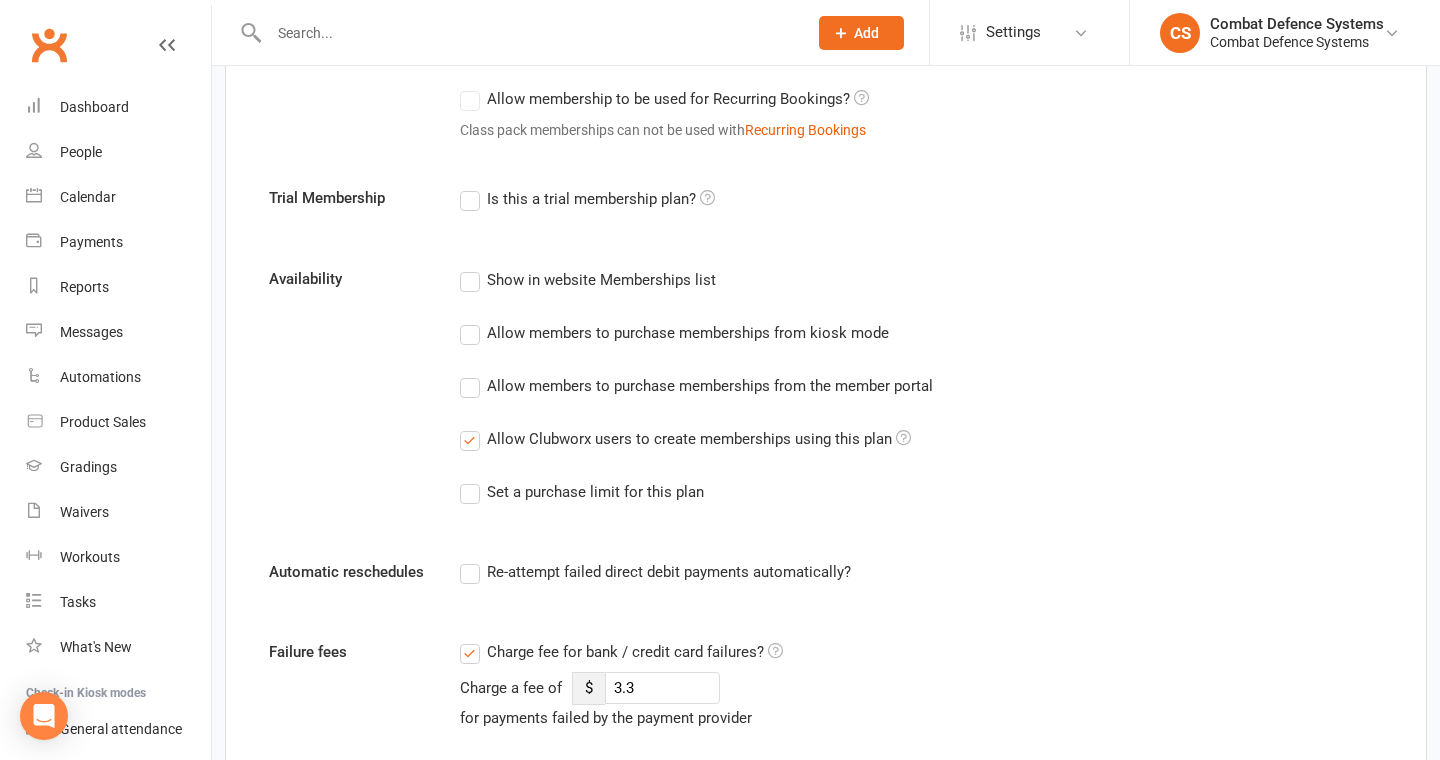 click on "Set a purchase limit for this plan" at bounding box center (582, 492) 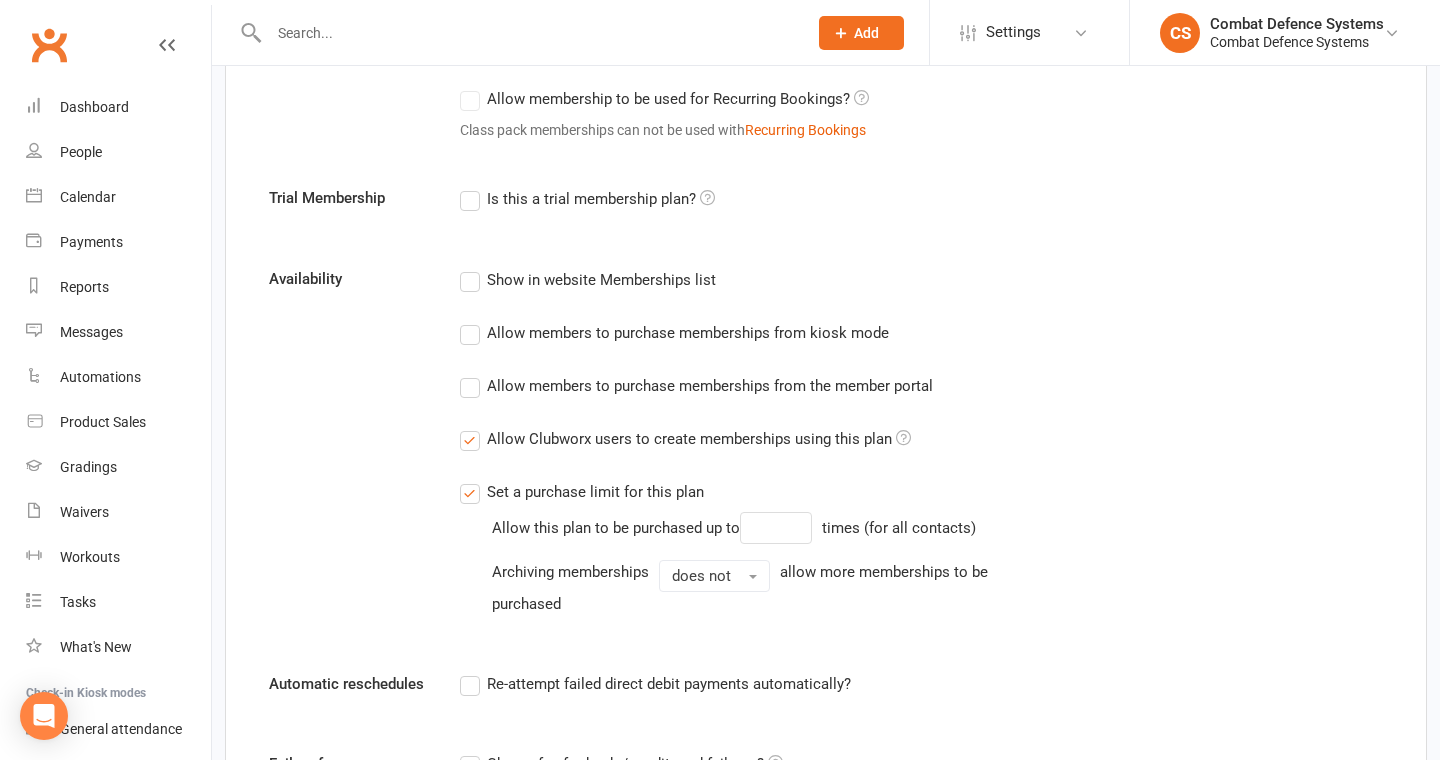 click on "Set a purchase limit for this plan" at bounding box center [582, 492] 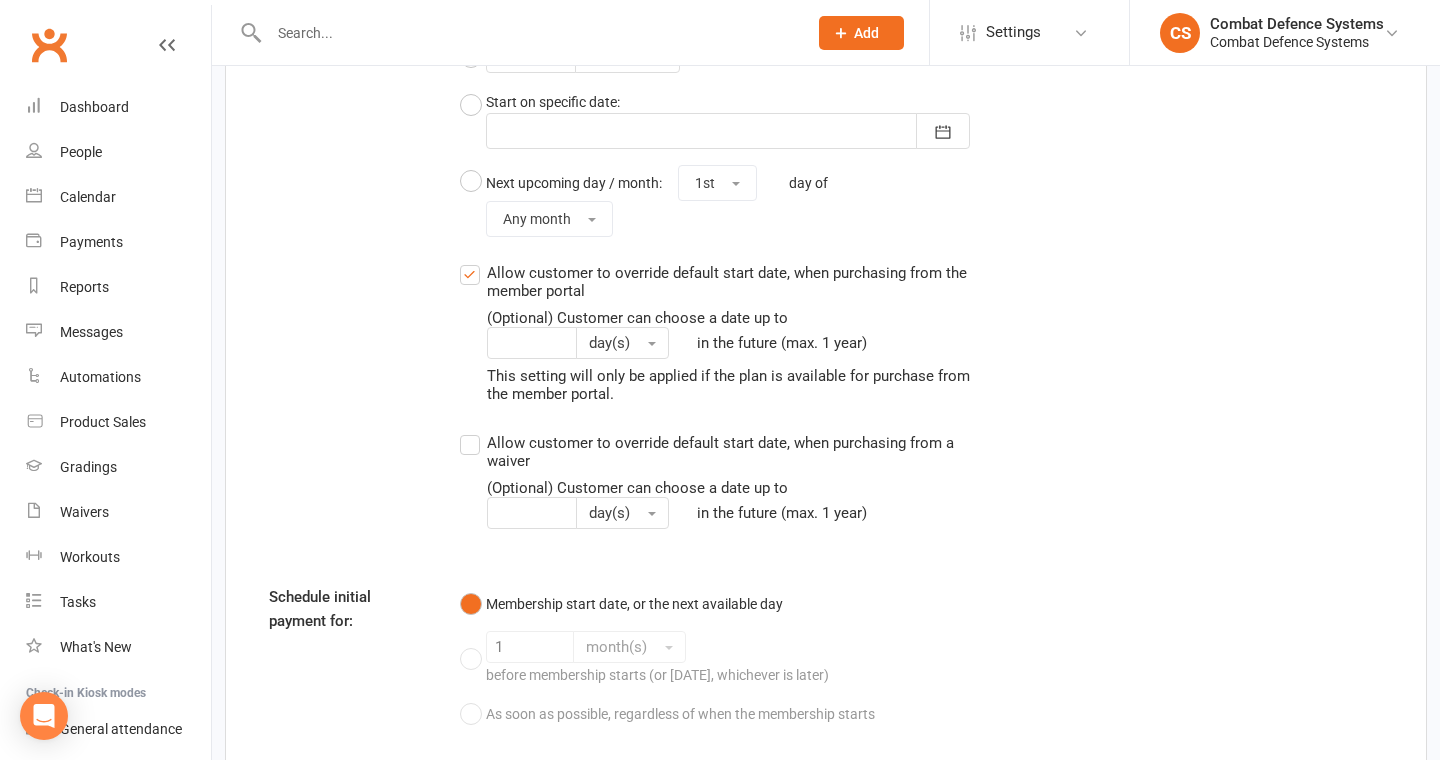 scroll, scrollTop: 2630, scrollLeft: 0, axis: vertical 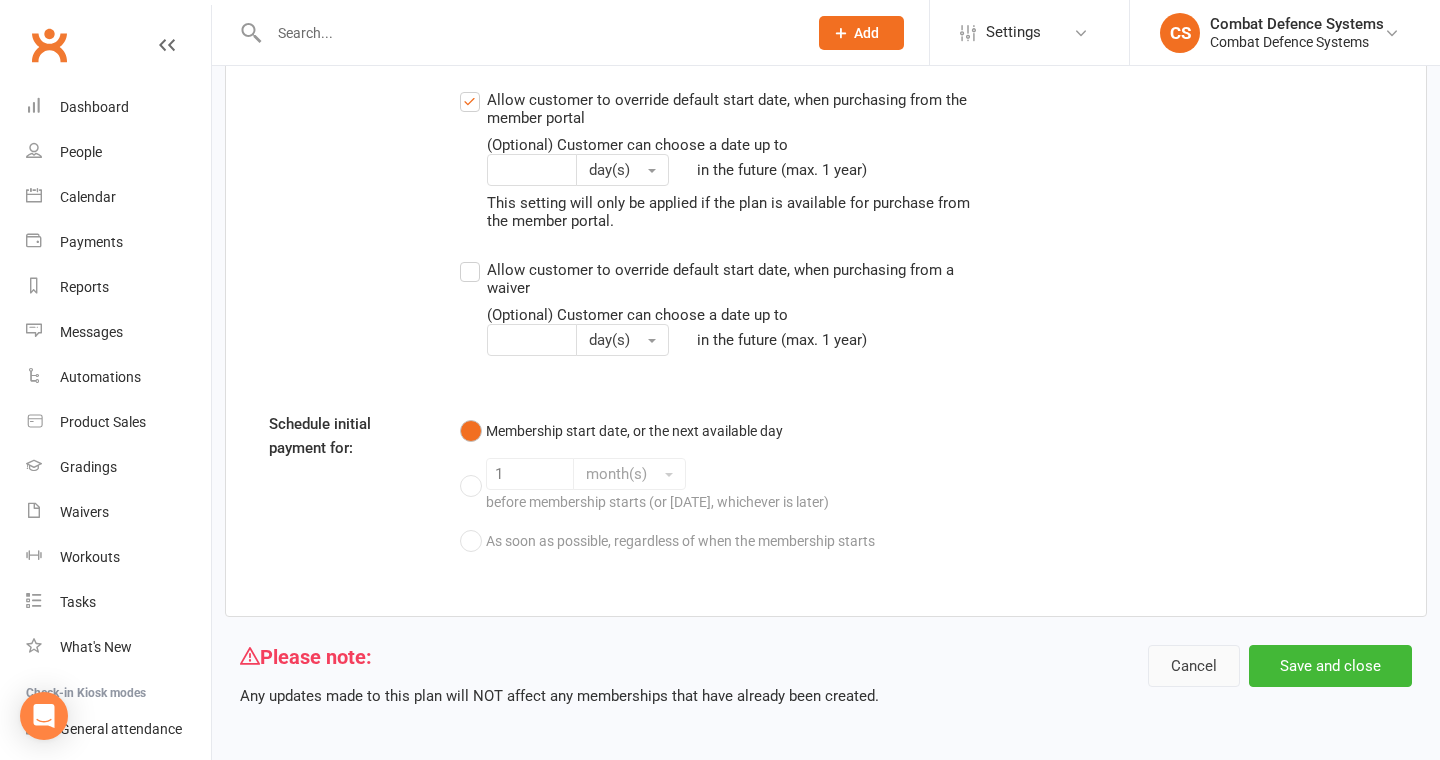 click on "Cancel" at bounding box center (1194, 666) 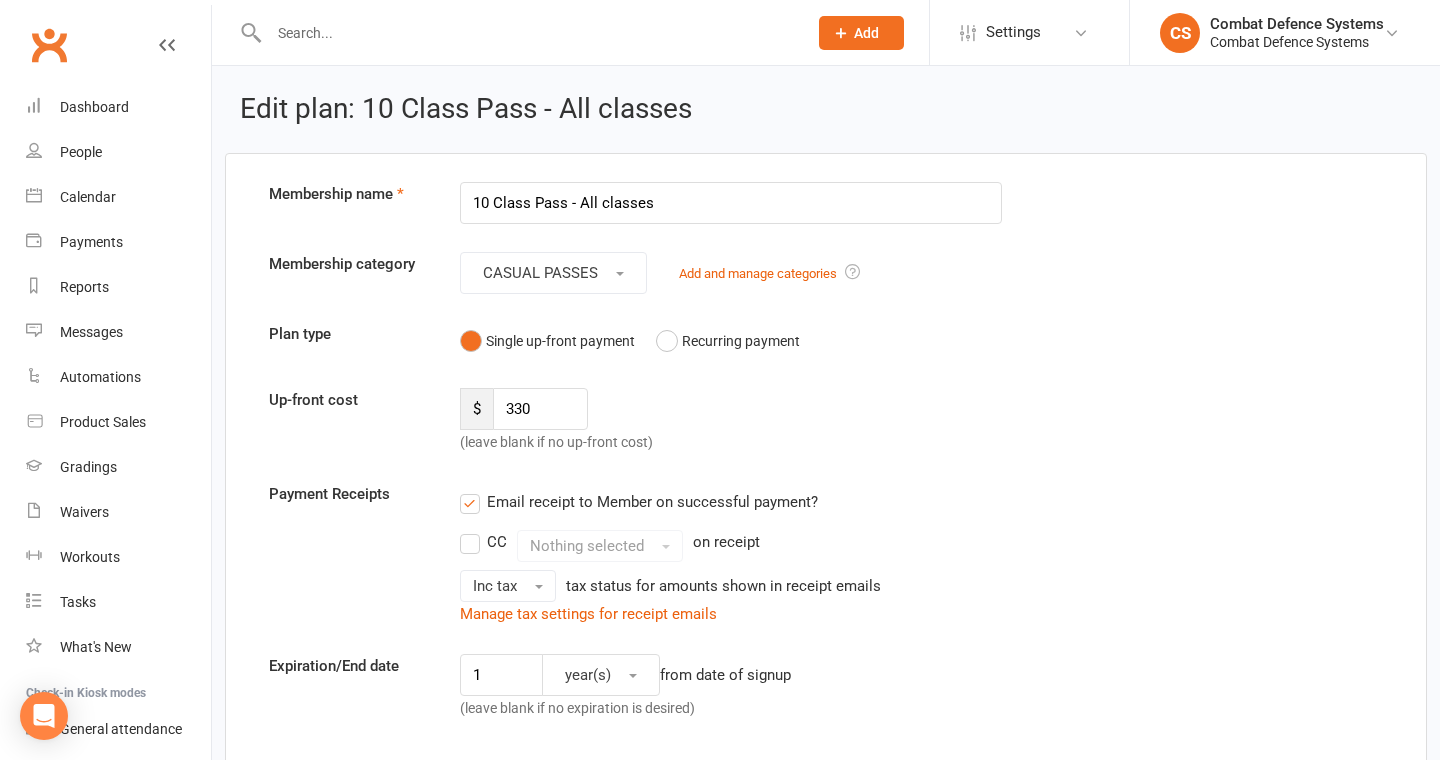 select on "50" 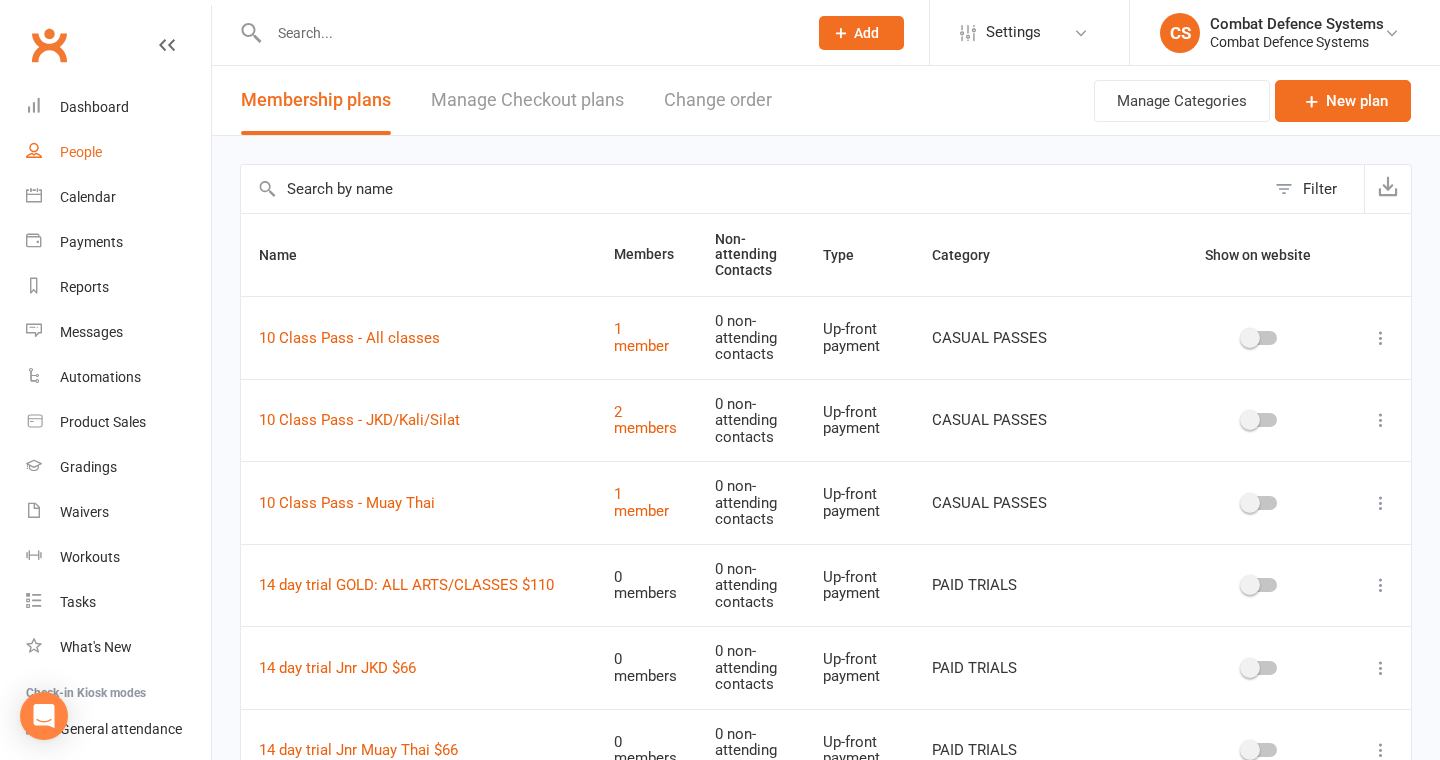 click on "People" at bounding box center (81, 152) 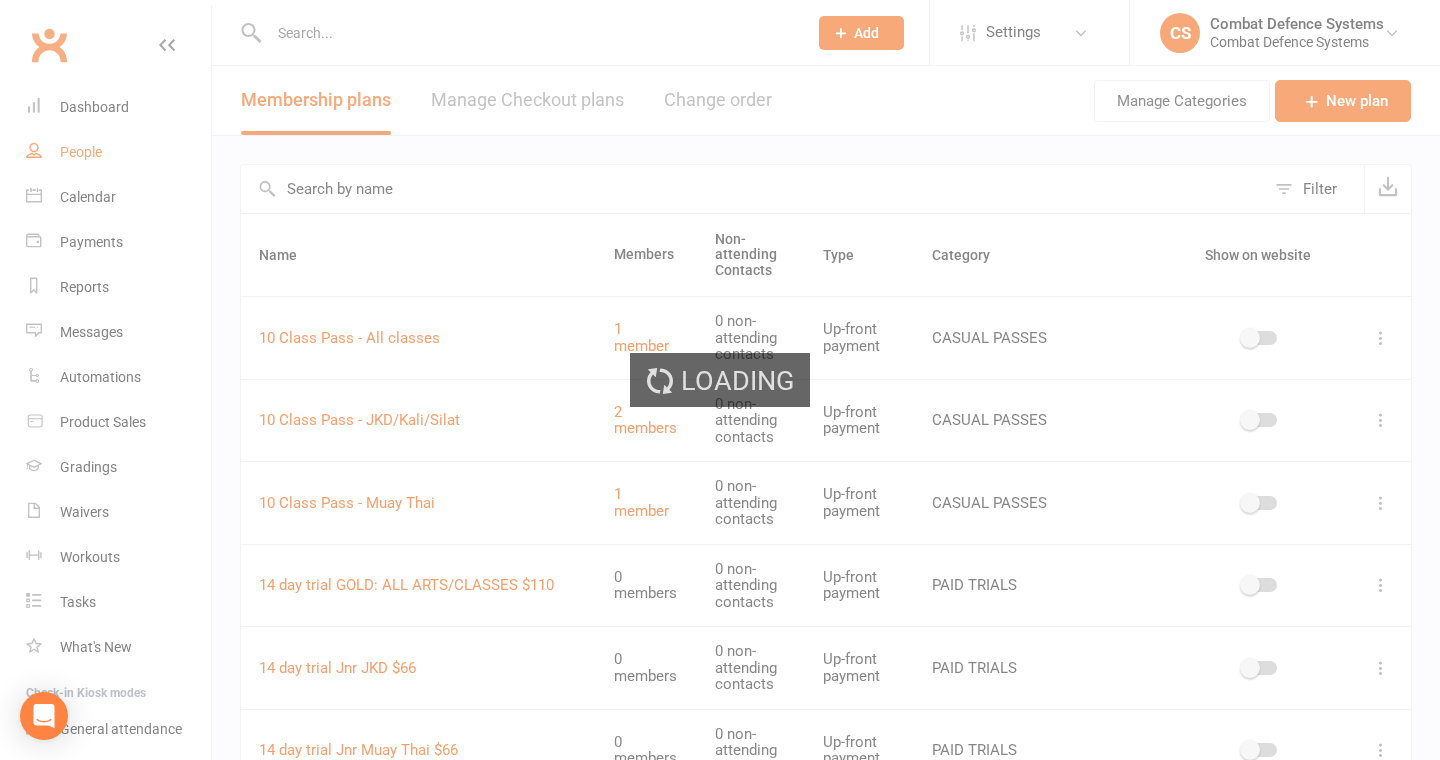 select on "100" 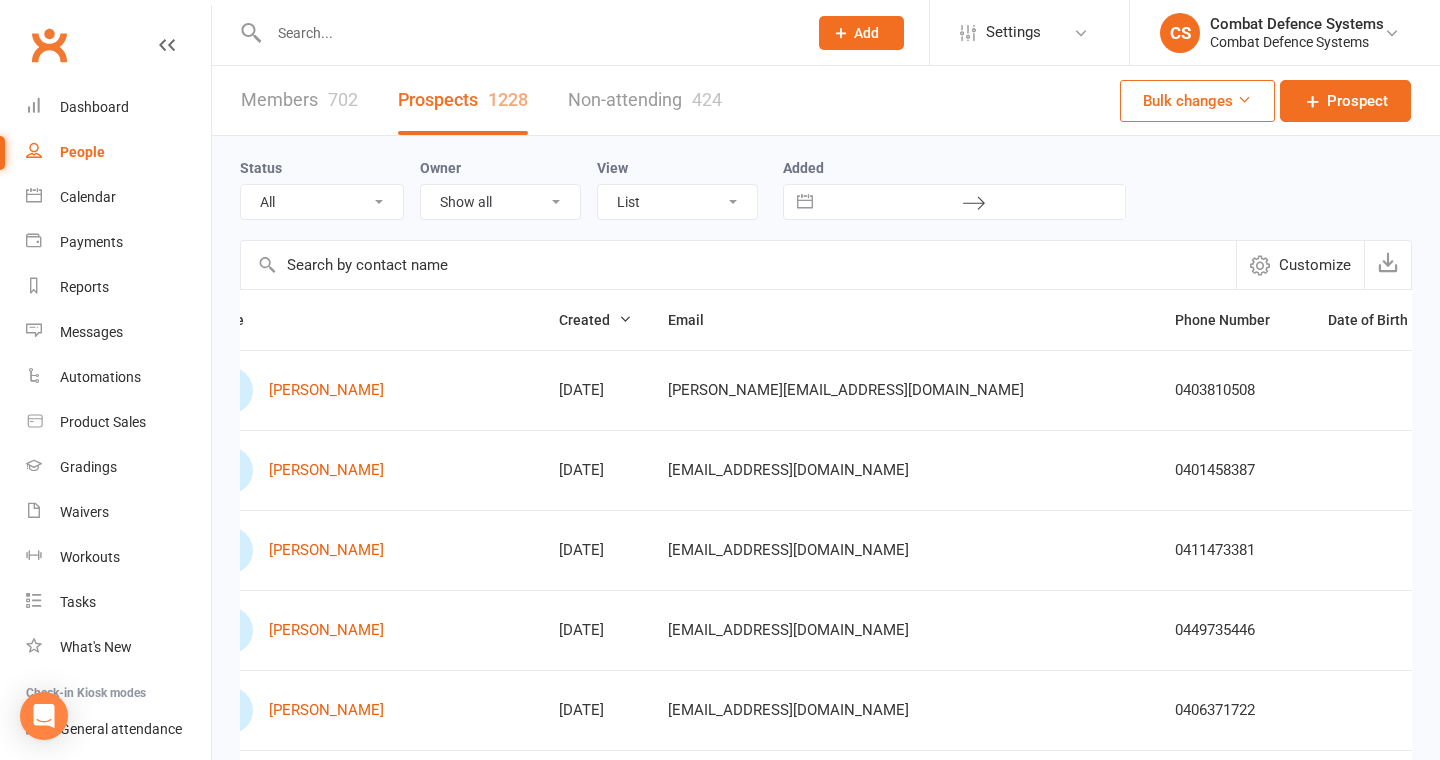 scroll, scrollTop: 0, scrollLeft: 0, axis: both 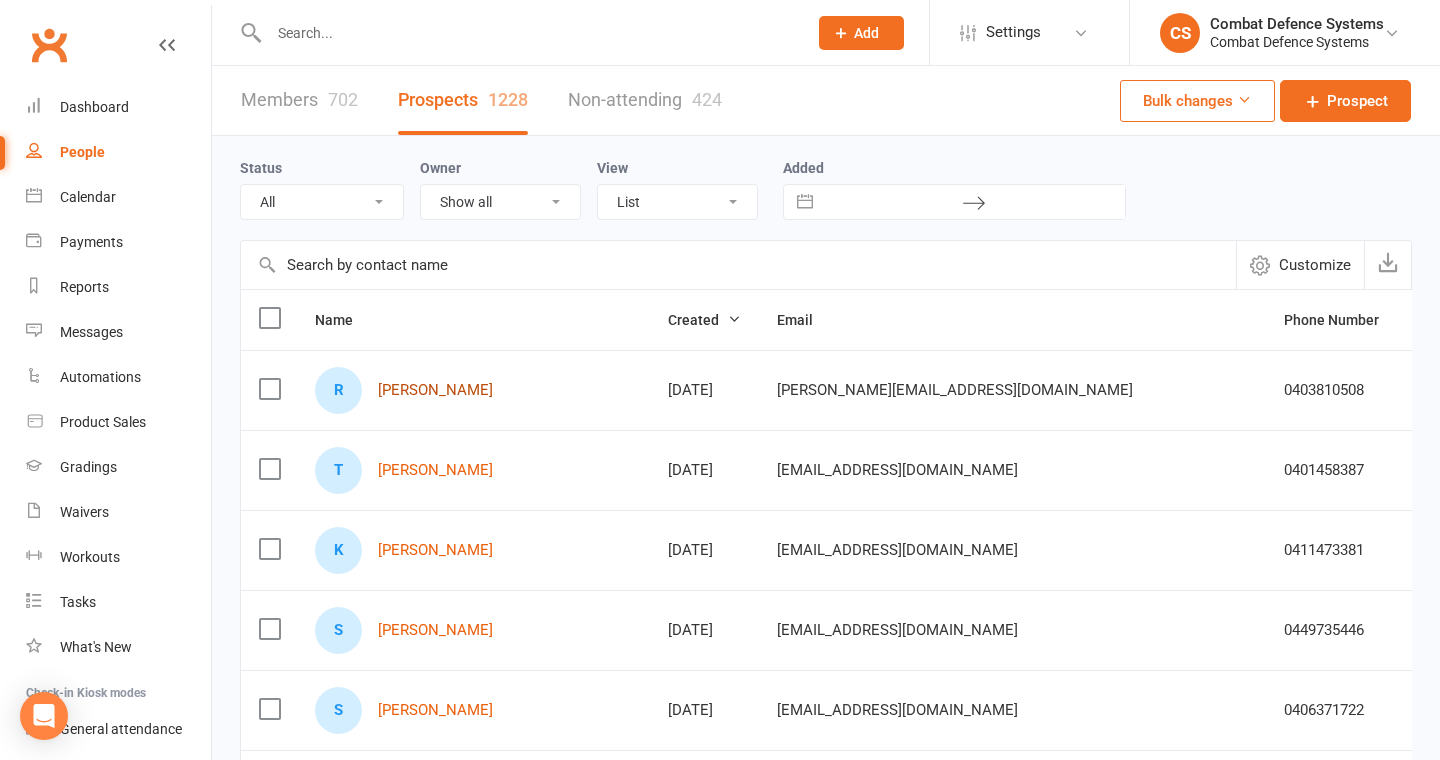 click on "[PERSON_NAME]" at bounding box center (435, 390) 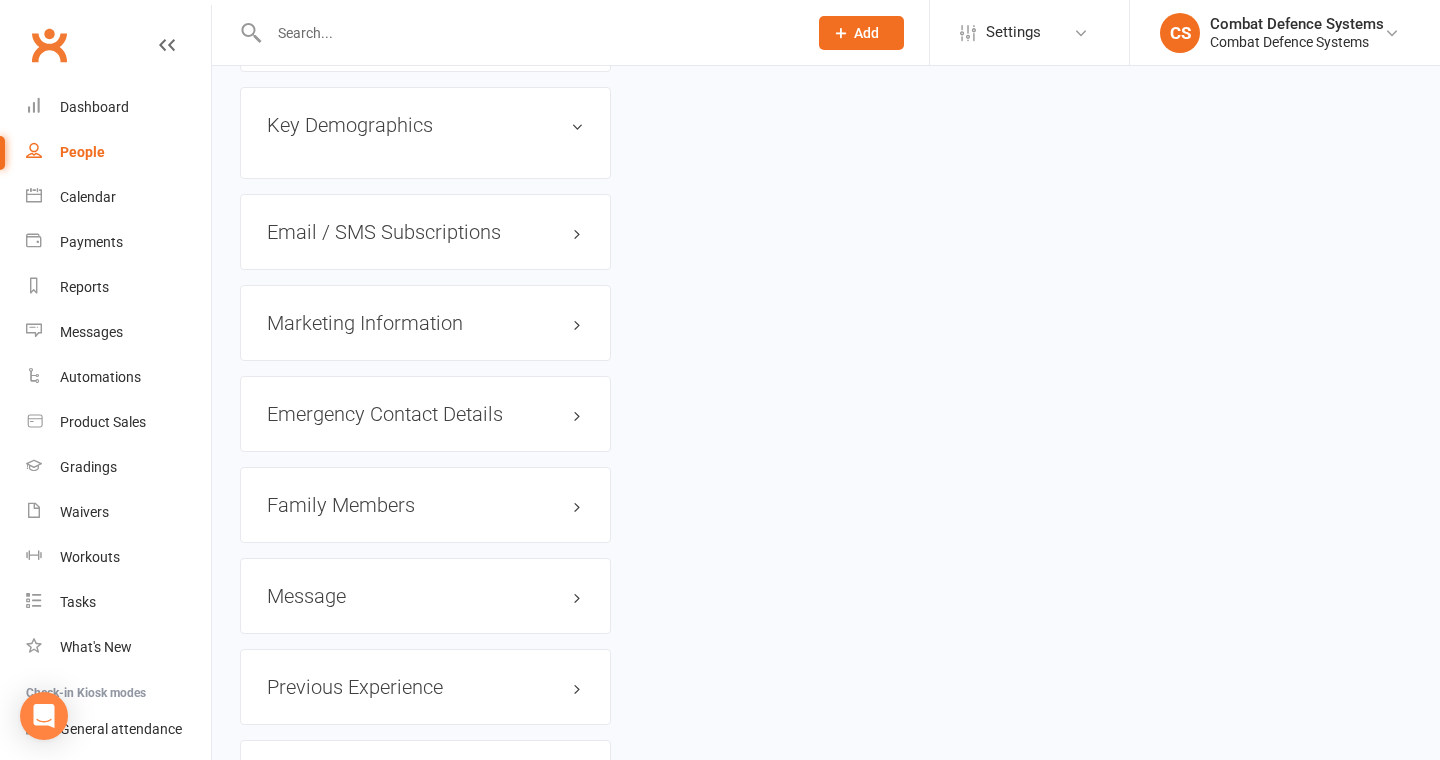 scroll, scrollTop: 1782, scrollLeft: 0, axis: vertical 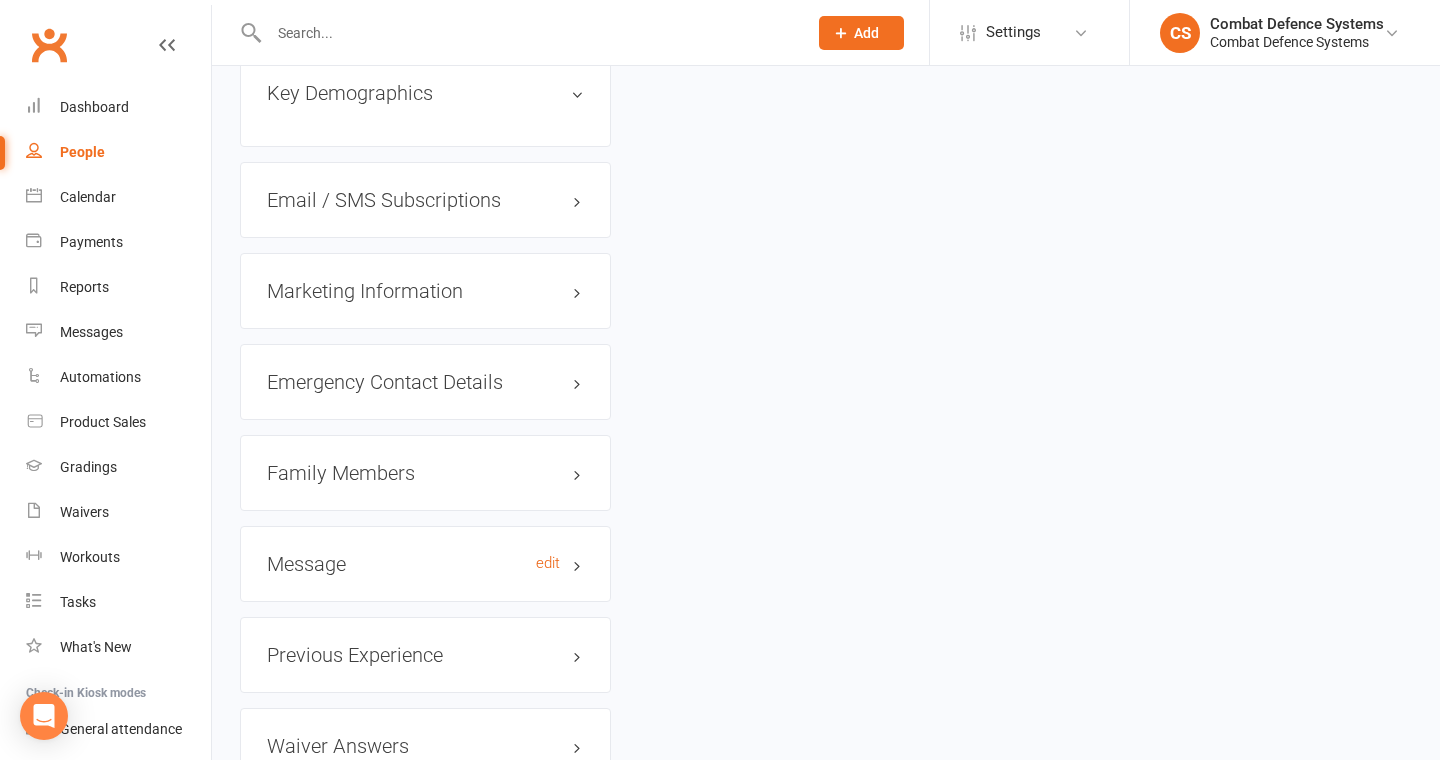 click on "Message  edit" at bounding box center (425, 564) 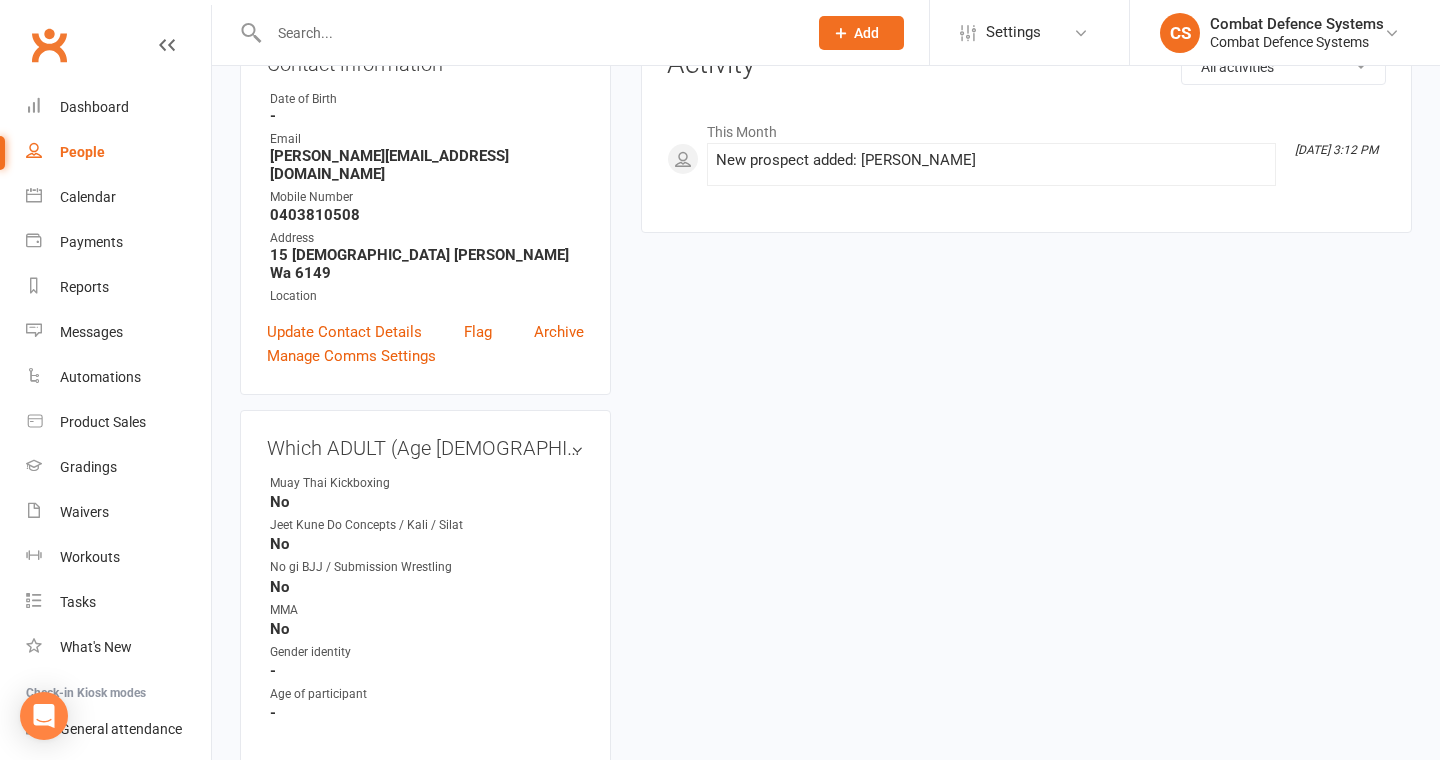 scroll, scrollTop: 170, scrollLeft: 0, axis: vertical 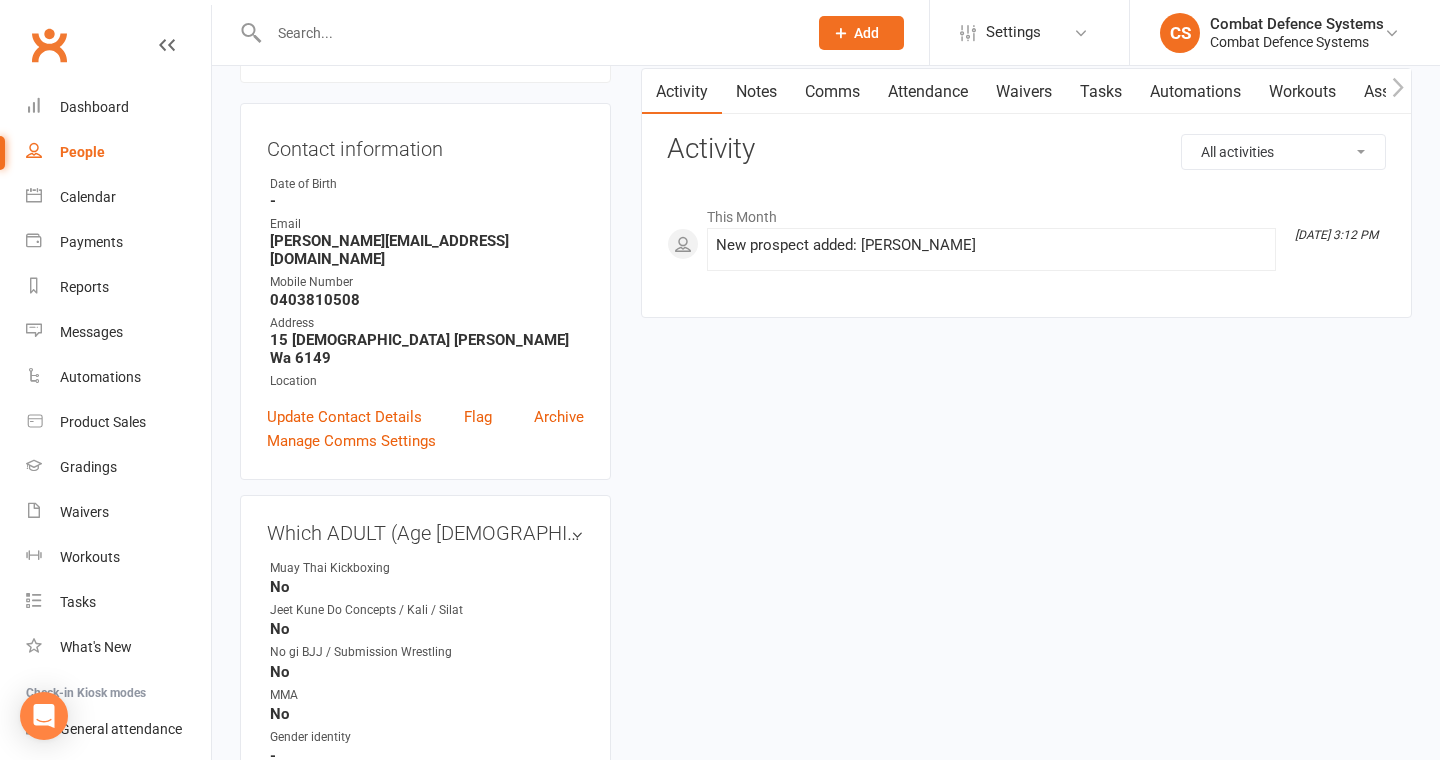 click on "Comms" at bounding box center (832, 92) 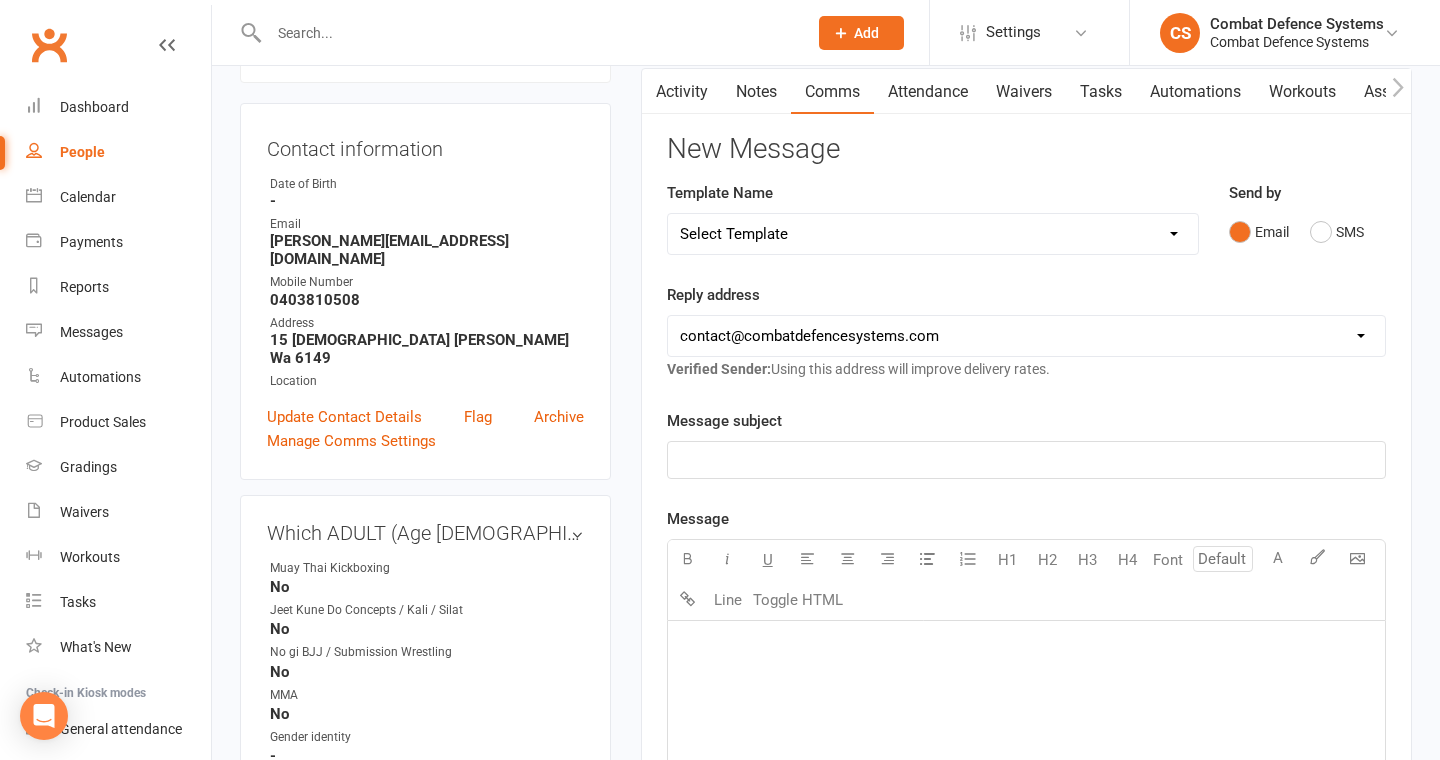 click on "Select Template [Email] CDS Social Club Intro Letter [Email] Private lessons for grading [Email] W.A.K.O. Mat sport competition [Email] Kid's Trial Class Booking - Jnr JKD [Email] Kid's Trial Class Booking - Jnr Muay Thai [Email] Kid's Trial Class Booking - Little Lions [Email] End of suspension [Email] Start of Suspension [Email] Suspension Request Application [Email] Social Club (initial letter) [Email] New member welcome - ADULT BJJ [Email] New member welcome - ADULT GOLD [Email] New member welcome - ADULT JKD/Kali/Silat [Email] New member welcome - ADULT MMA [Email] New member welcome - ADULT Muay Thai [Email] New member welcome - Jnr JKD [Email] New member welcome - Jnr Muay Thai [Email] New member welcome - Little Lions [Email] New member Personal Lesson SPECIAL OFFER - ADULTS [Email] New member Personal Lesson SPECIAL OFFER - KIDS [Email] New enquiry - ADULT classes [Email] New enquiry - ADULT & KIDS classes [Email] New enquiry - KIDS classes [Email] PRICING for ADULT & KIDS memberships" at bounding box center (933, 234) 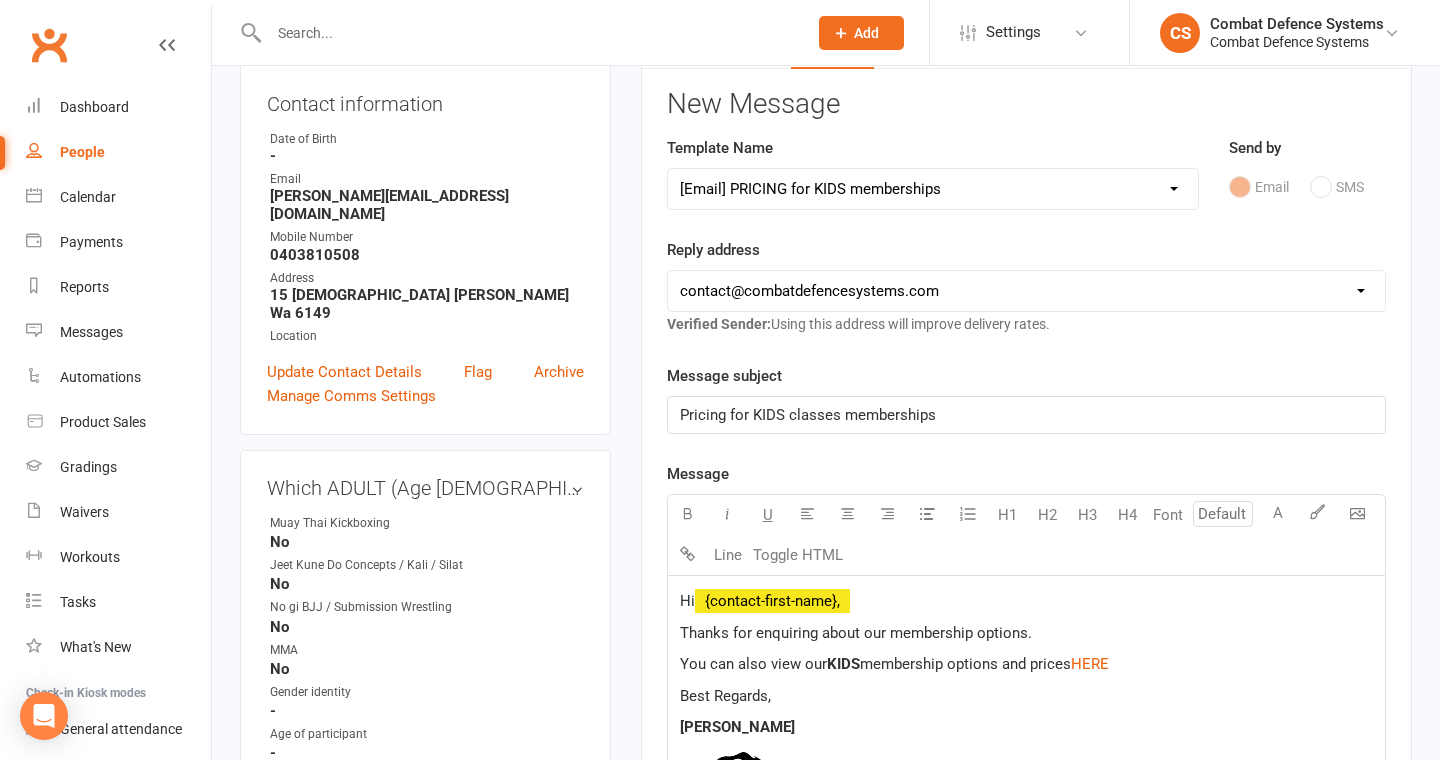 scroll, scrollTop: 228, scrollLeft: 0, axis: vertical 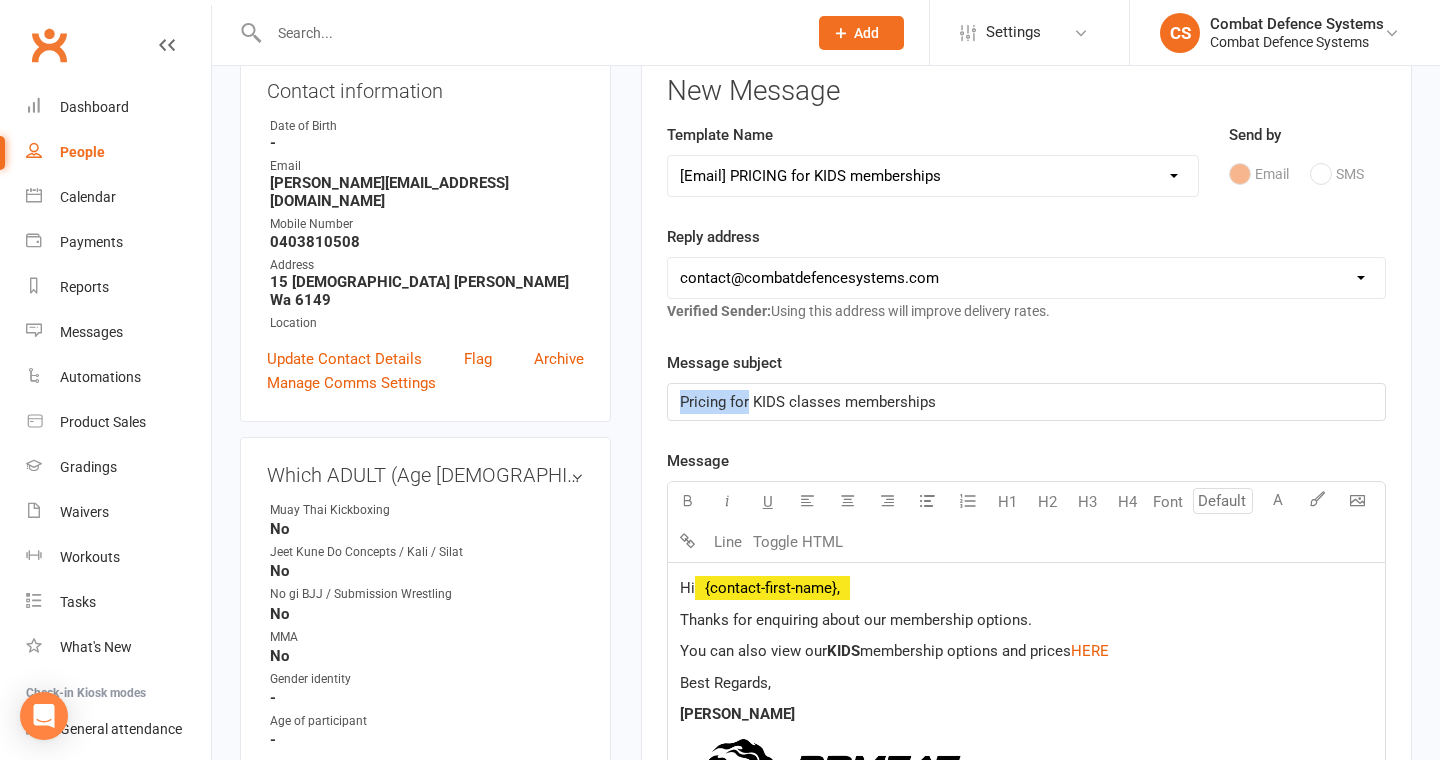 drag, startPoint x: 748, startPoint y: 403, endPoint x: 644, endPoint y: 403, distance: 104 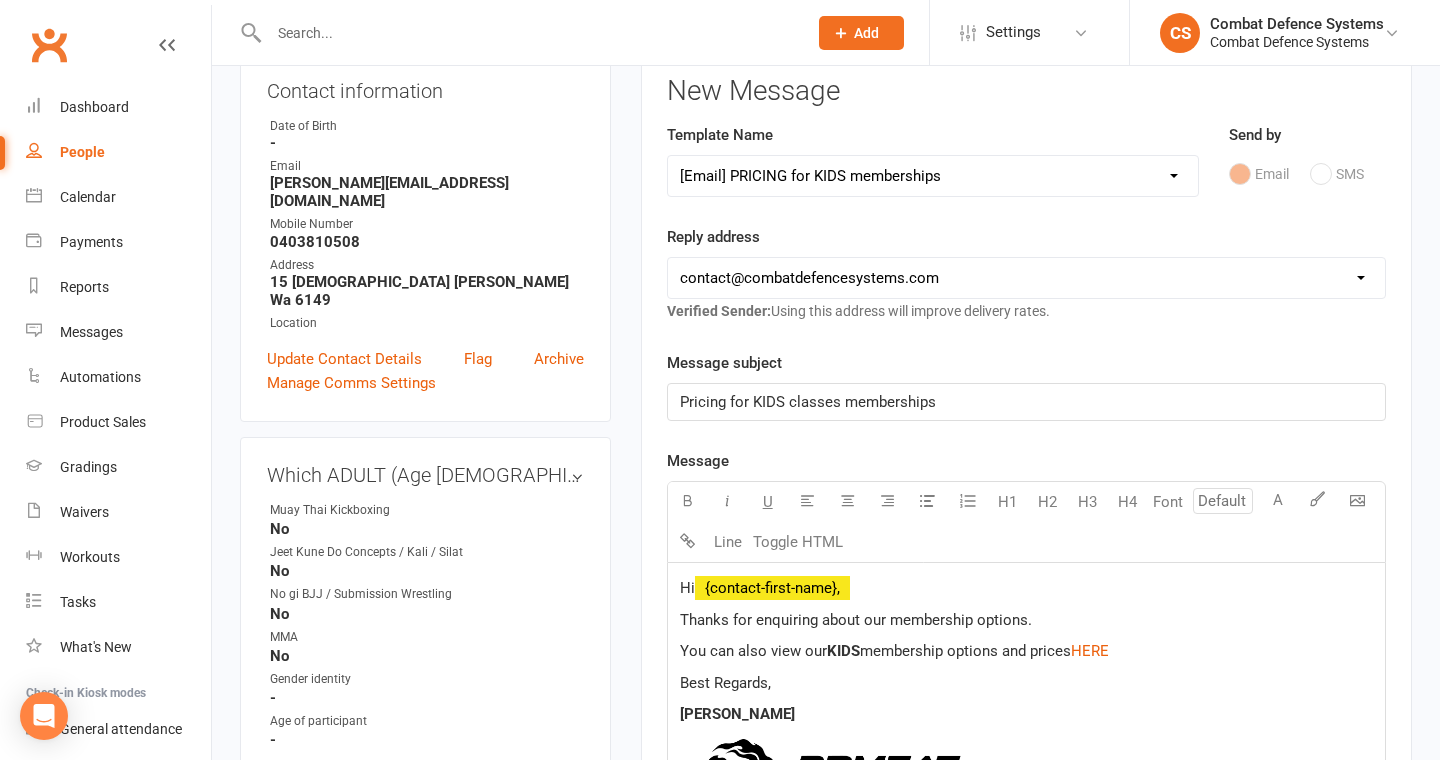type 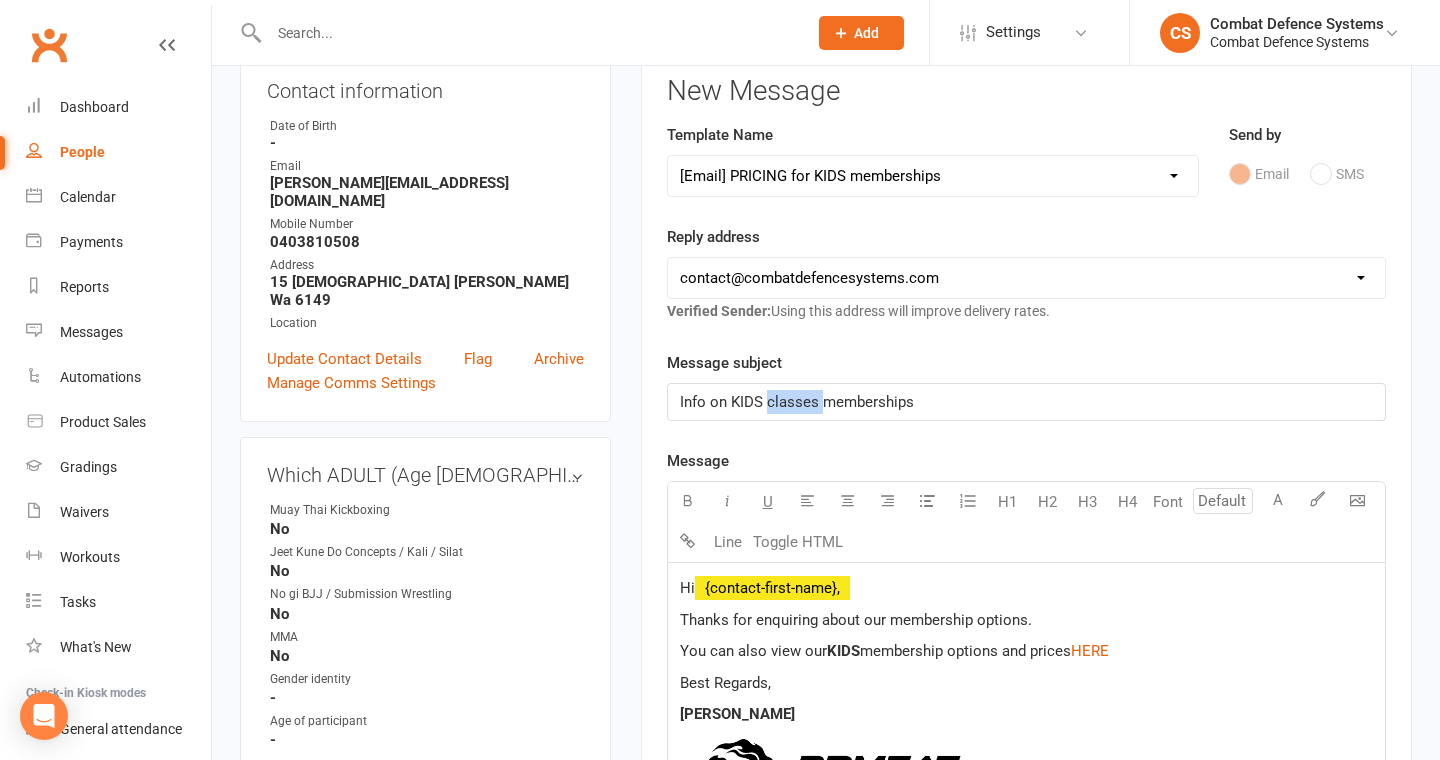 drag, startPoint x: 819, startPoint y: 404, endPoint x: 768, endPoint y: 403, distance: 51.009804 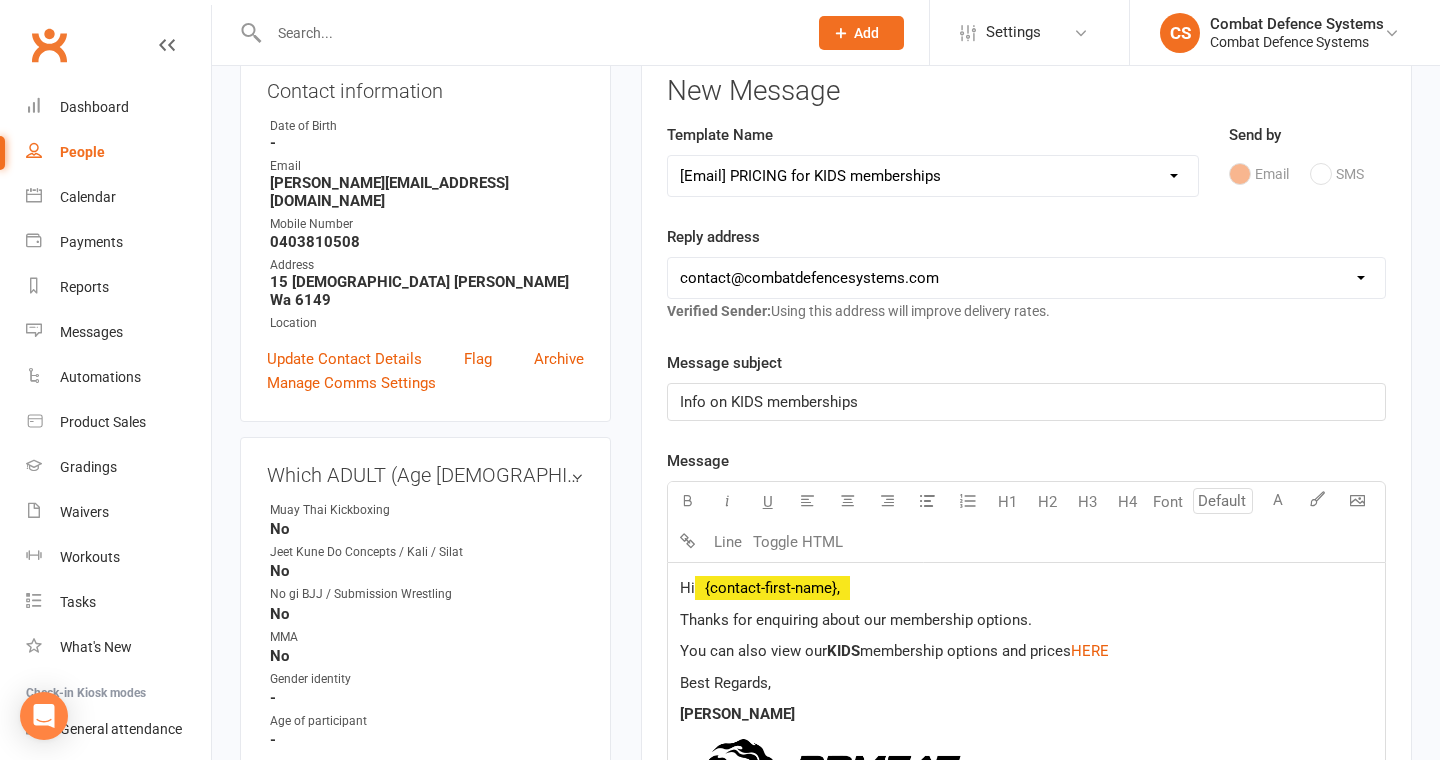 click on "Info on KIDS memberships" 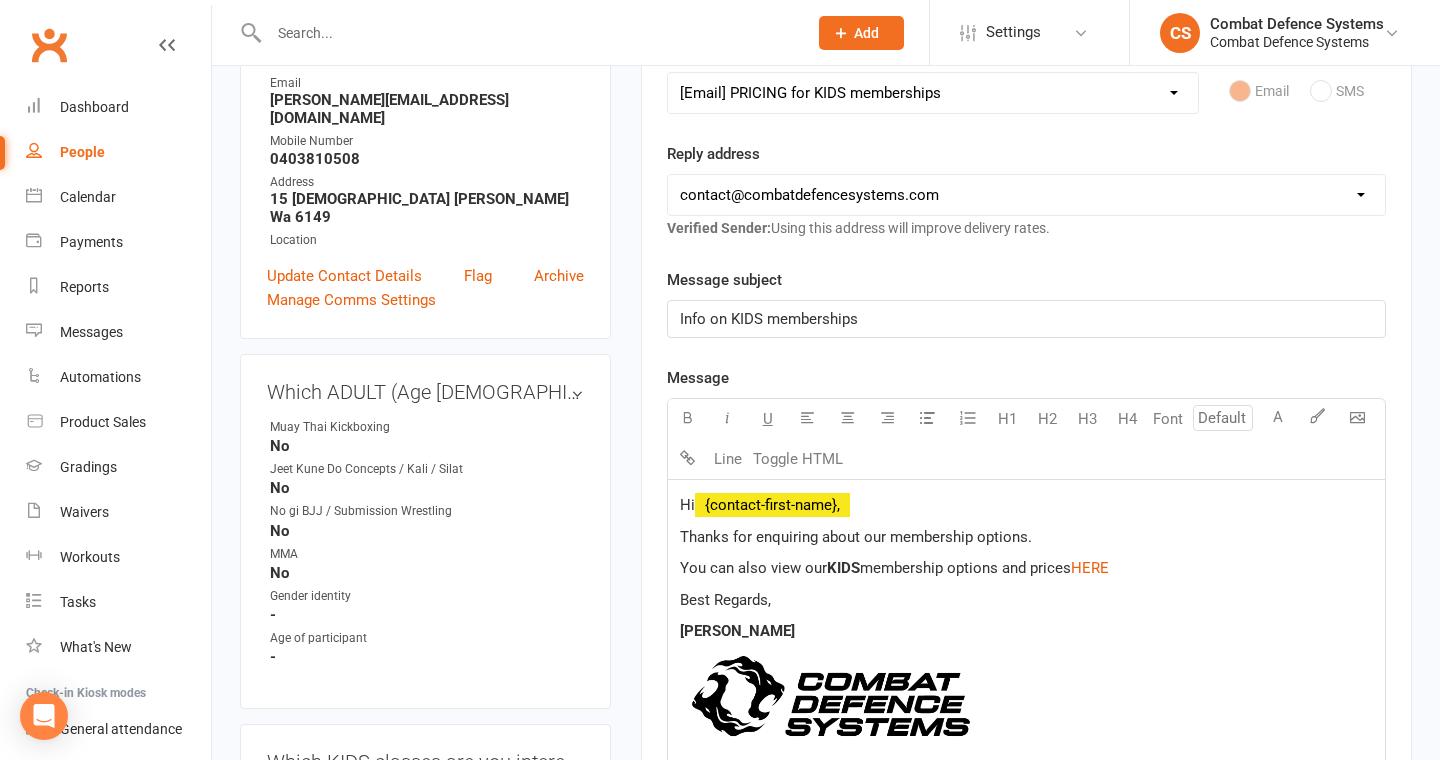 scroll, scrollTop: 314, scrollLeft: 0, axis: vertical 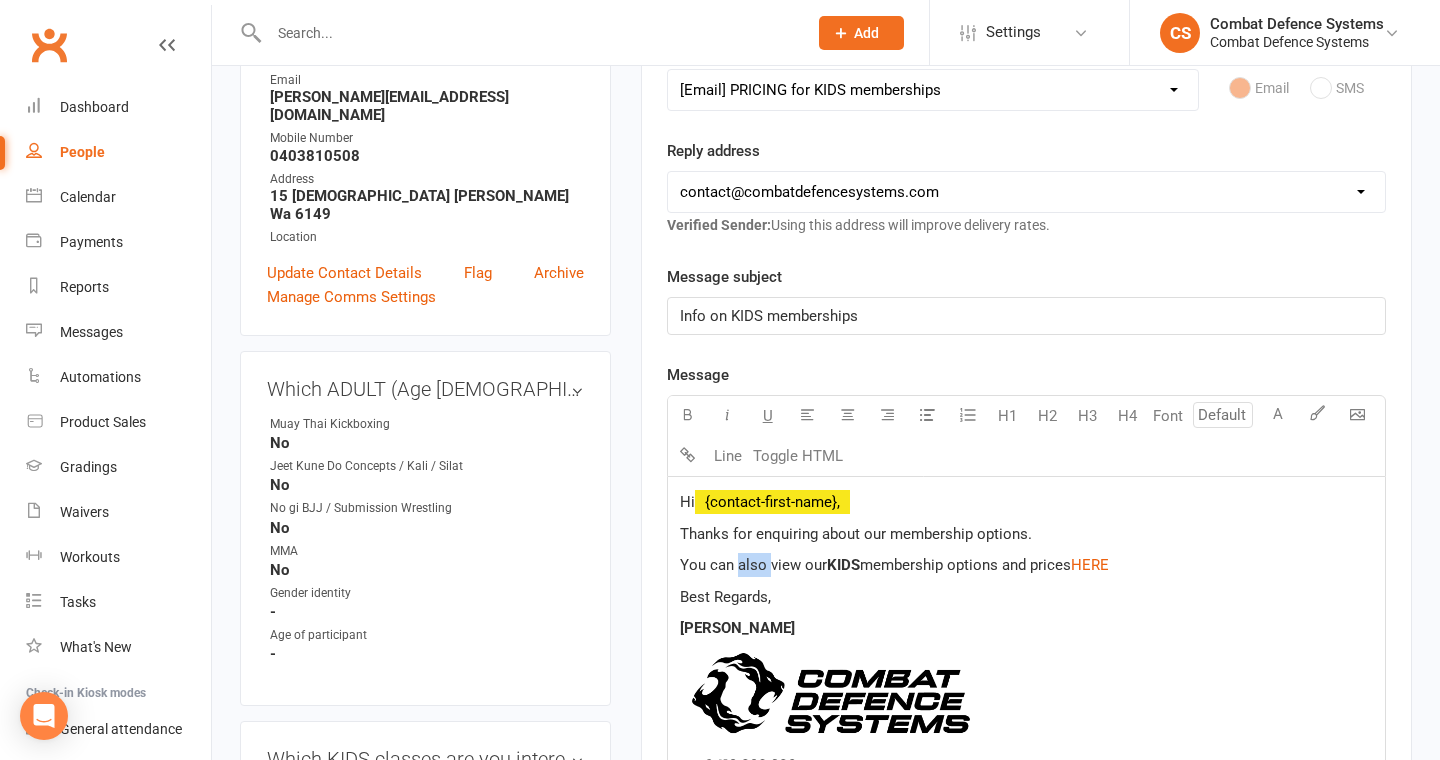drag, startPoint x: 768, startPoint y: 571, endPoint x: 736, endPoint y: 571, distance: 32 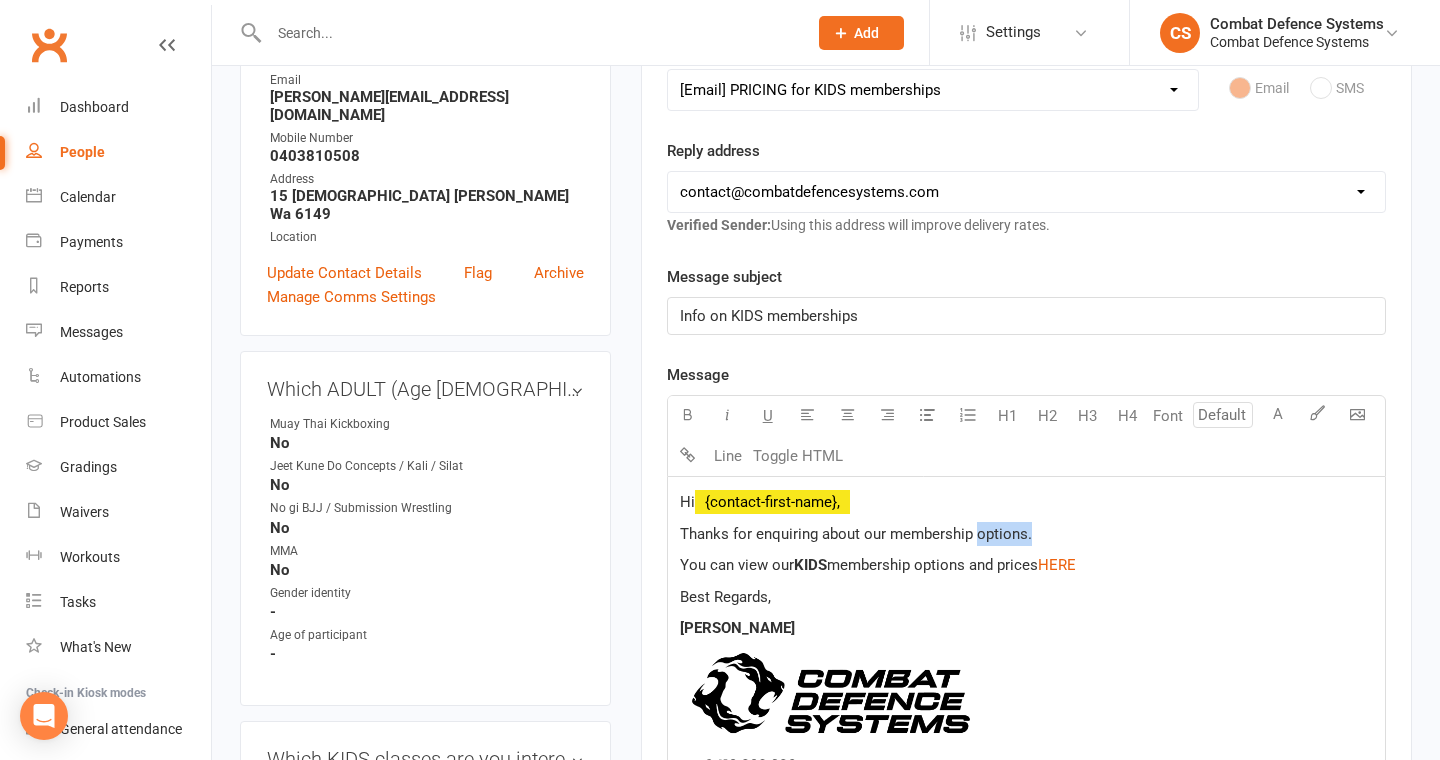 drag, startPoint x: 1051, startPoint y: 536, endPoint x: 977, endPoint y: 537, distance: 74.00676 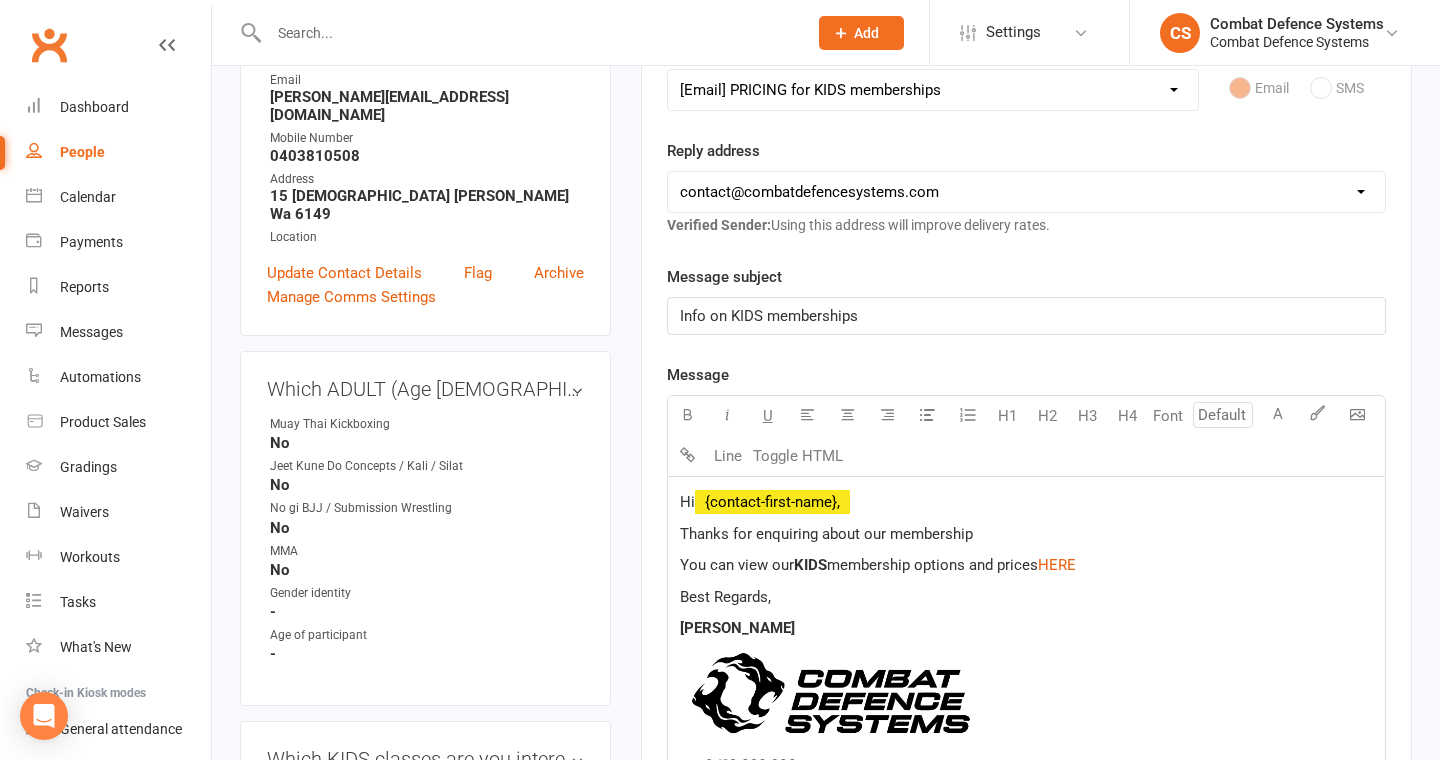 type 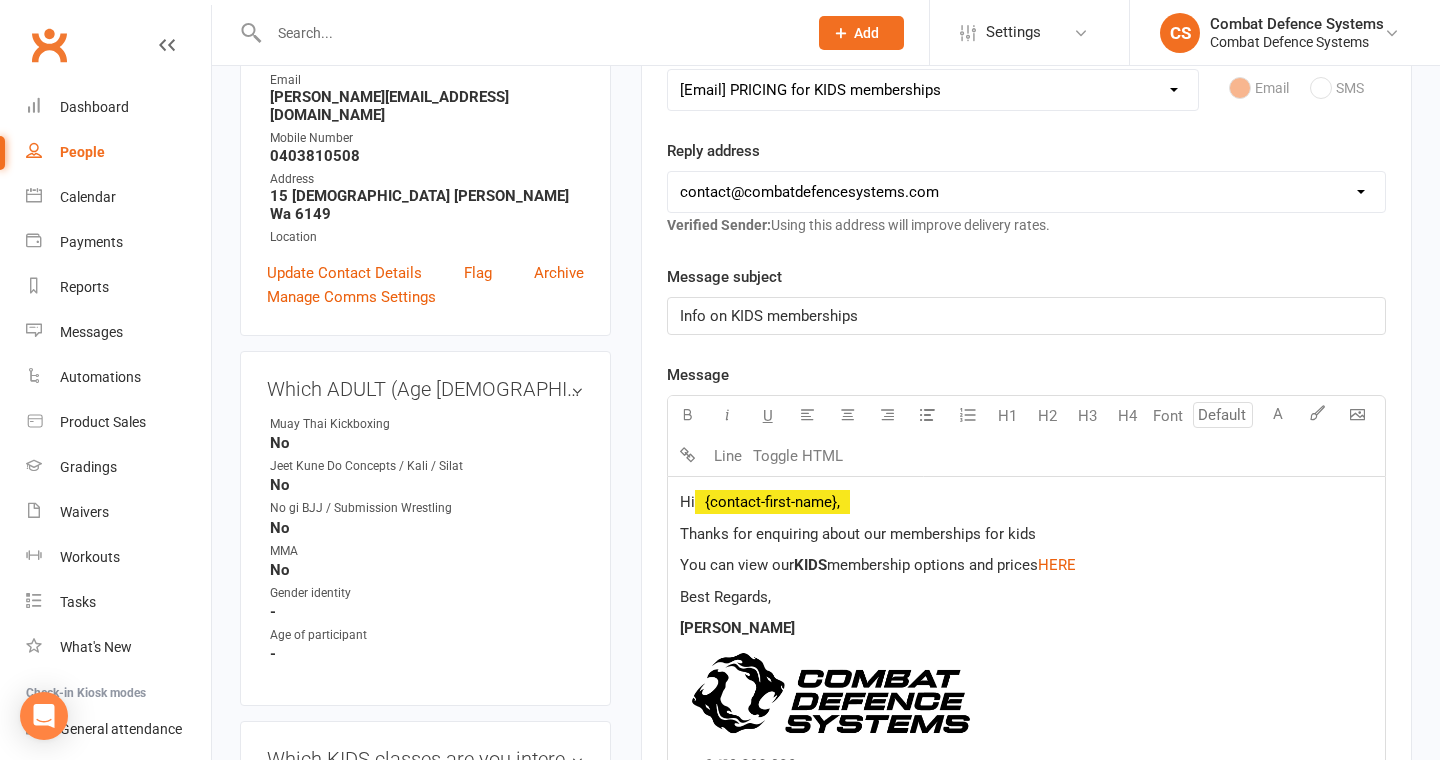 click on "Best Regards," 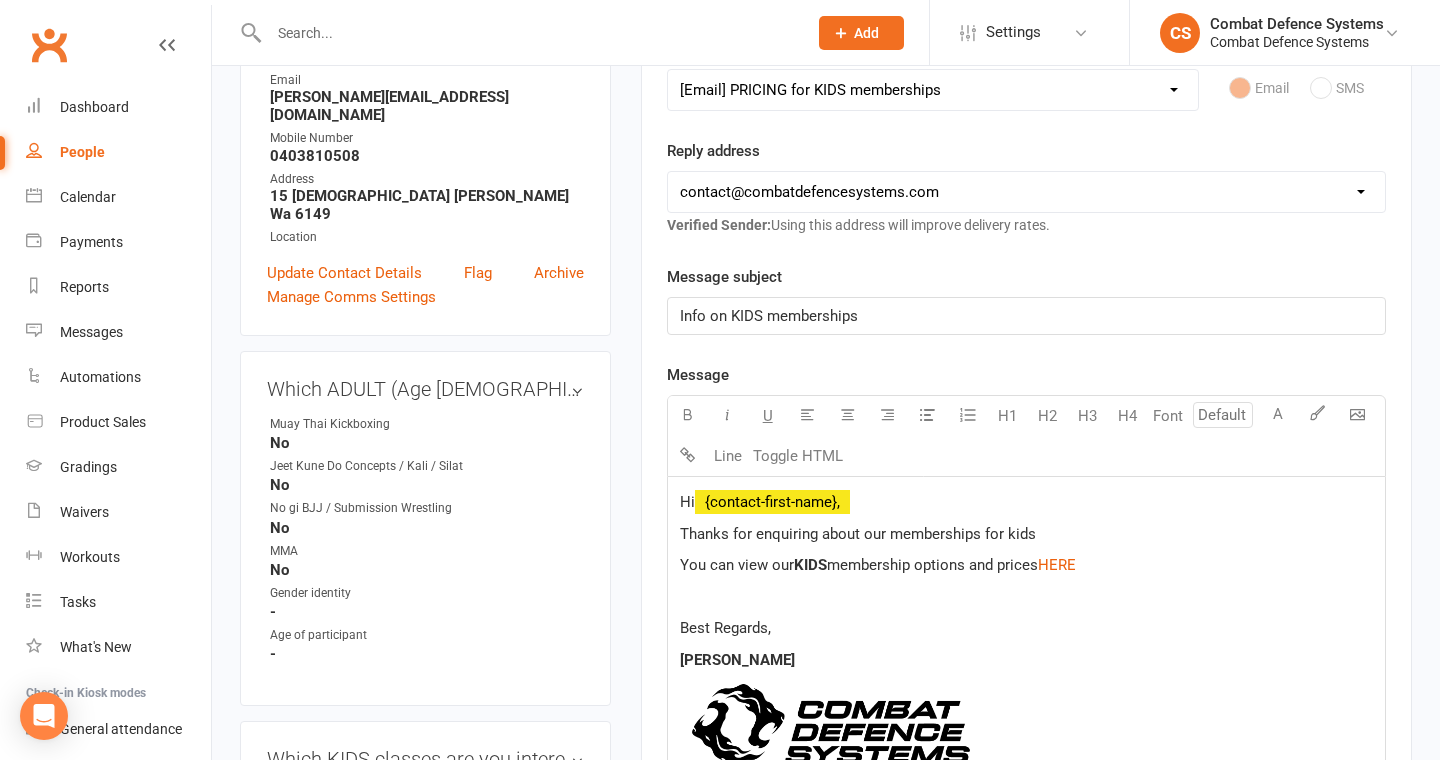 click on "Hi   ﻿ {contact-first-name}, Thanks for enquiring about our memberships for kids You can view our  KIDS  membership options and prices  $   HERE $   ﻿ ﻿ Best Regards, [PERSON_NAME] ﻿   ﻿ ﻿" 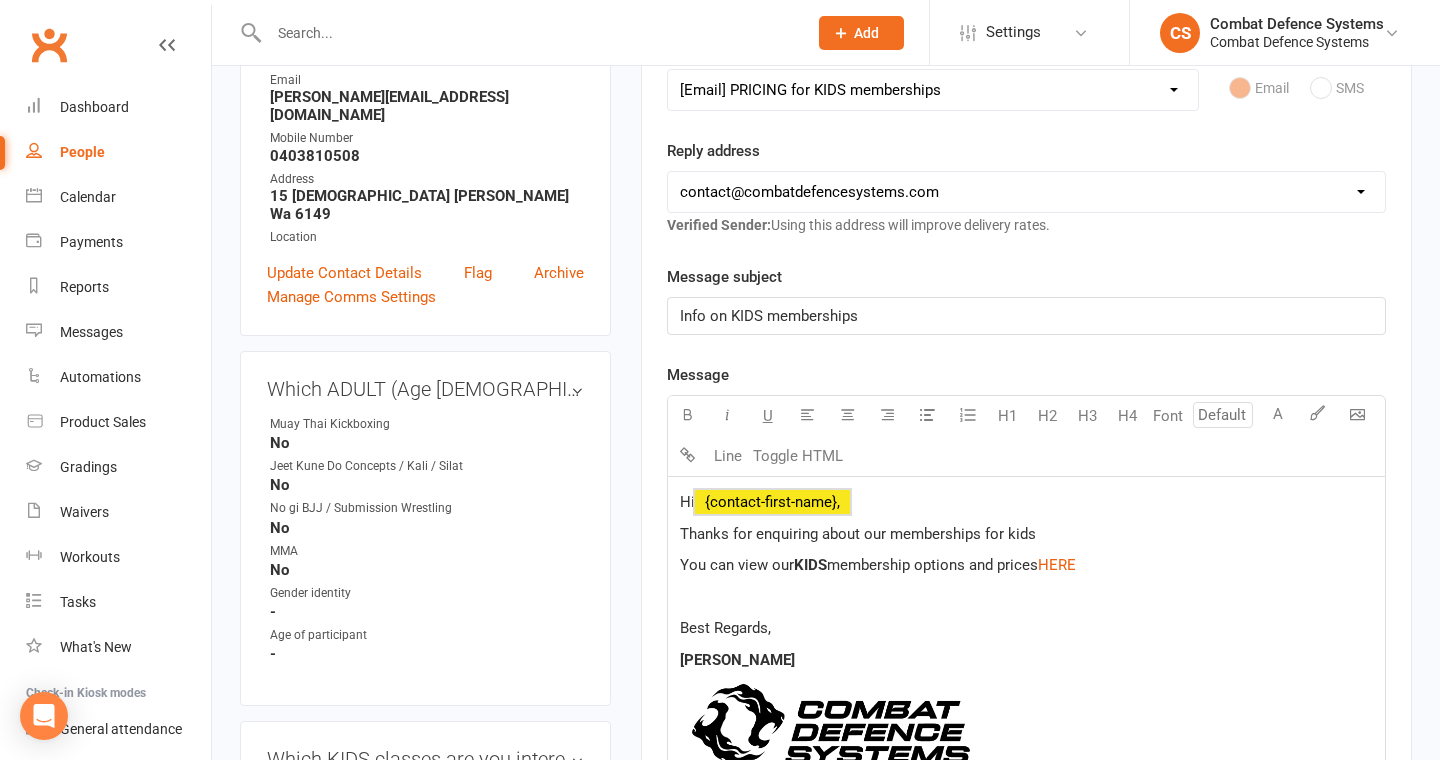 click on "﻿ {contact-first-name}," 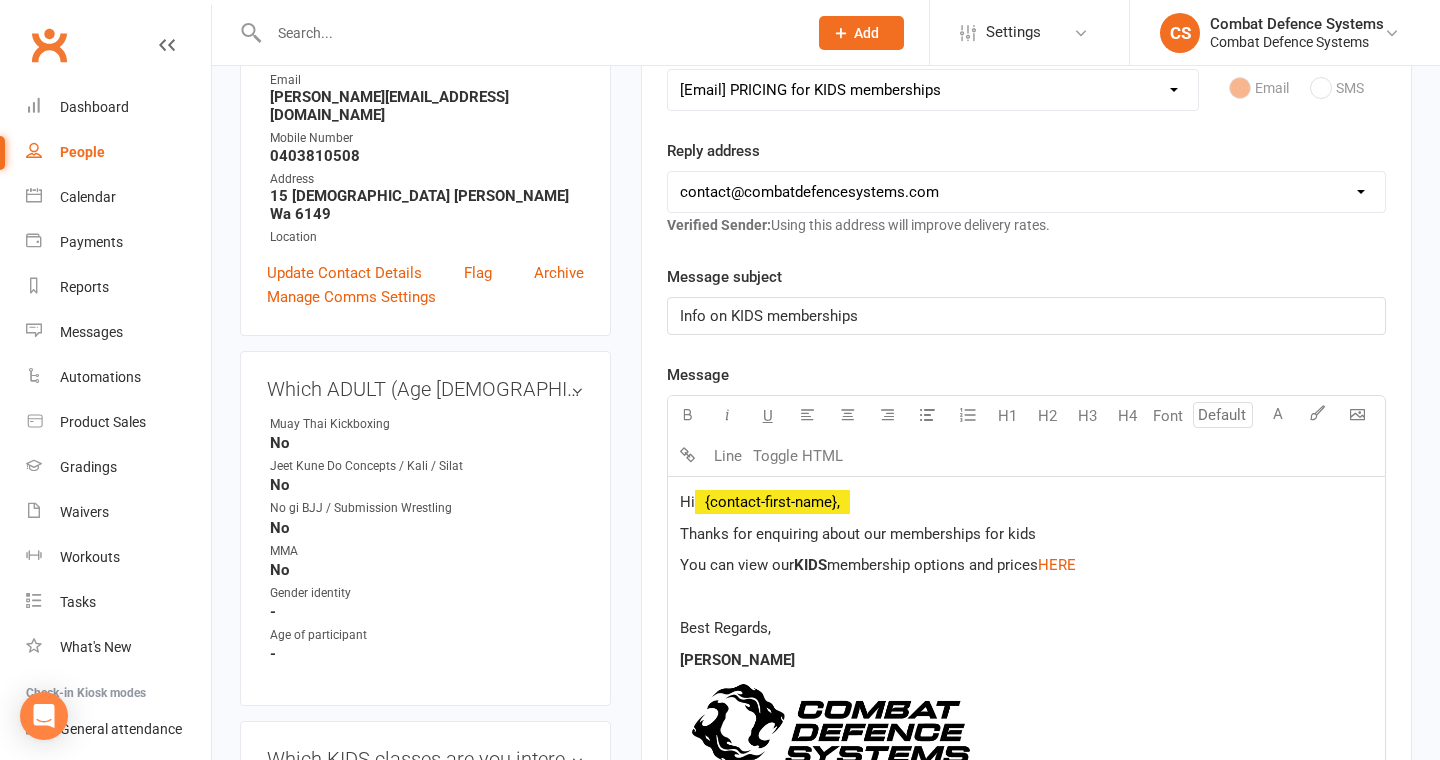 click on "Hi" 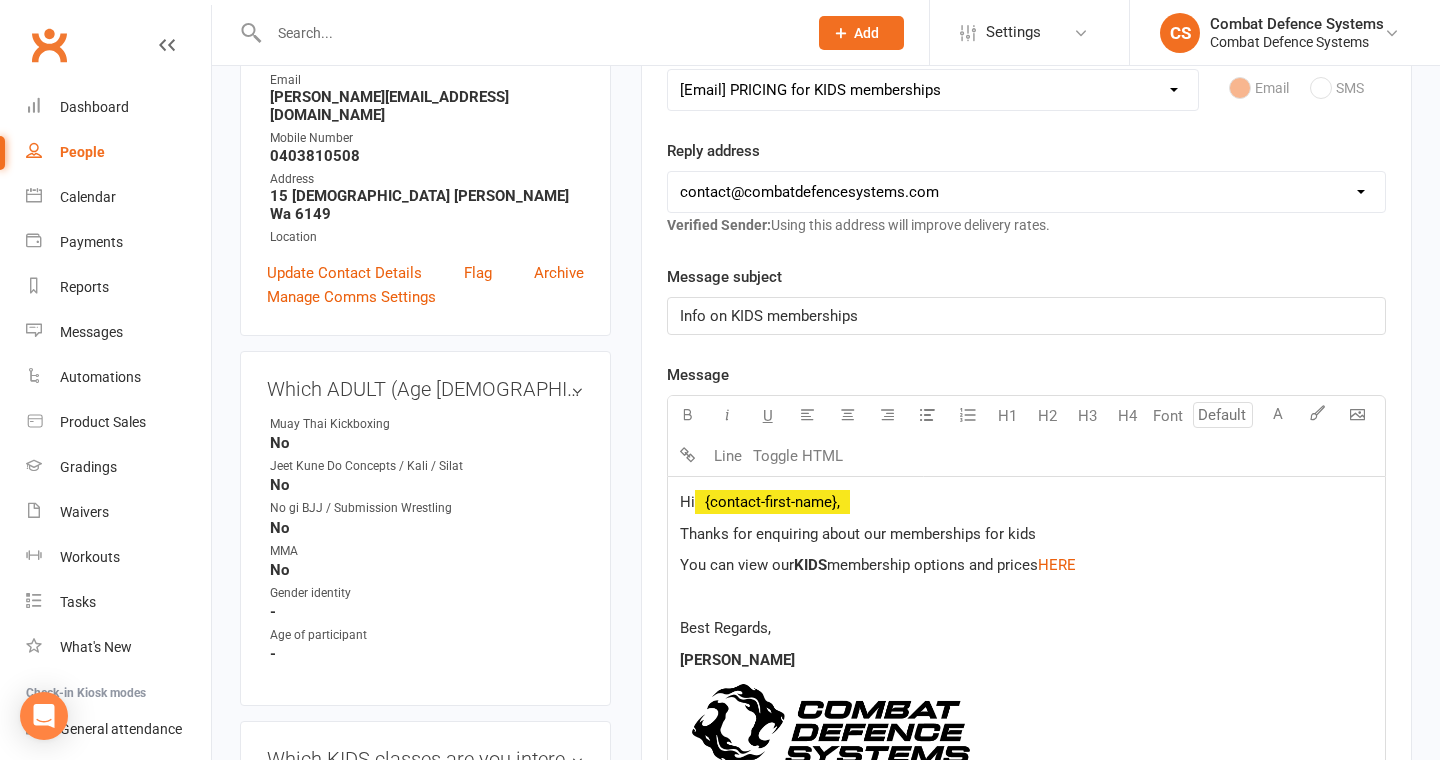 click on "Hi  ﻿ {contact-first-name}, ﻿" 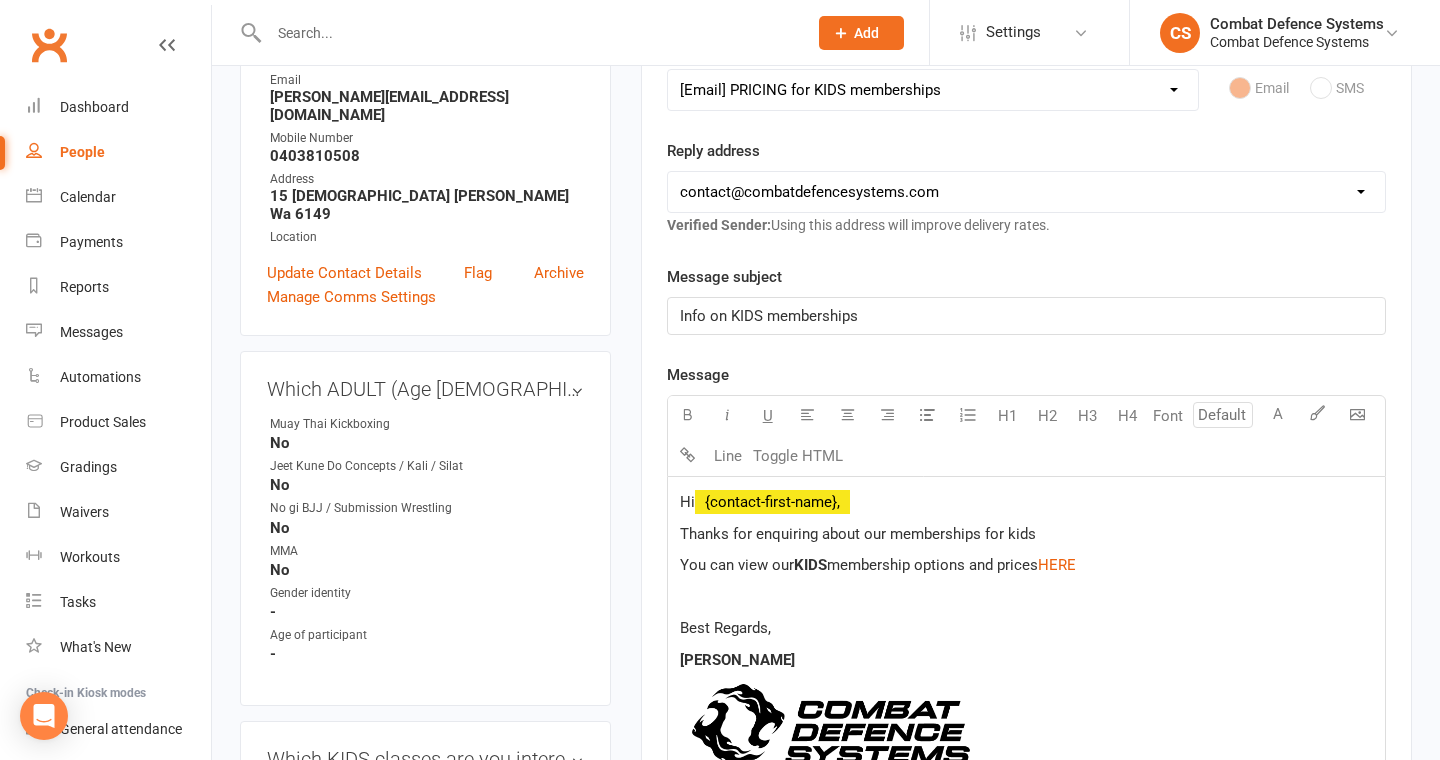 click on "Thanks for enquiring about our memberships for kids" 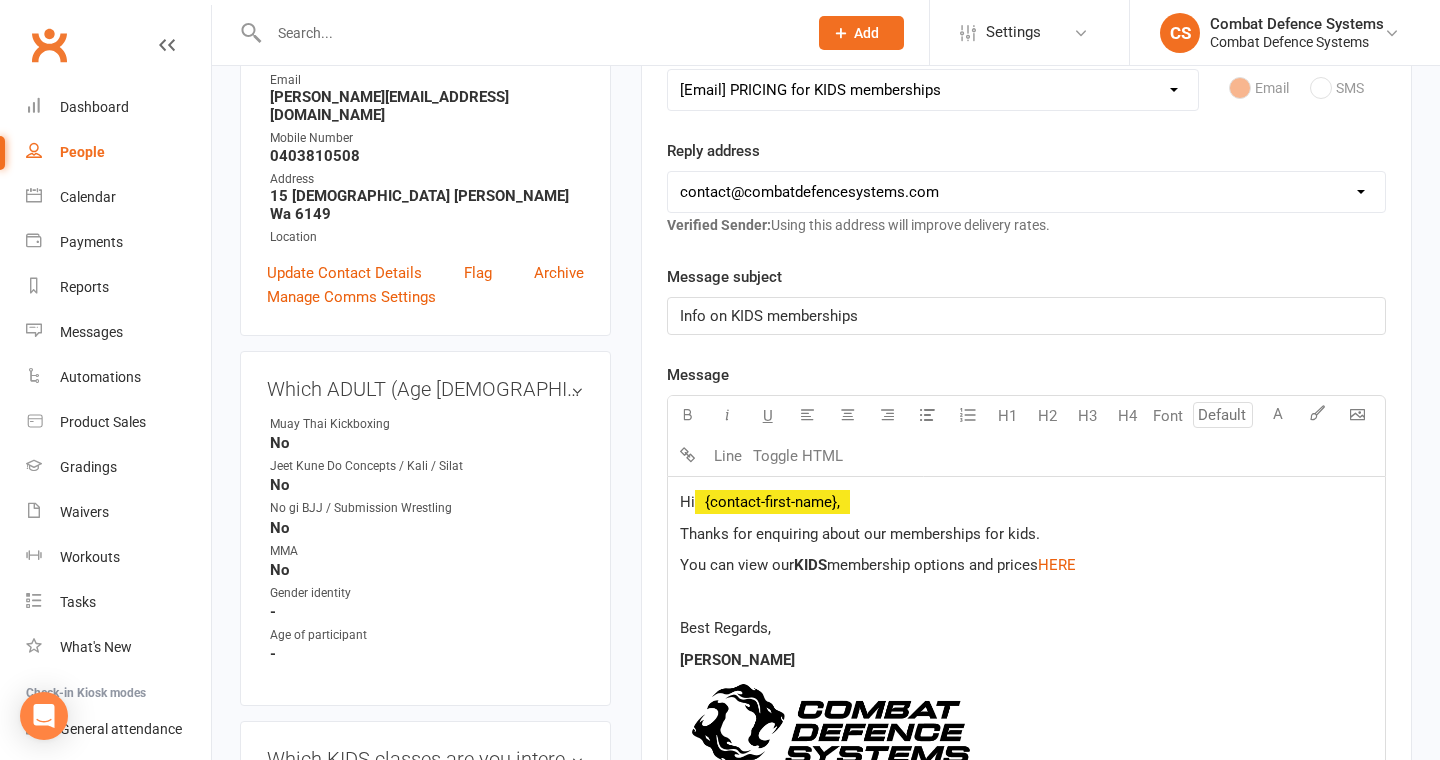click on "﻿" 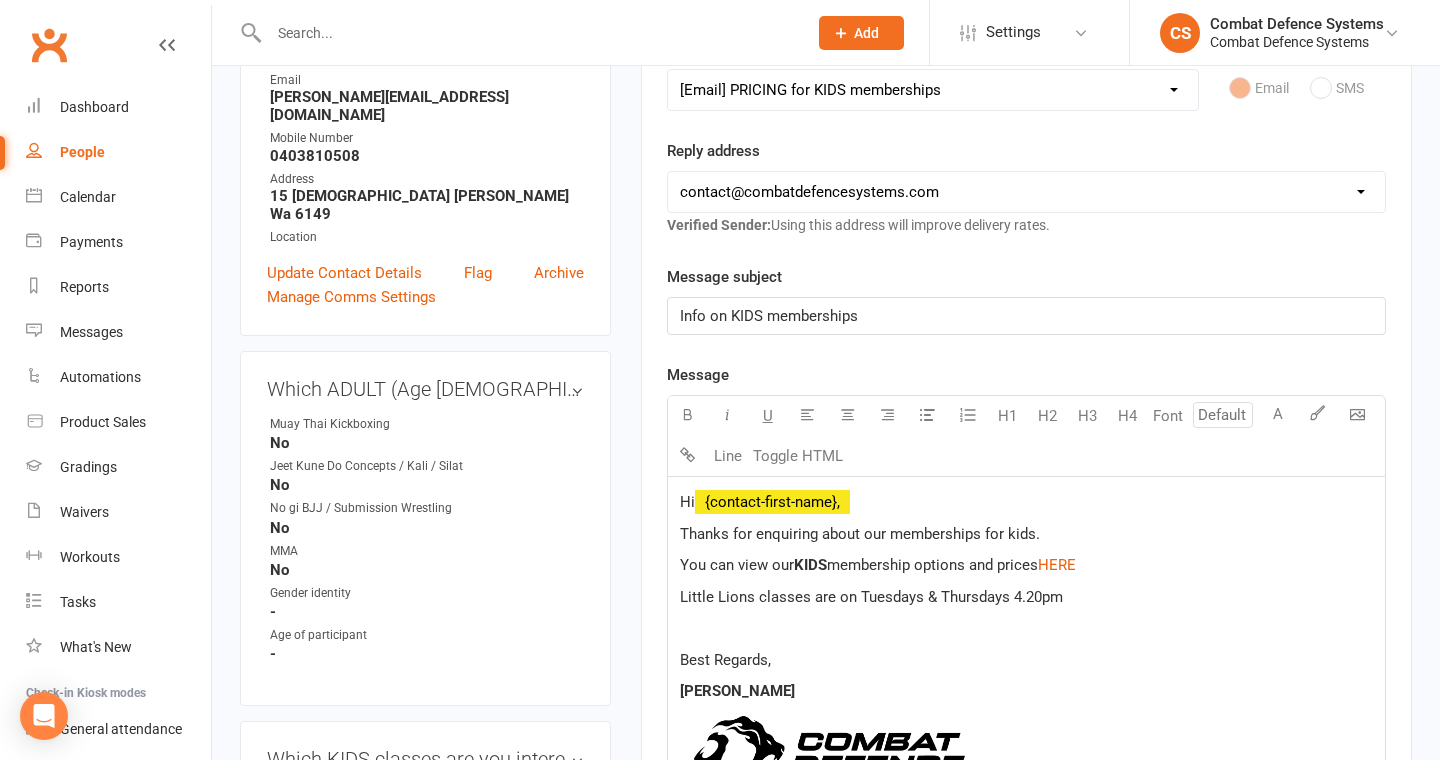 click on "Little Lions classes are on Tuesdays & Thursdays 4.20pm" 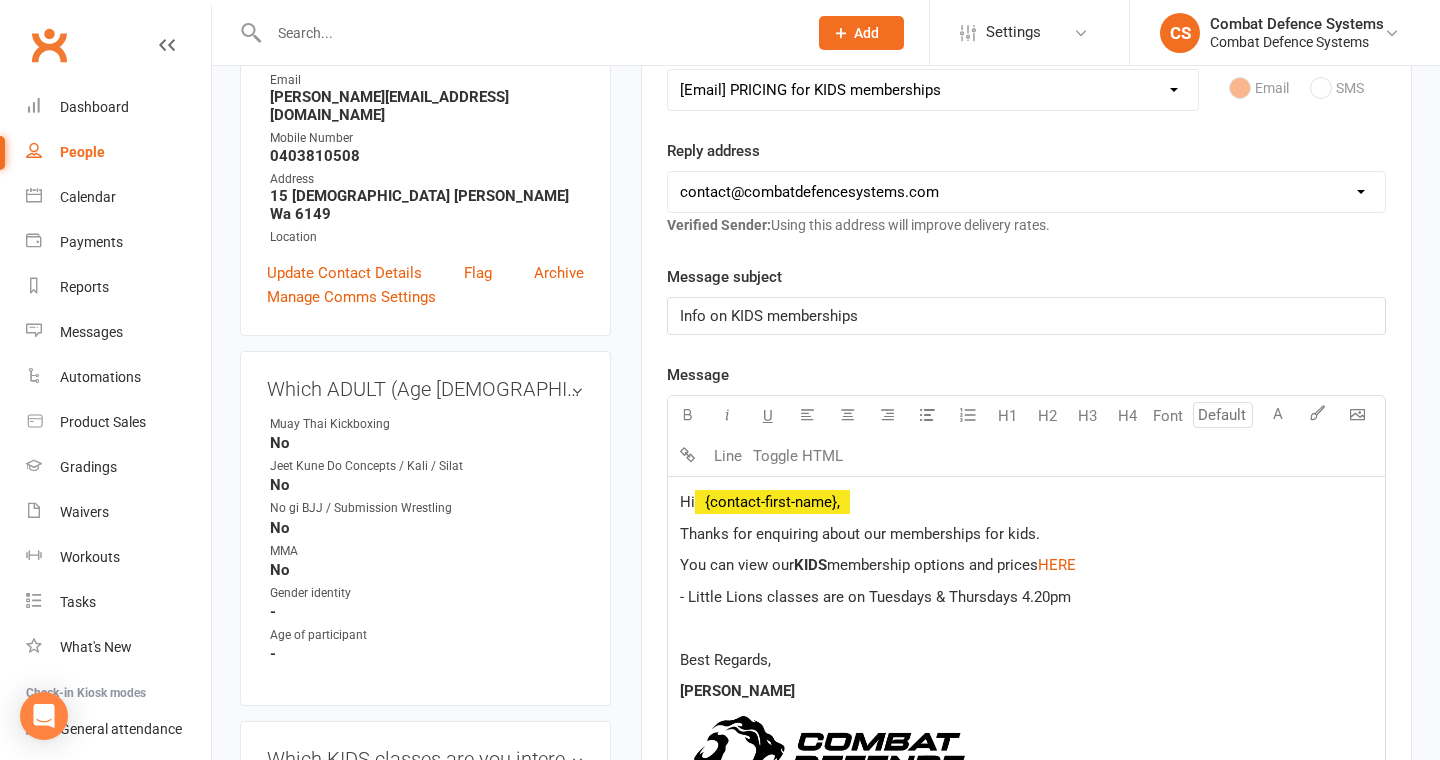 click on "﻿" 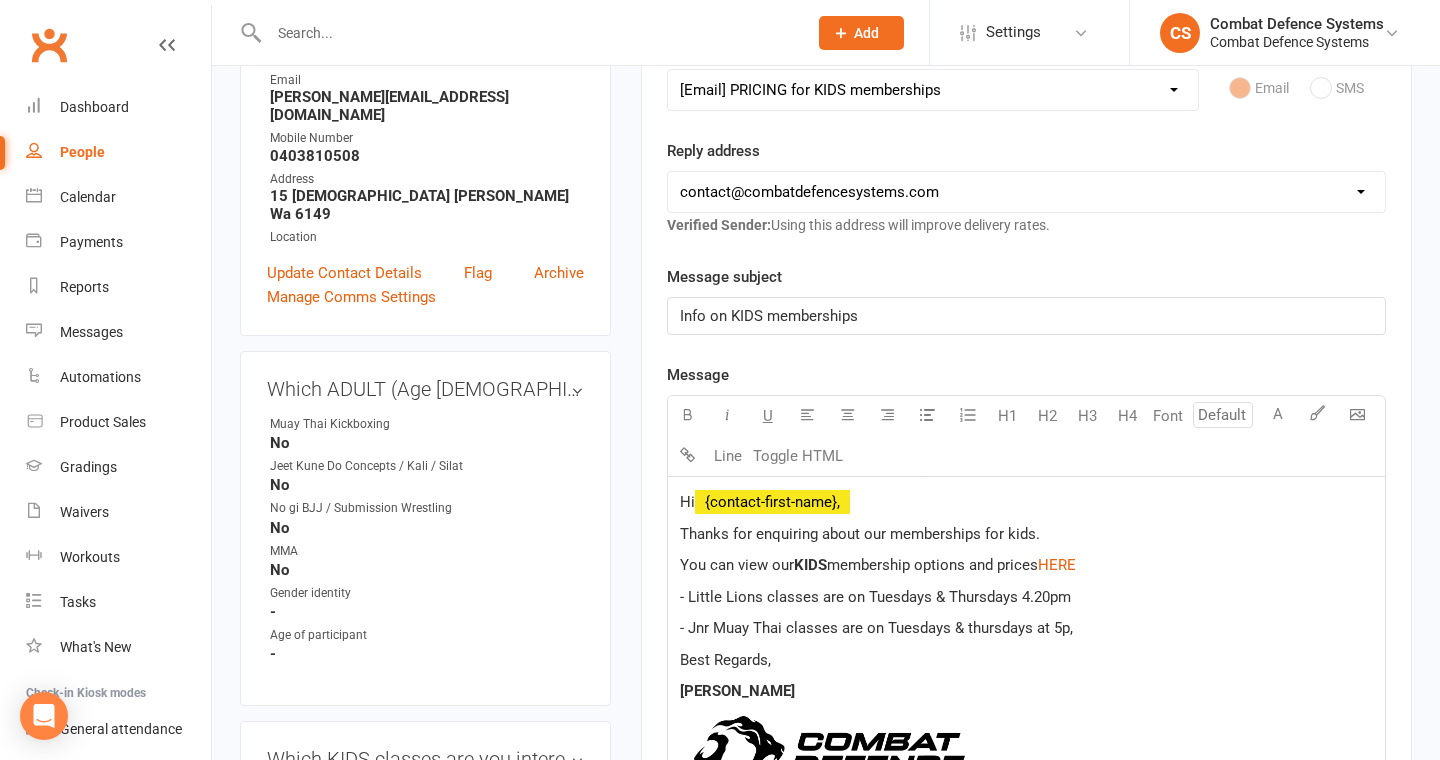 click on "- Jnr Muay Thai classes are on Tuesdays & thursdays at 5p," 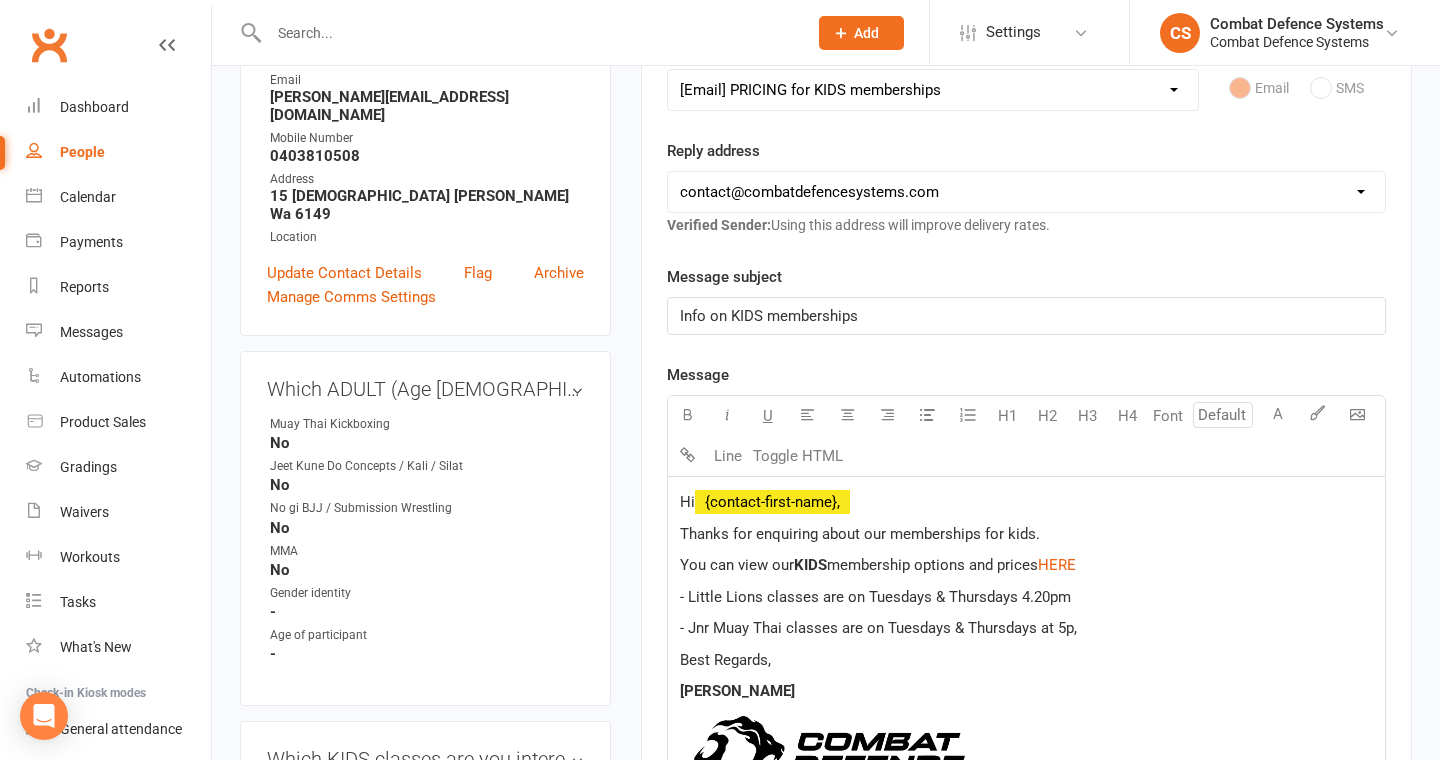 click on "- Jnr Muay Thai classes are on Tuesdays & Thursdays at 5p," 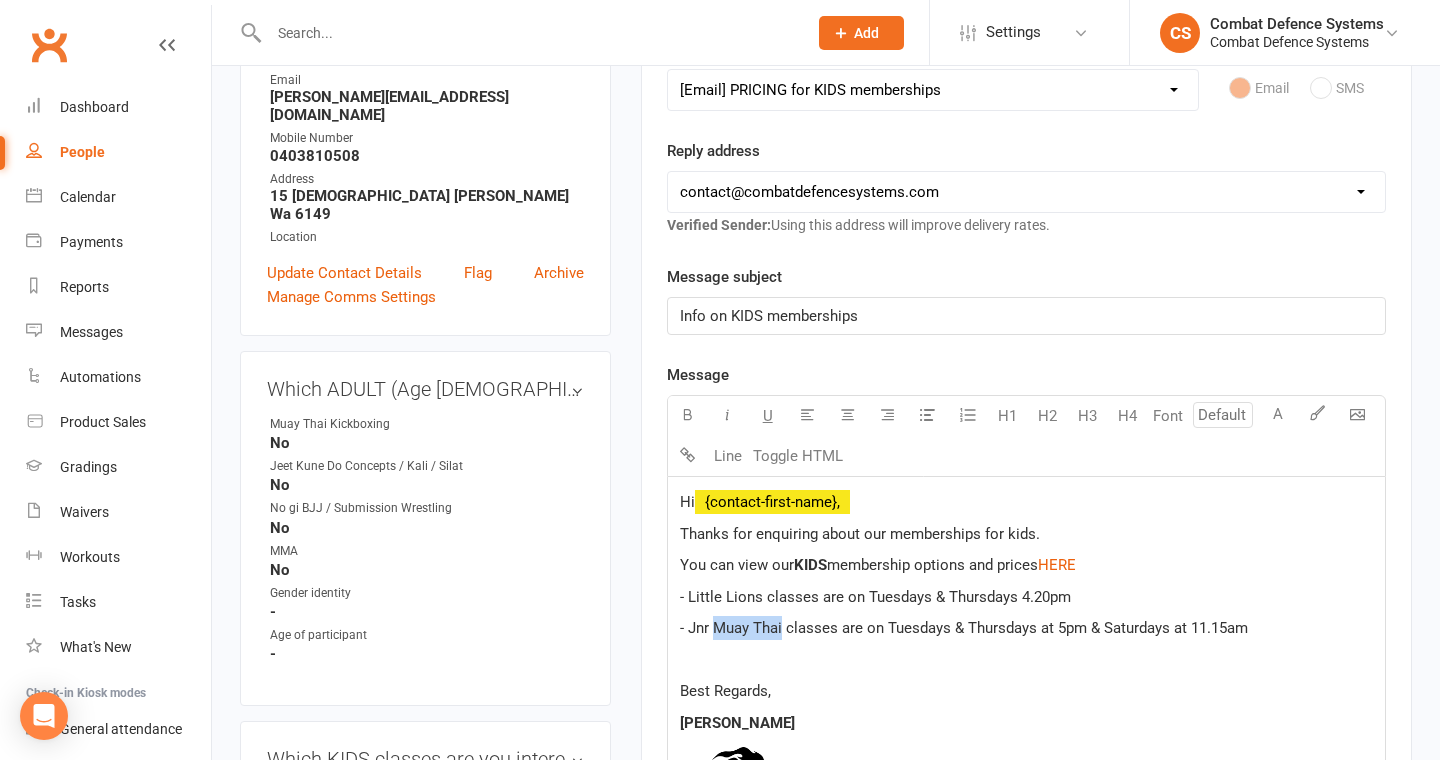 drag, startPoint x: 783, startPoint y: 629, endPoint x: 719, endPoint y: 617, distance: 65.11528 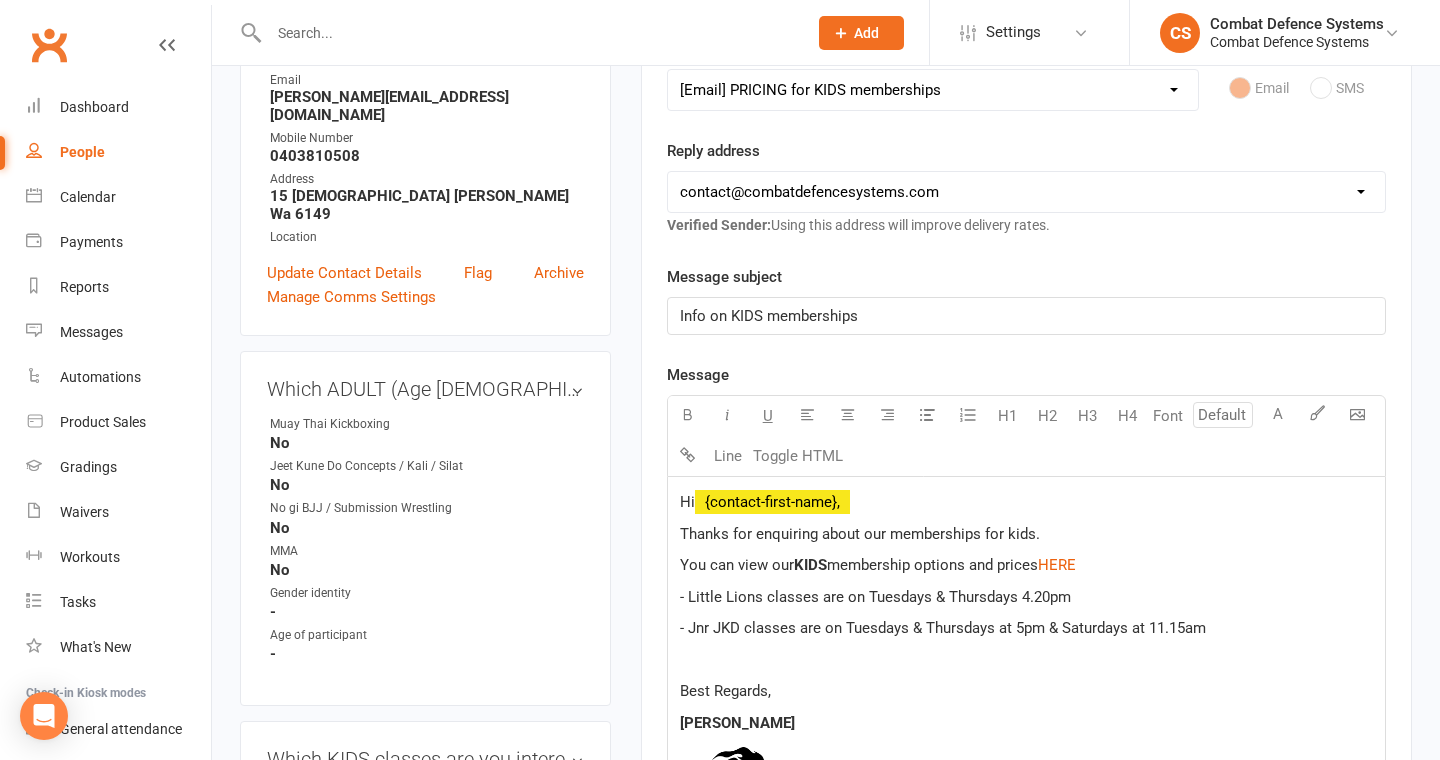 click on "﻿" 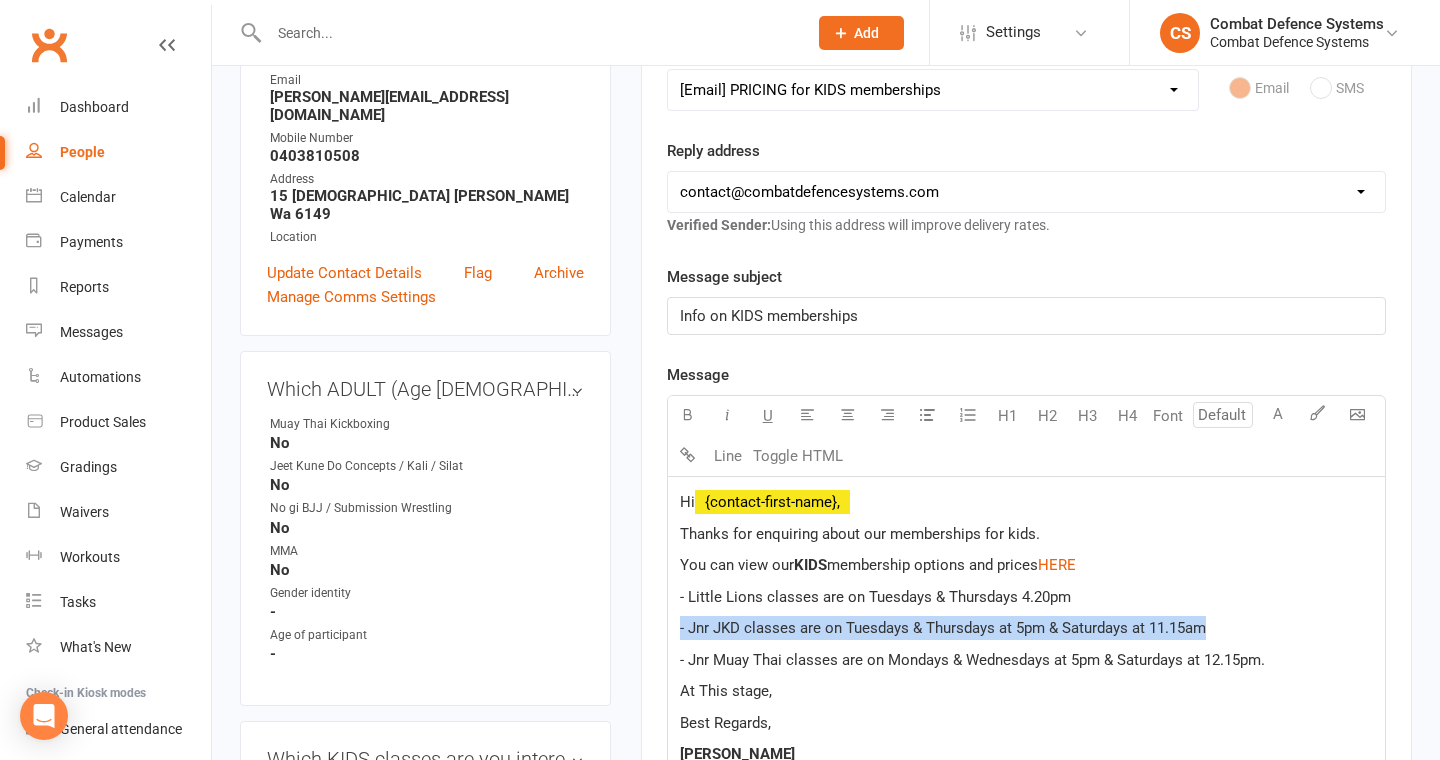 drag, startPoint x: 1221, startPoint y: 629, endPoint x: 665, endPoint y: 625, distance: 556.0144 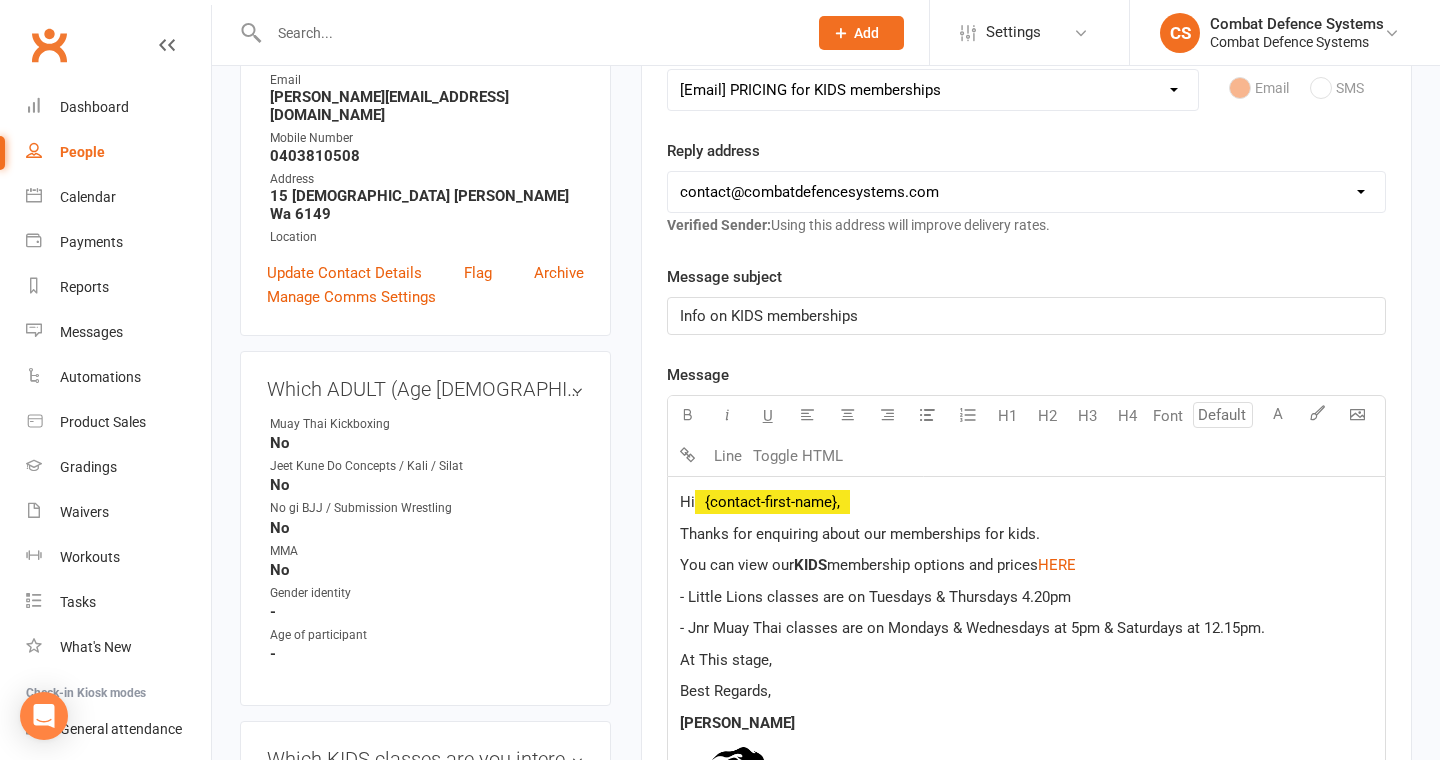 click on "At This stage," 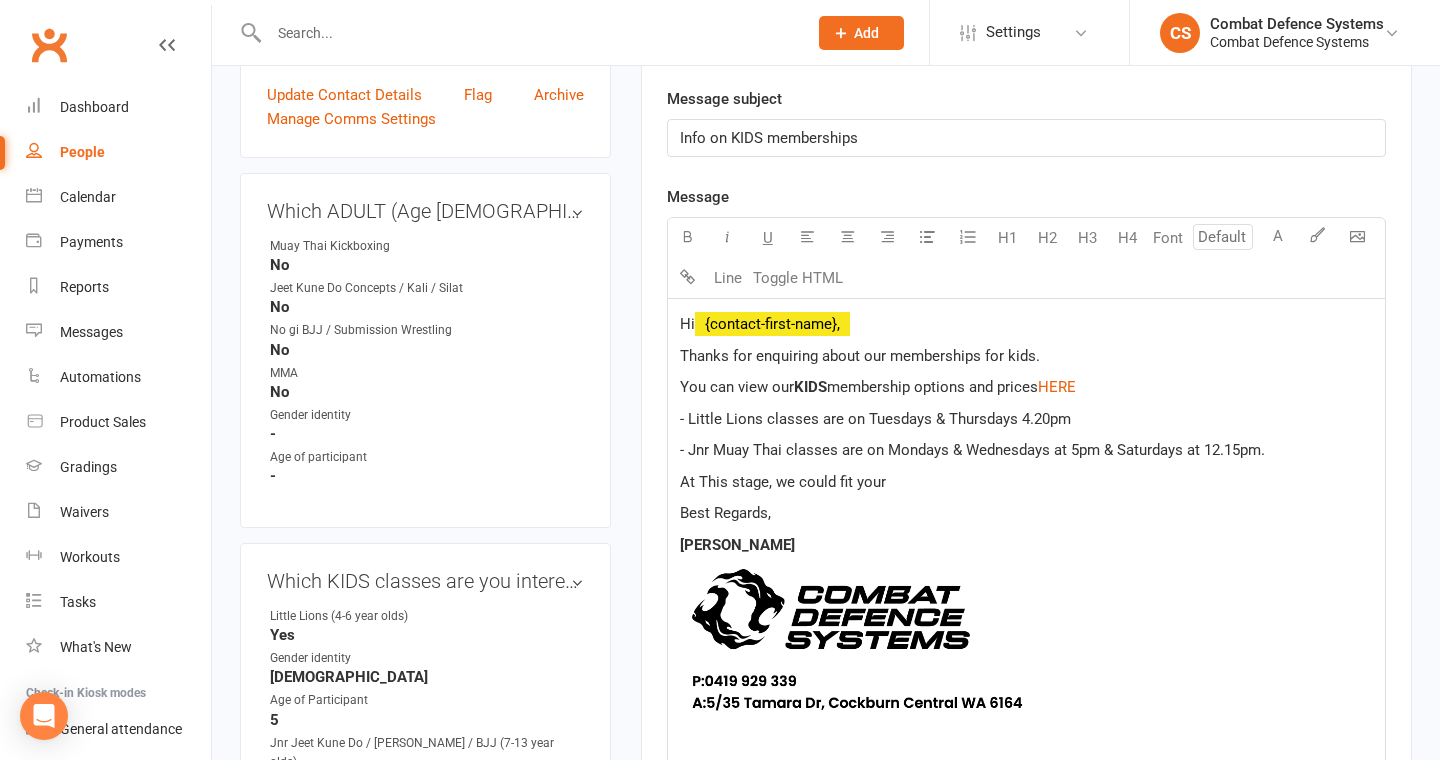 scroll, scrollTop: 493, scrollLeft: 0, axis: vertical 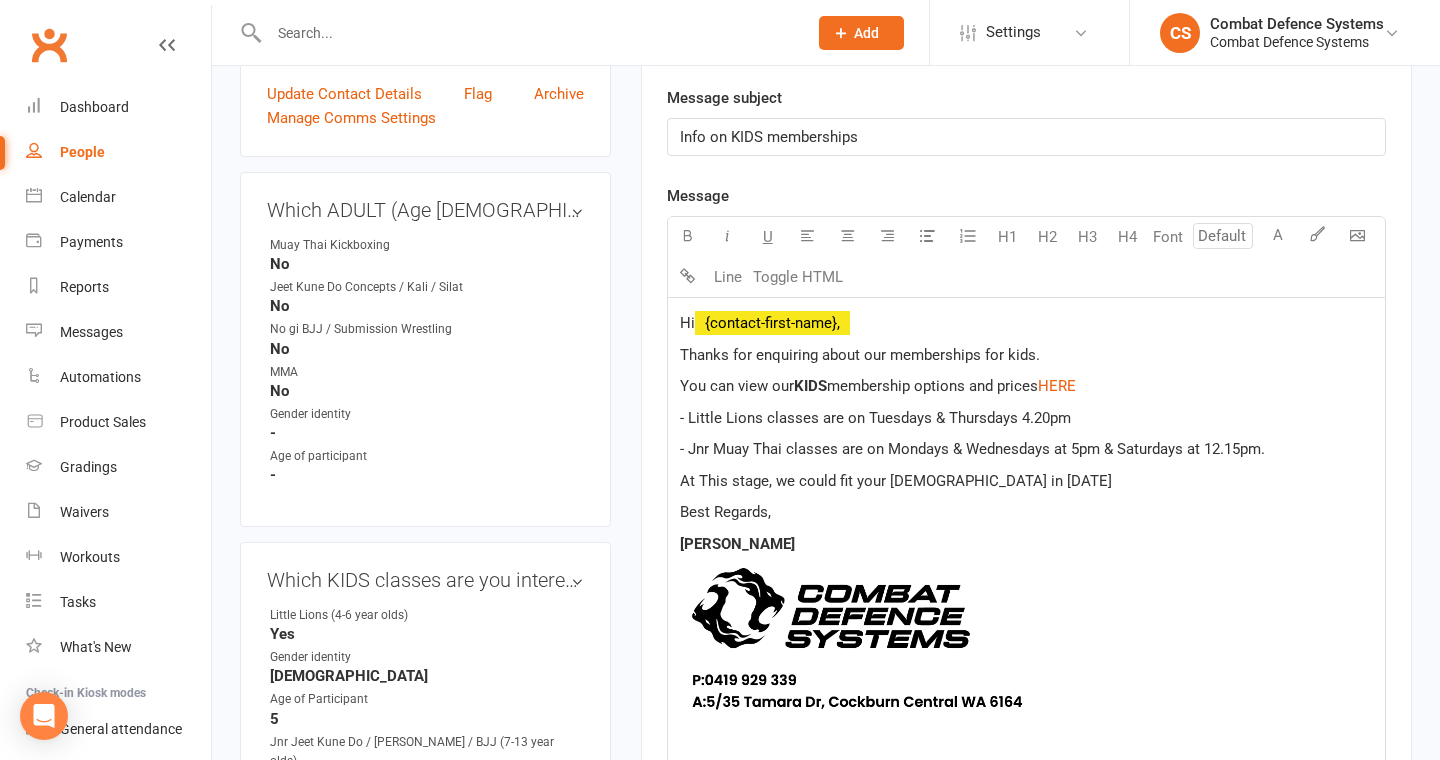 click on "At This stage, we could fit your [DEMOGRAPHIC_DATA] in [DATE]" 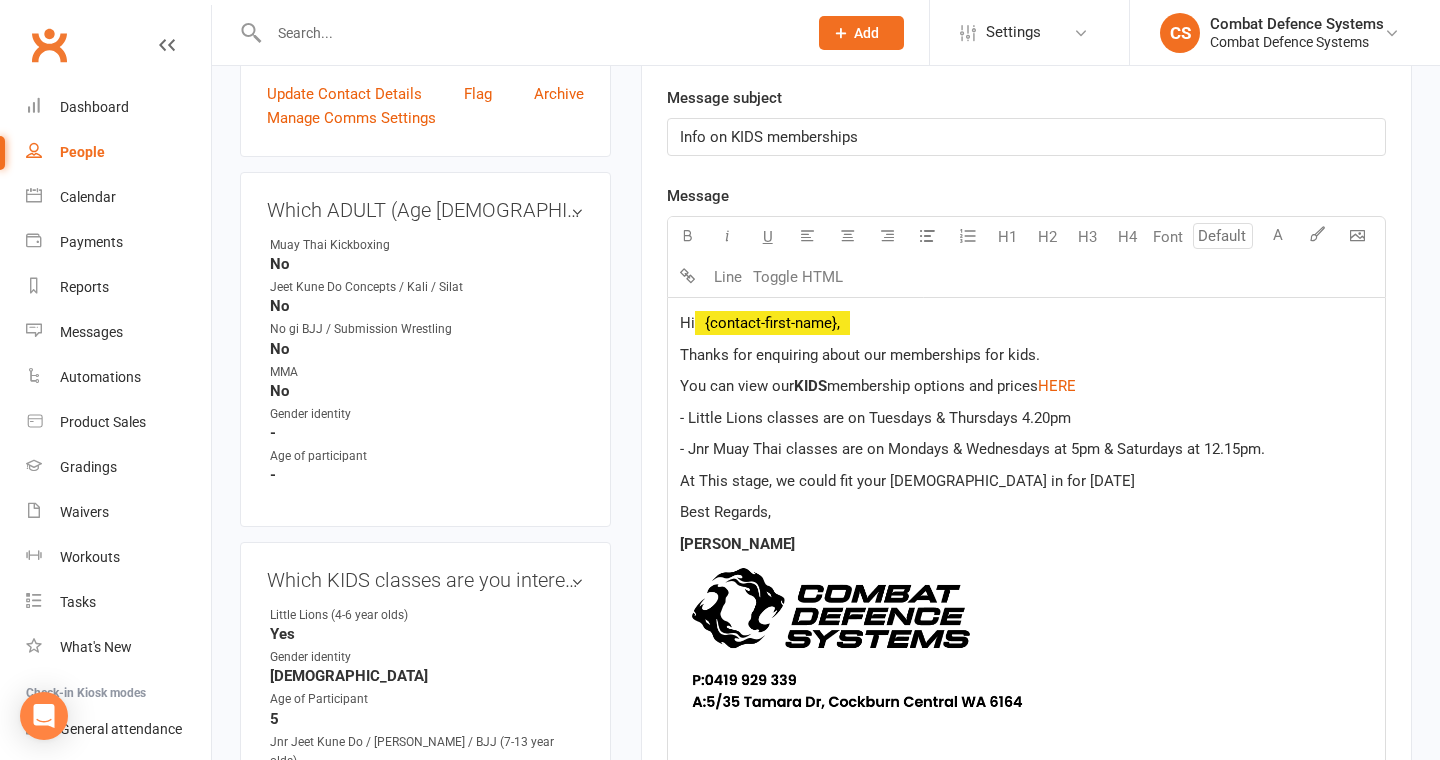 click on "At This stage, we could fit your [DEMOGRAPHIC_DATA] in for [DATE]" 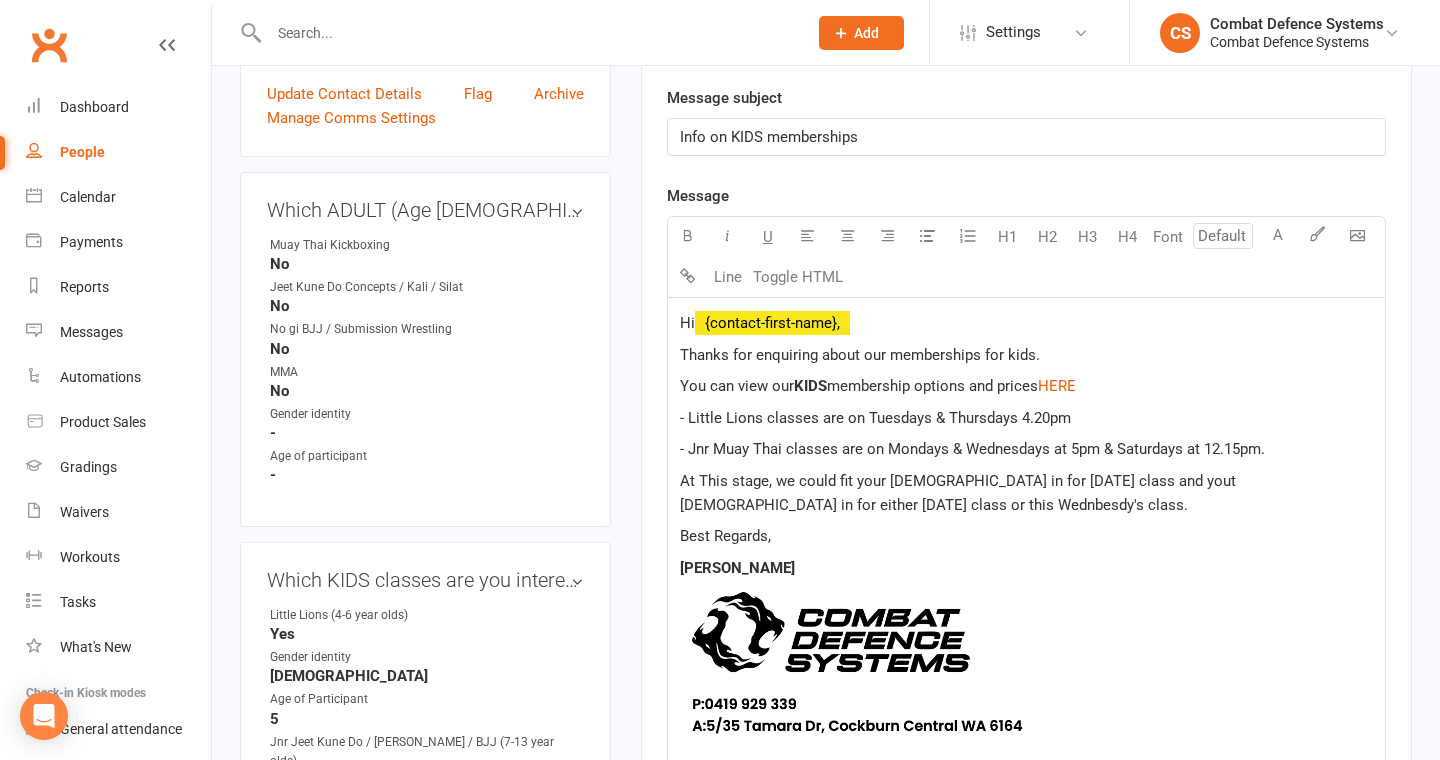 click on "At This stage, we could fit your [DEMOGRAPHIC_DATA] in for [DATE] class and yout [DEMOGRAPHIC_DATA] in for either [DATE] class or this Wednbesdy's class." 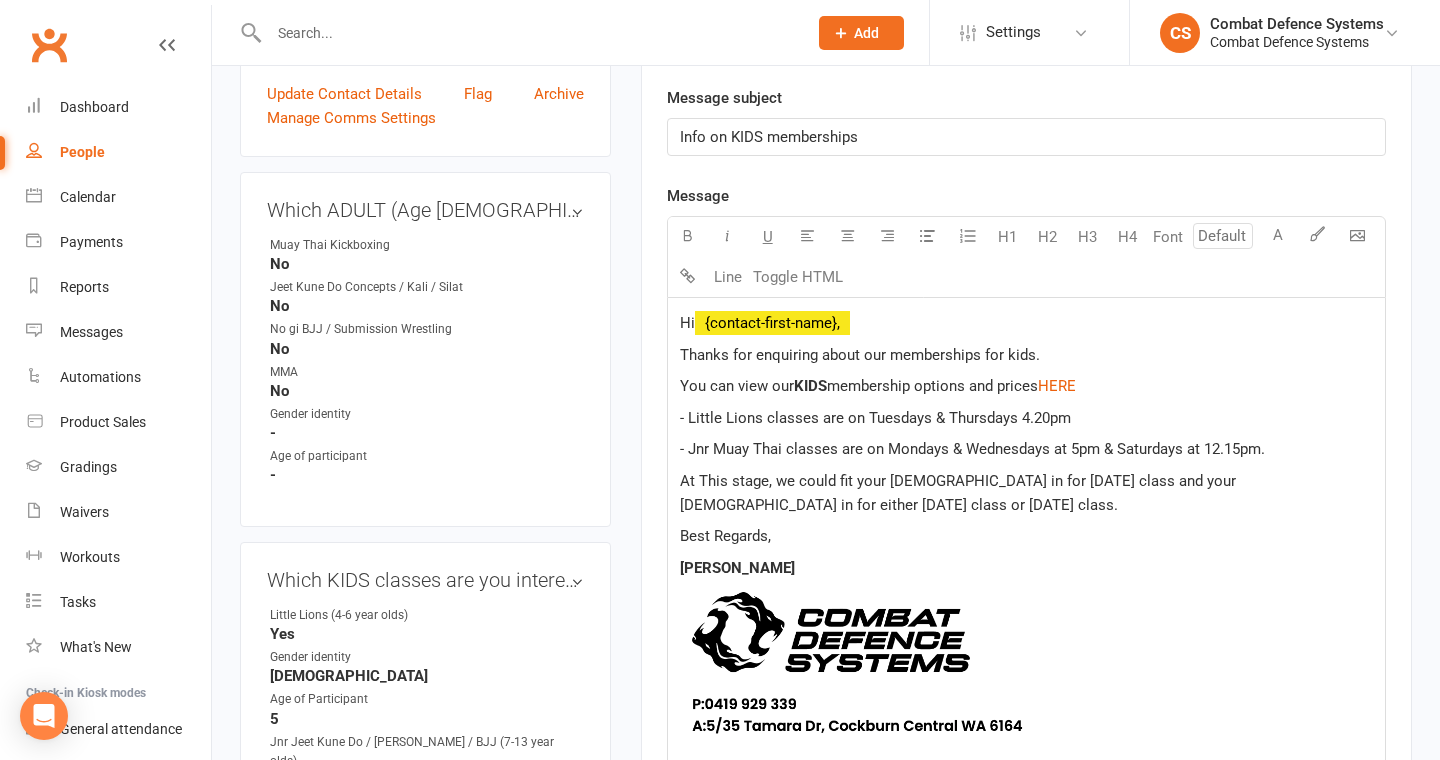click on "At This stage, we could fit your [DEMOGRAPHIC_DATA] in for [DATE] class and your [DEMOGRAPHIC_DATA] in for either [DATE] class or [DATE] class." 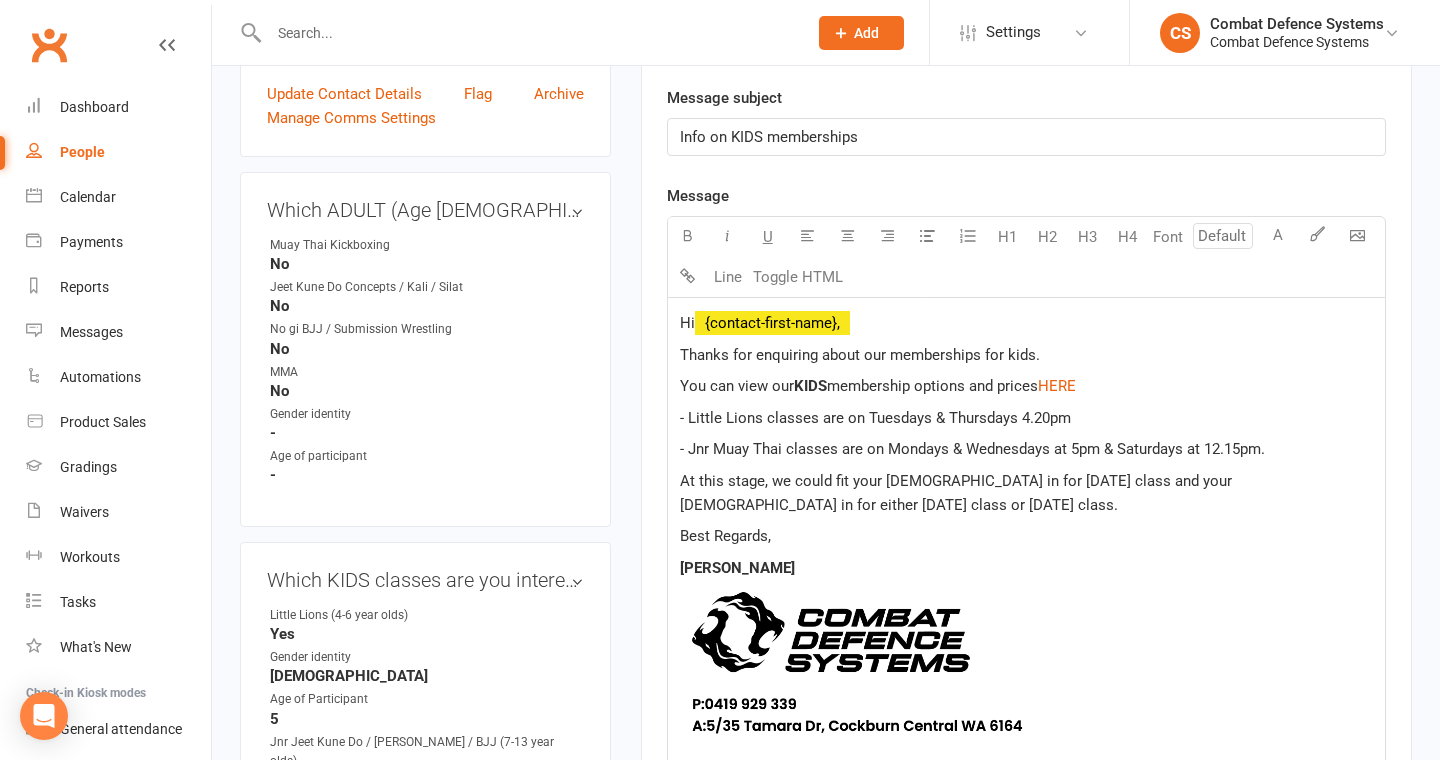 click on "At this stage, we could fit your [DEMOGRAPHIC_DATA] in for [DATE] class and your [DEMOGRAPHIC_DATA] in for either [DATE] class or [DATE] class." 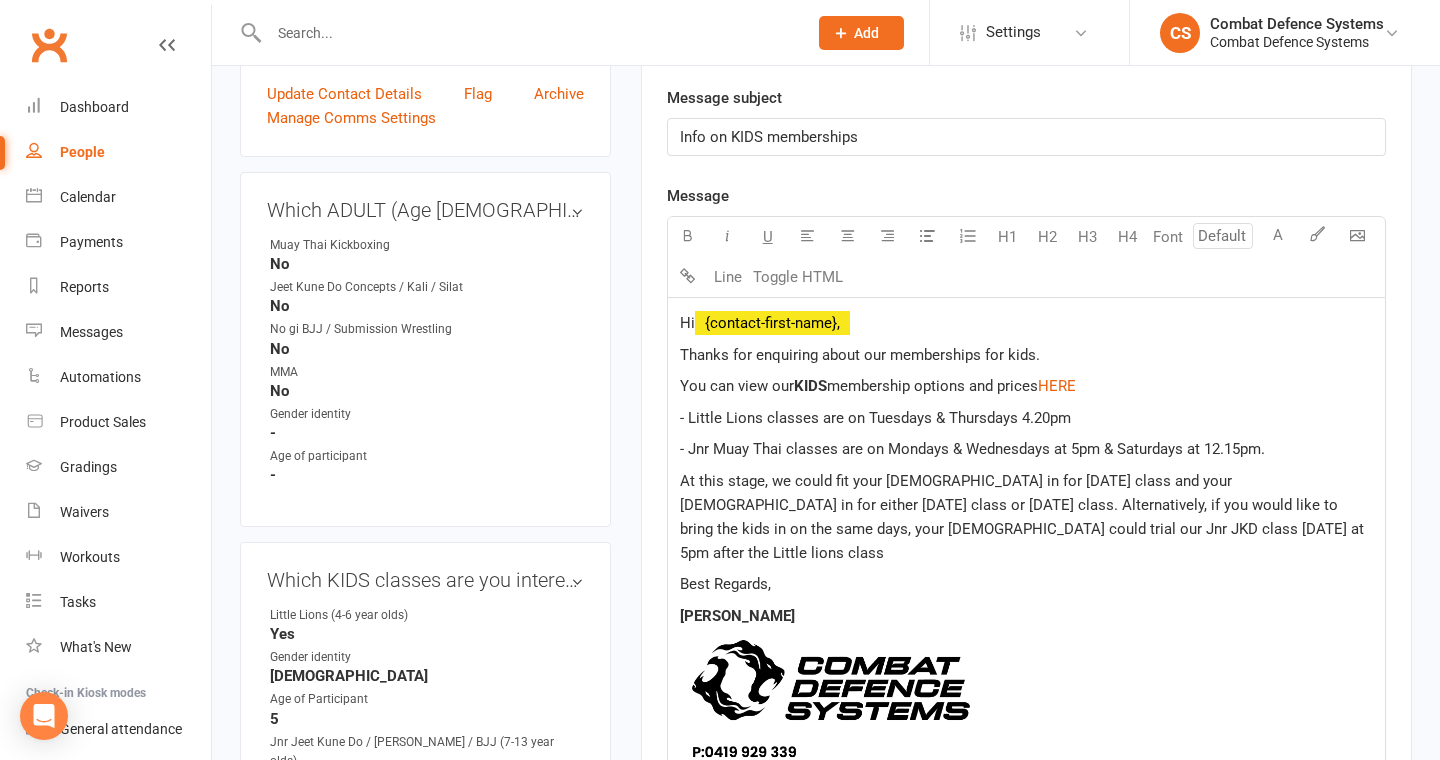 click on "At this stage, we could fit your [DEMOGRAPHIC_DATA] in for [DATE] class and your [DEMOGRAPHIC_DATA] in for either [DATE] class or [DATE] class. Alternatively, if you would like to bring the kids in on the same days, your [DEMOGRAPHIC_DATA] could trial our Jnr JKD class [DATE] at 5pm after the Little lions class" 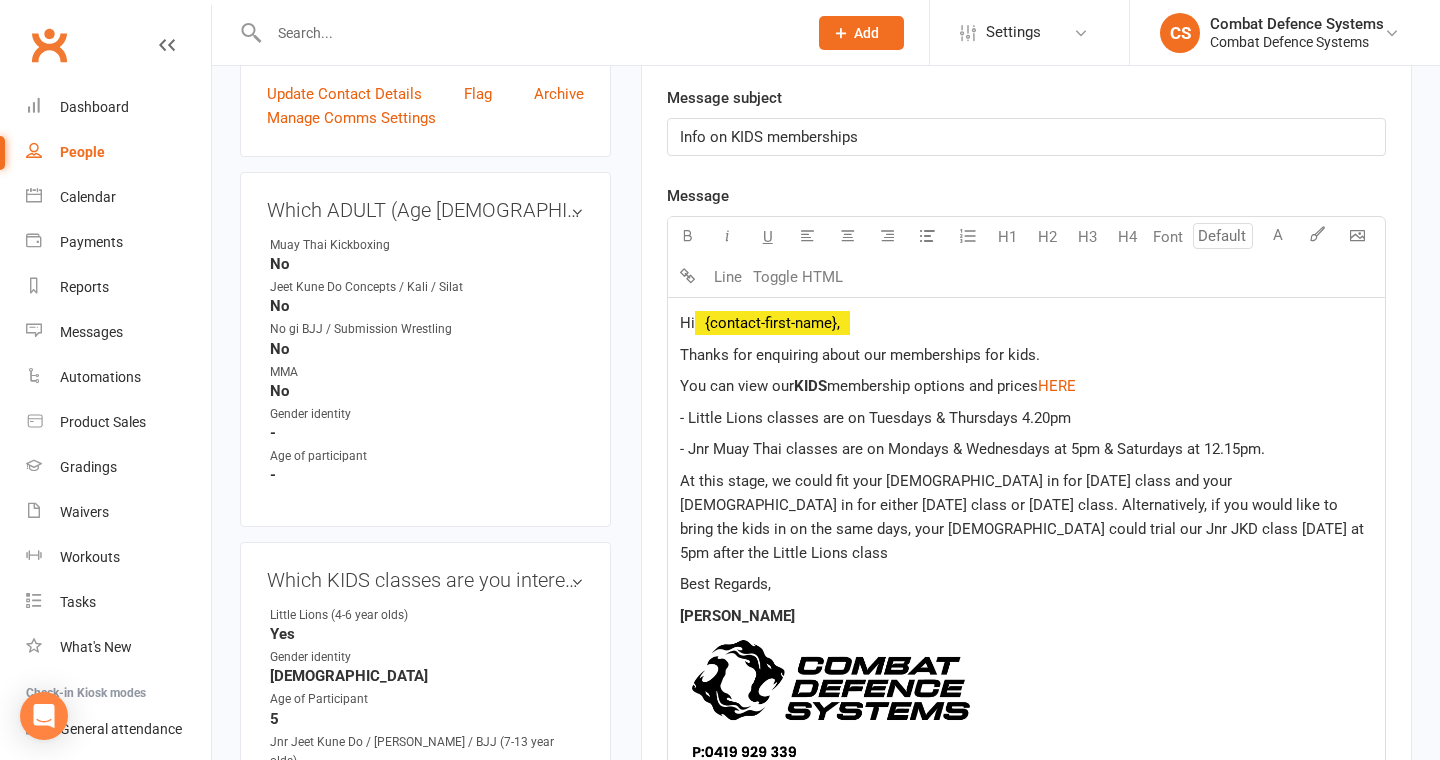 click on "At this stage, we could fit your [DEMOGRAPHIC_DATA] in for [DATE] class and your [DEMOGRAPHIC_DATA] in for either [DATE] class or [DATE] class. Alternatively, if you would like to bring the kids in on the same days, your [DEMOGRAPHIC_DATA] could trial our Jnr JKD class [DATE] at 5pm after the Little Lions class" 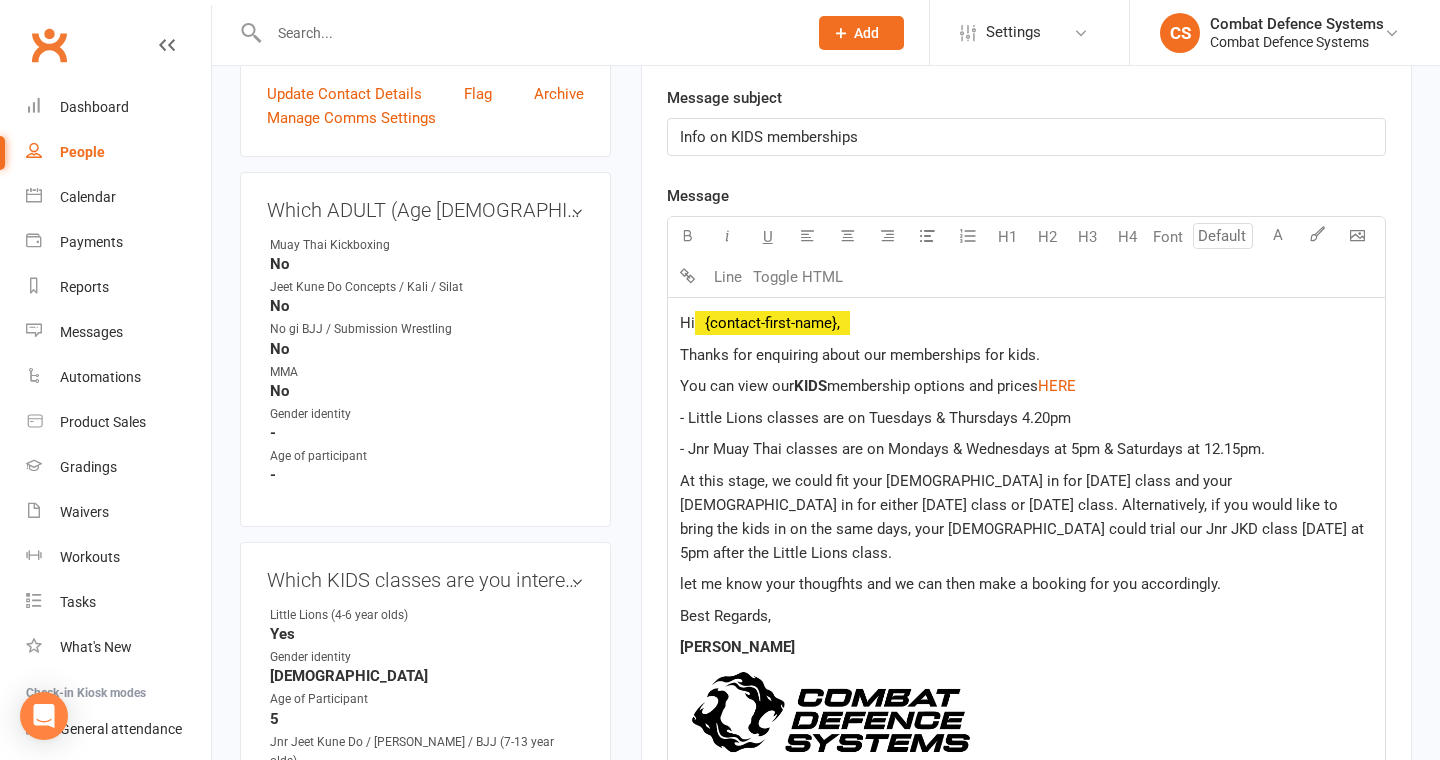 click on "let me know your thougfhts and we can then make a booking for you accordingly." 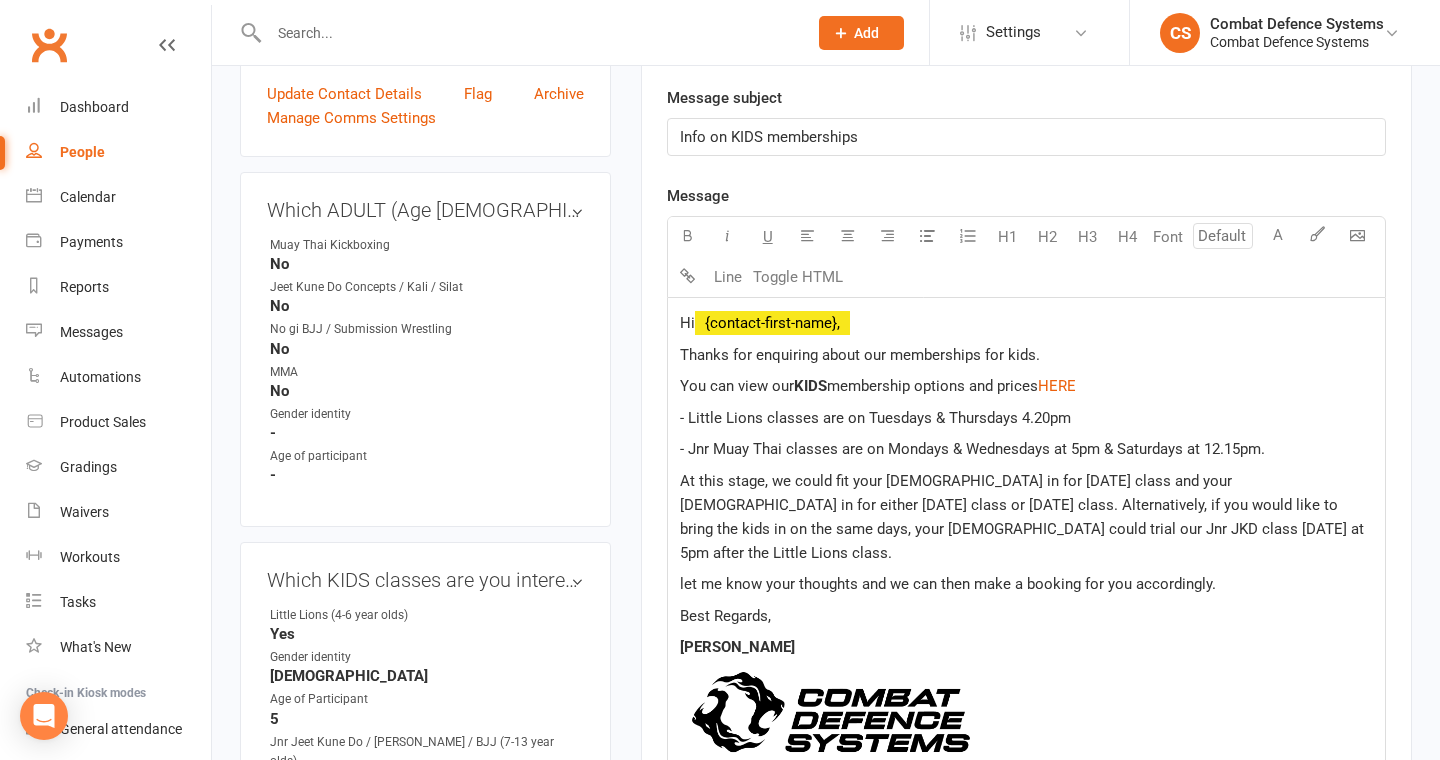 click on "Best Regards," 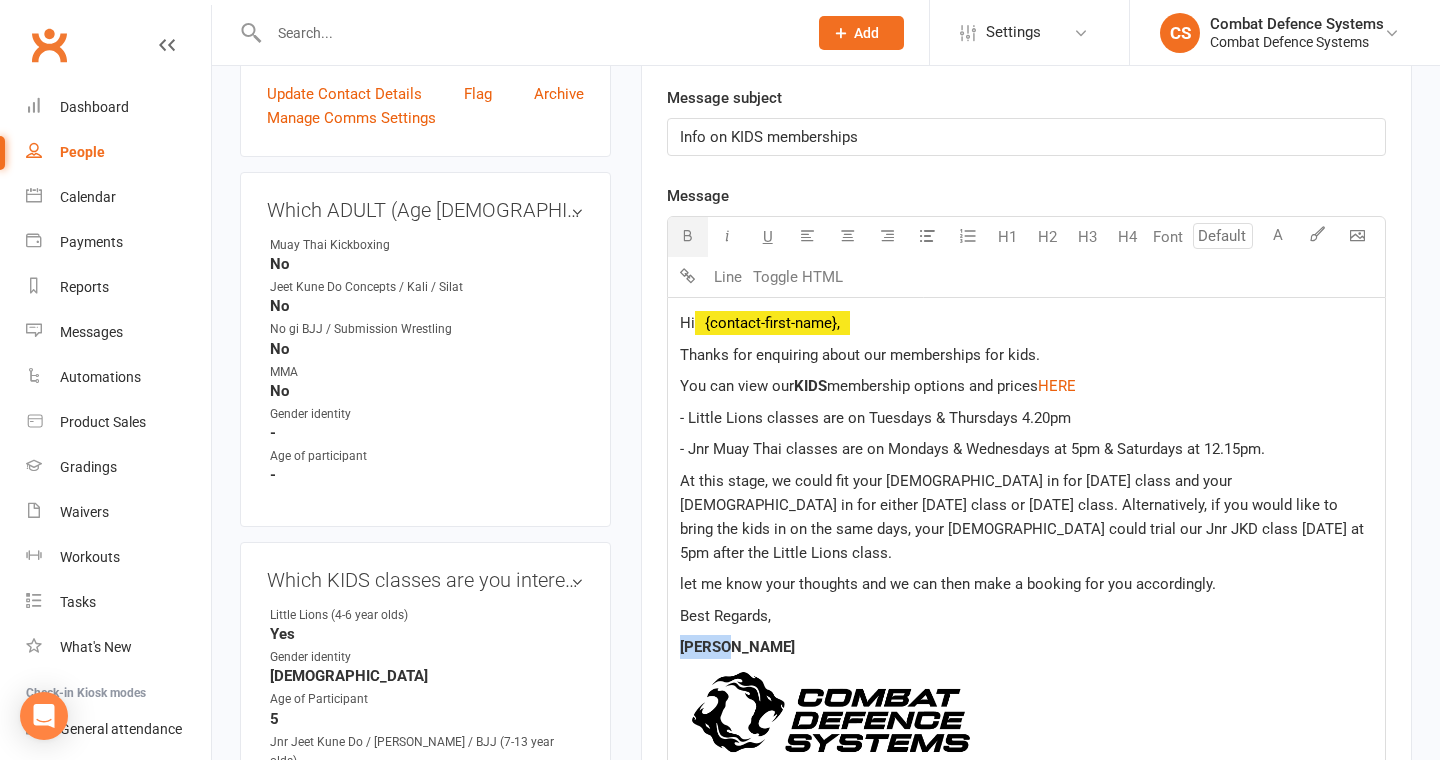 drag, startPoint x: 728, startPoint y: 617, endPoint x: 637, endPoint y: 619, distance: 91.02197 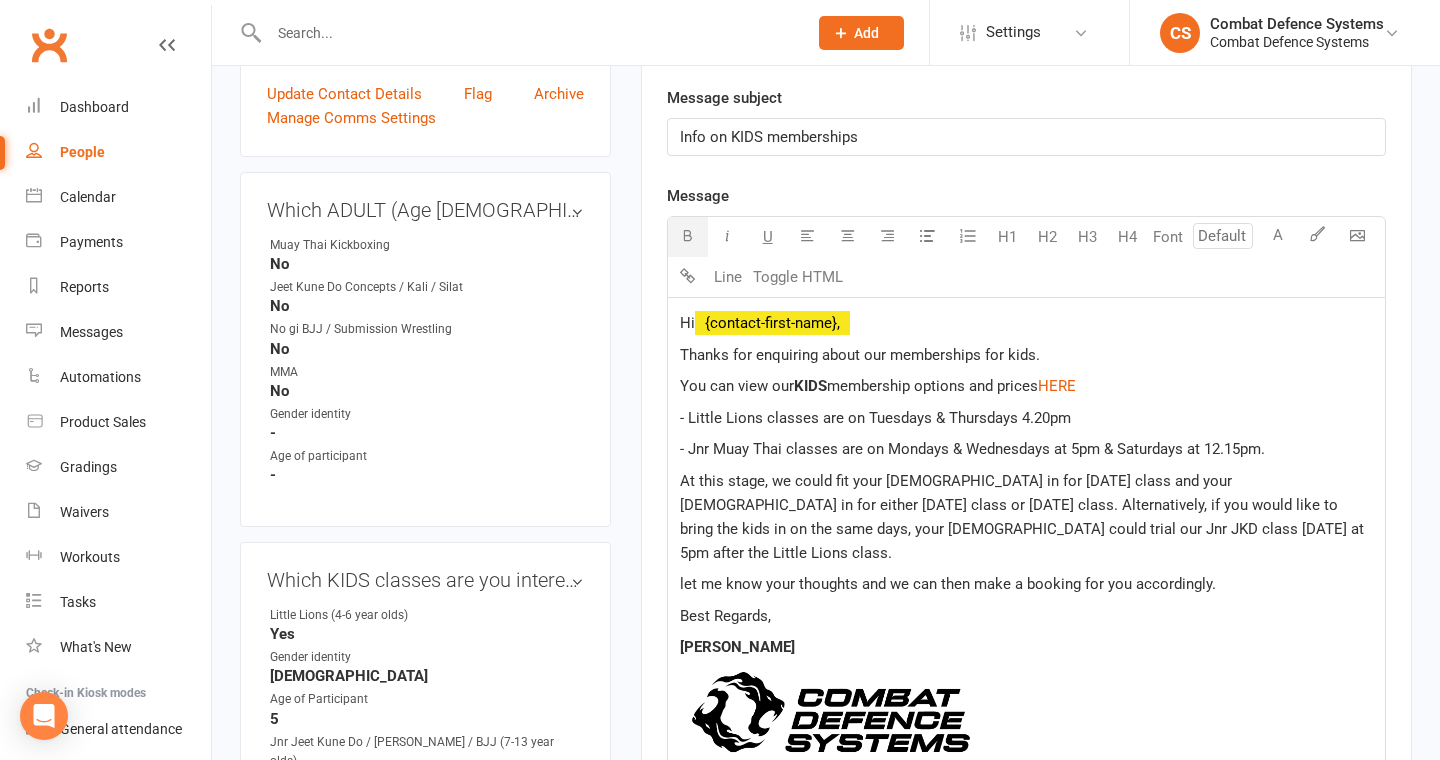 click on "Best Regards," 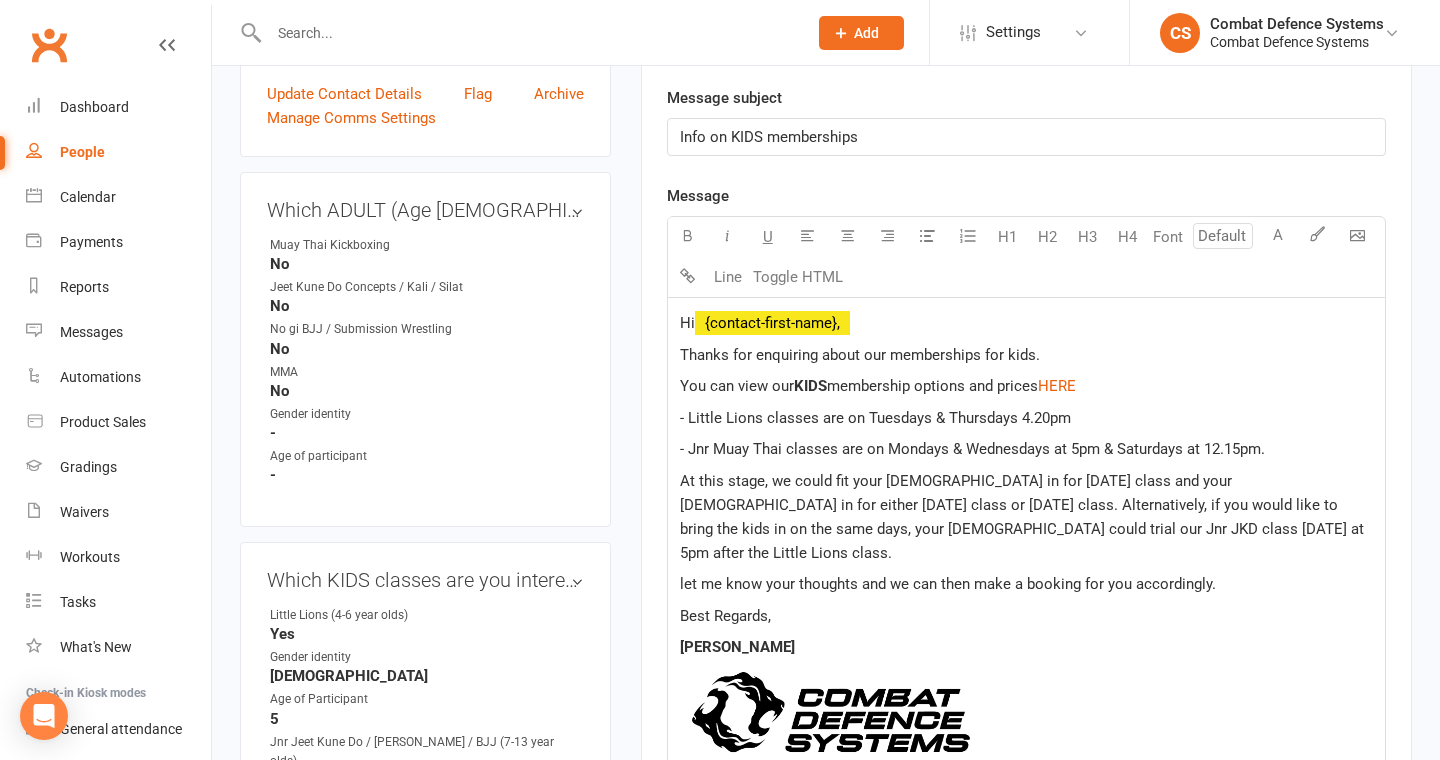 click on "let me know your thoughts and we can then make a booking for you accordingly." 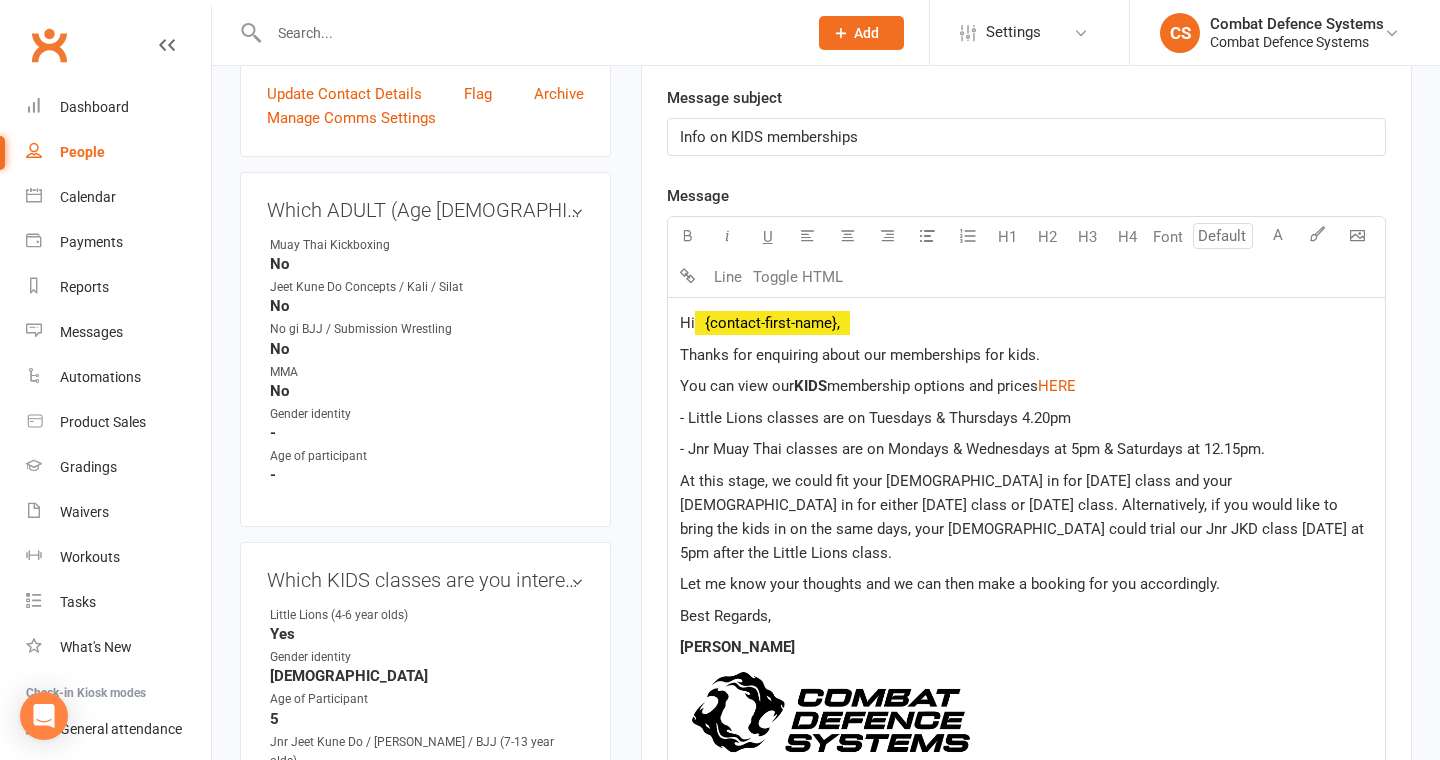 click on "Best Regards," 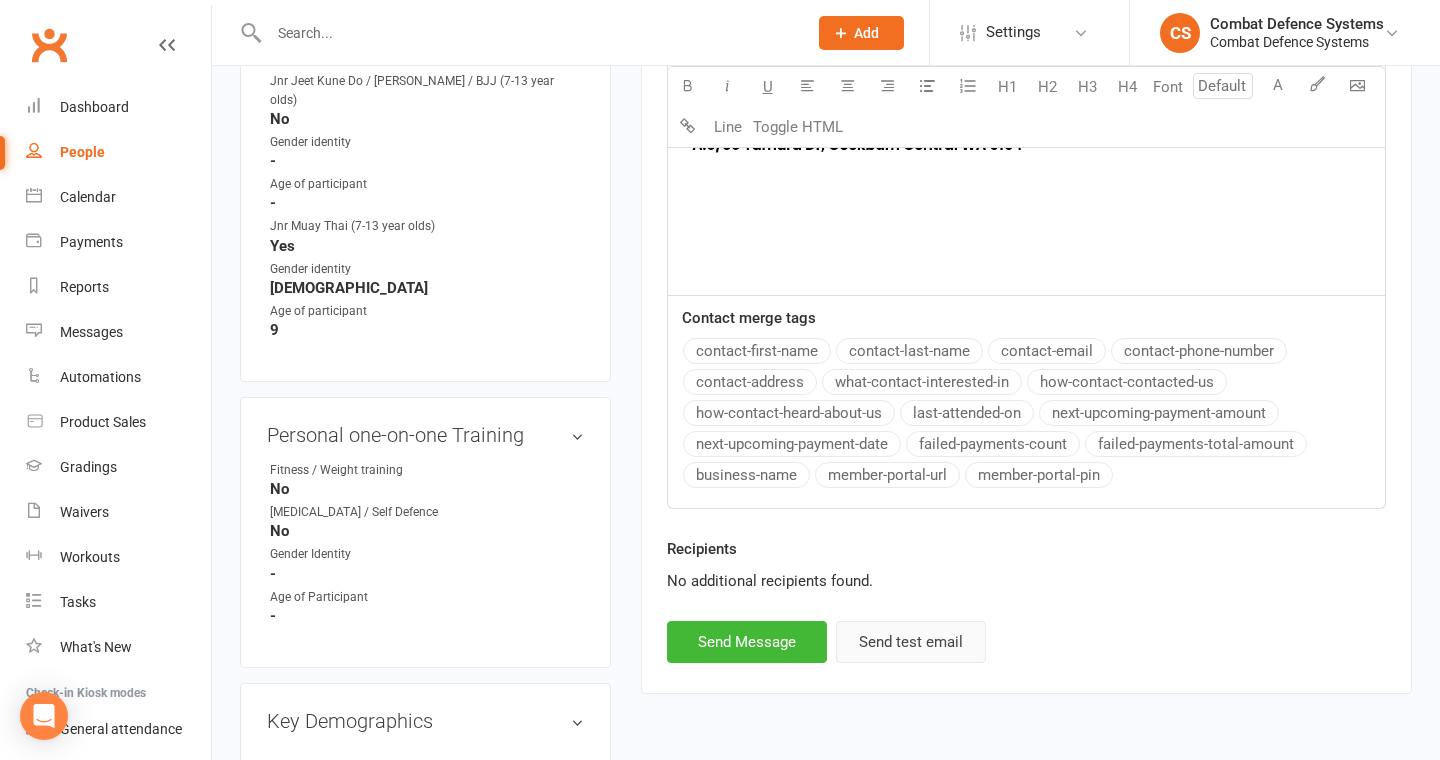 scroll, scrollTop: 1163, scrollLeft: 0, axis: vertical 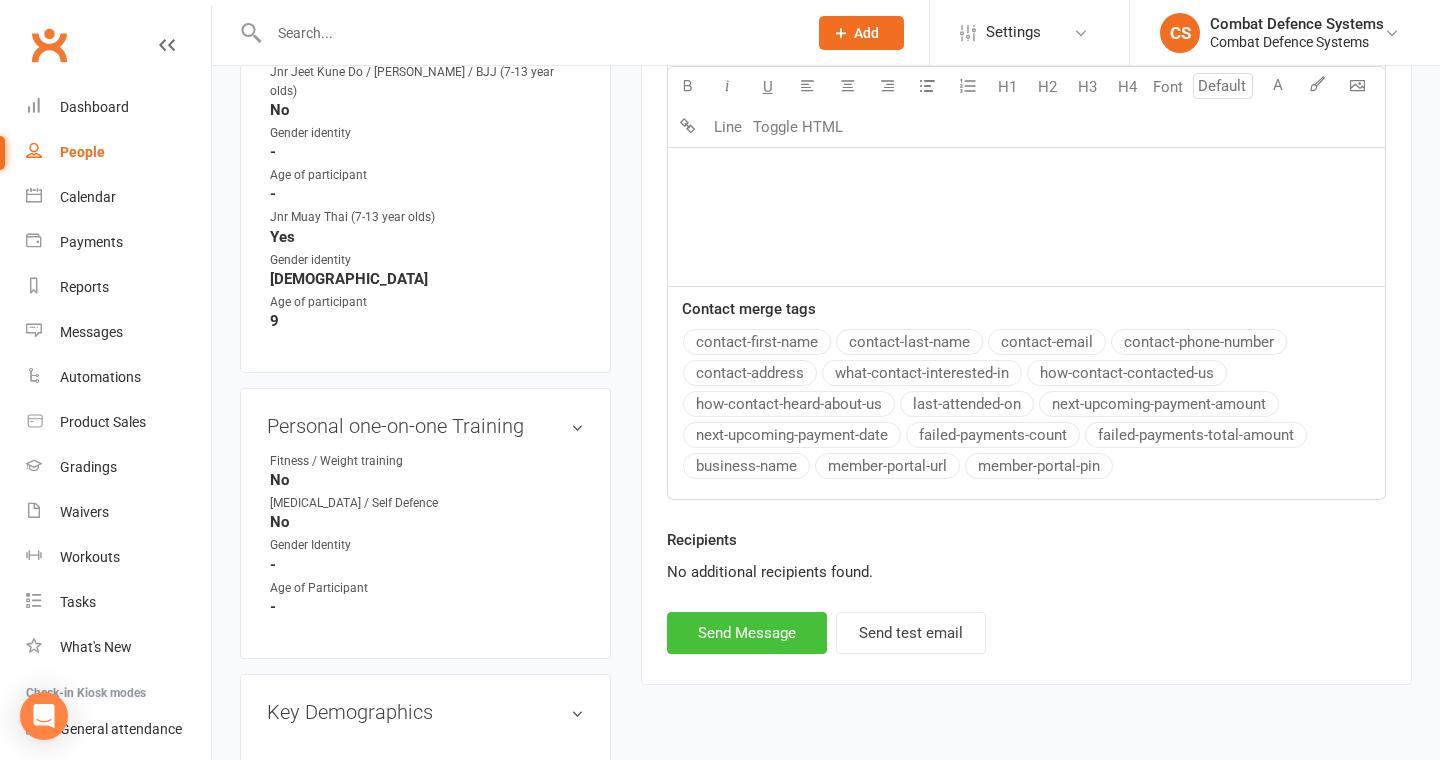 click on "Send Message" at bounding box center (747, 633) 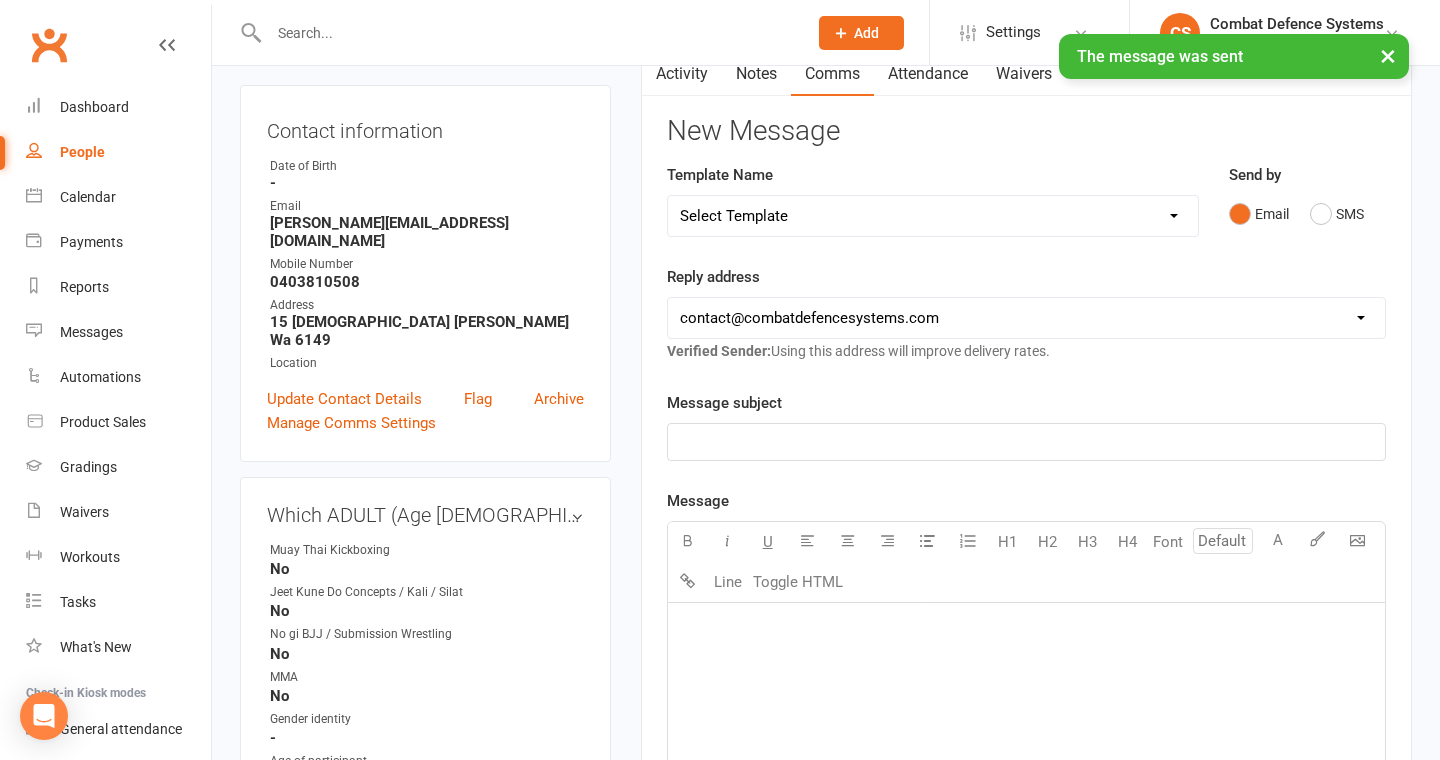 scroll, scrollTop: 139, scrollLeft: 0, axis: vertical 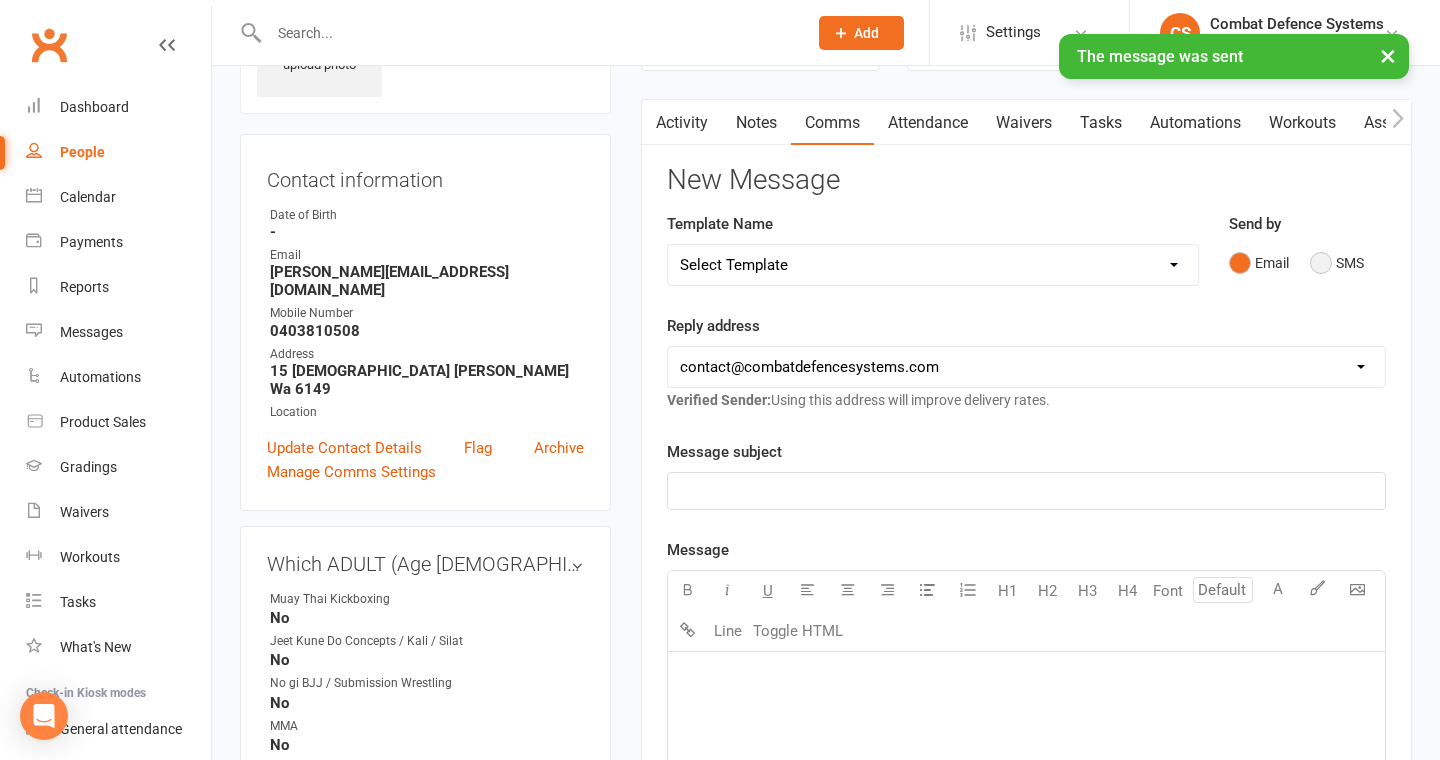 click on "SMS" at bounding box center [1337, 263] 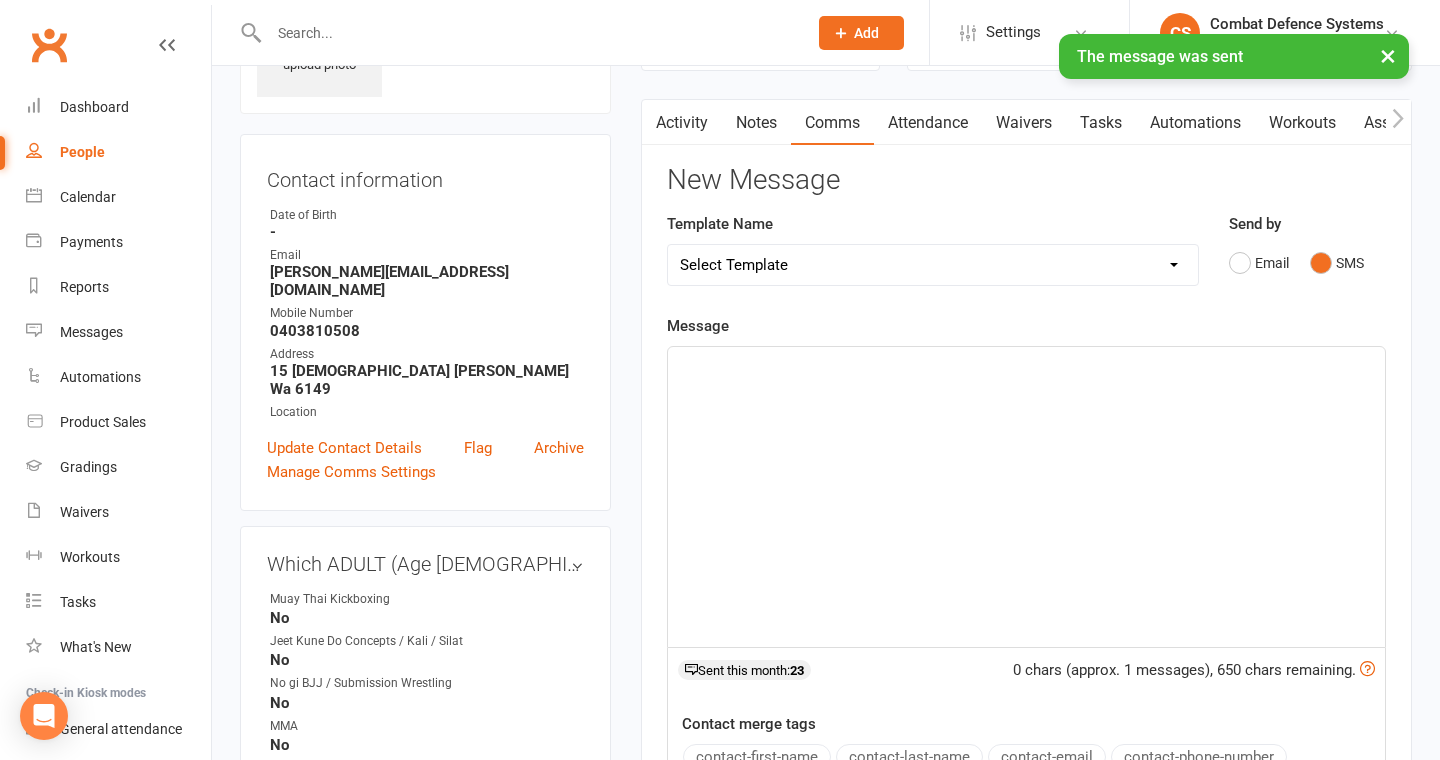 click on "×" at bounding box center (1388, 55) 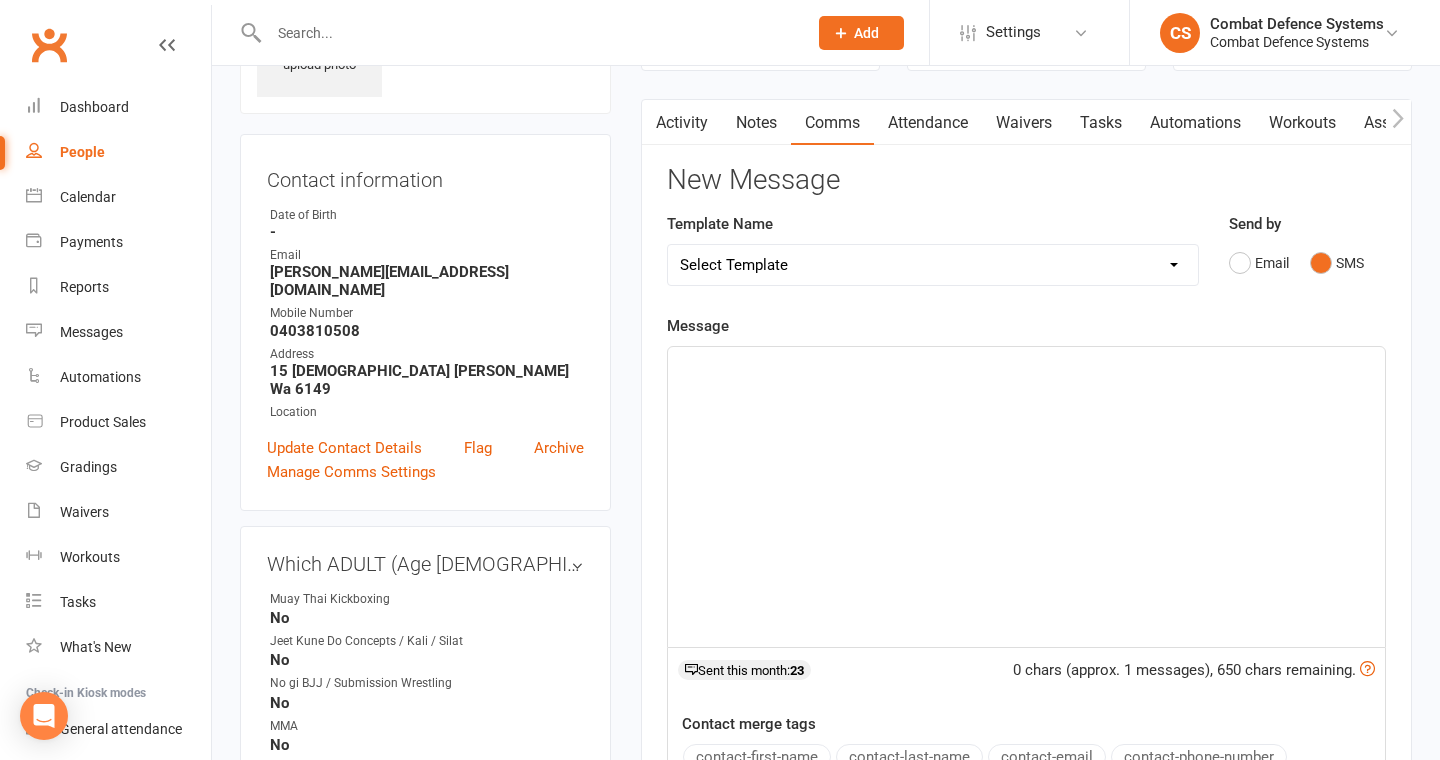 click on "Select Template [Email] CDS Social Club Intro Letter [Email] Private lessons for grading [Email] W.A.K.O. Mat sport competition [Email] Kid's Trial Class Booking - Jnr JKD [Email] Kid's Trial Class Booking - Jnr Muay Thai [Email] Kid's Trial Class Booking - Little Lions [Email] End of suspension [Email] Start of Suspension [Email] Suspension Request Application [Email] Social Club (initial letter) [Email] New member welcome - ADULT BJJ [Email] New member welcome - ADULT GOLD [Email] New member welcome - ADULT JKD/Kali/Silat [Email] New member welcome - ADULT MMA [Email] New member welcome - ADULT Muay Thai [Email] New member welcome - Jnr JKD [Email] New member welcome - Jnr Muay Thai [Email] New member welcome - Little Lions [Email] New member Personal Lesson SPECIAL OFFER - ADULTS [Email] New member Personal Lesson SPECIAL OFFER - KIDS [Email] New enquiry - ADULT classes [Email] New enquiry - ADULT & KIDS classes [Email] New enquiry - KIDS classes [Email] PRICING for ADULT & KIDS memberships" at bounding box center (933, 265) 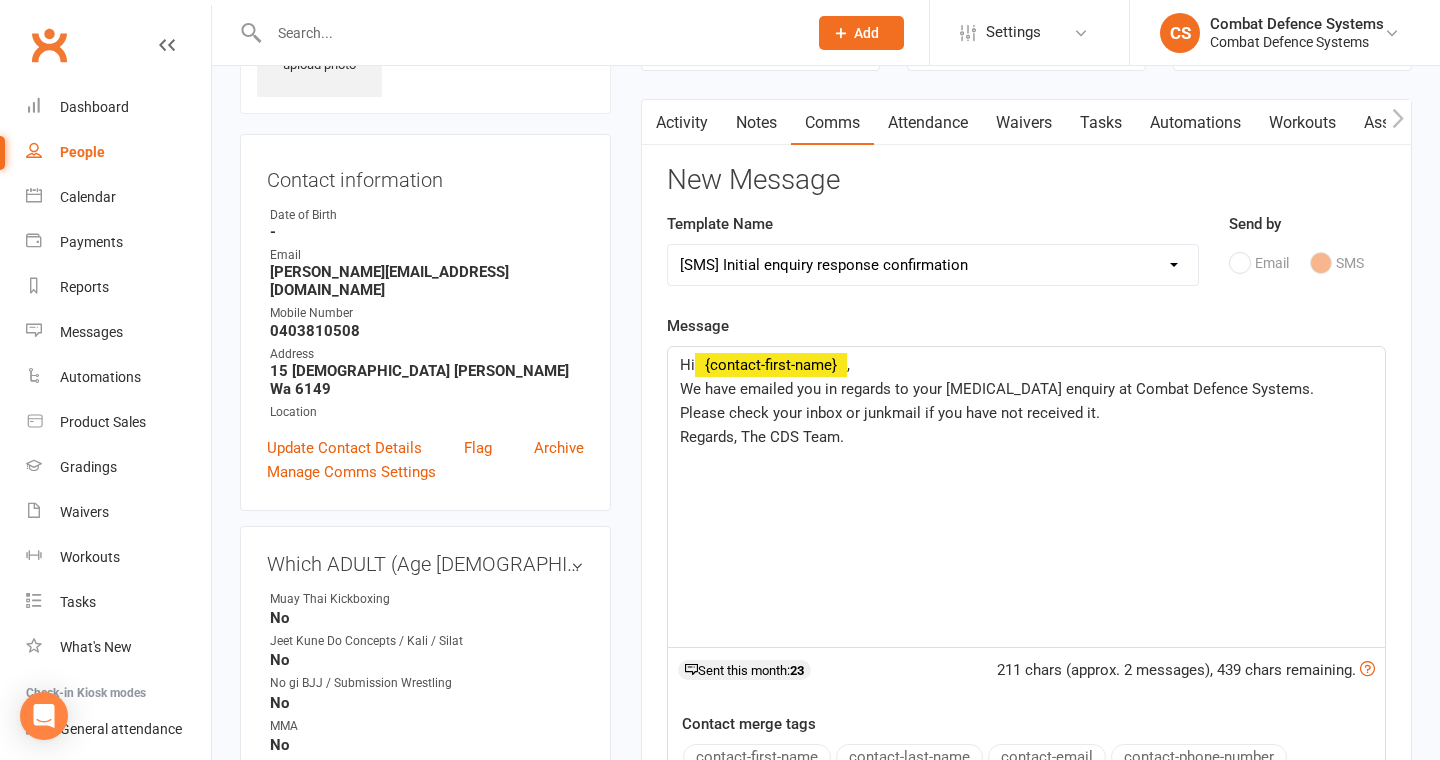 click on "Hi  ﻿ {contact-first-name}  ," 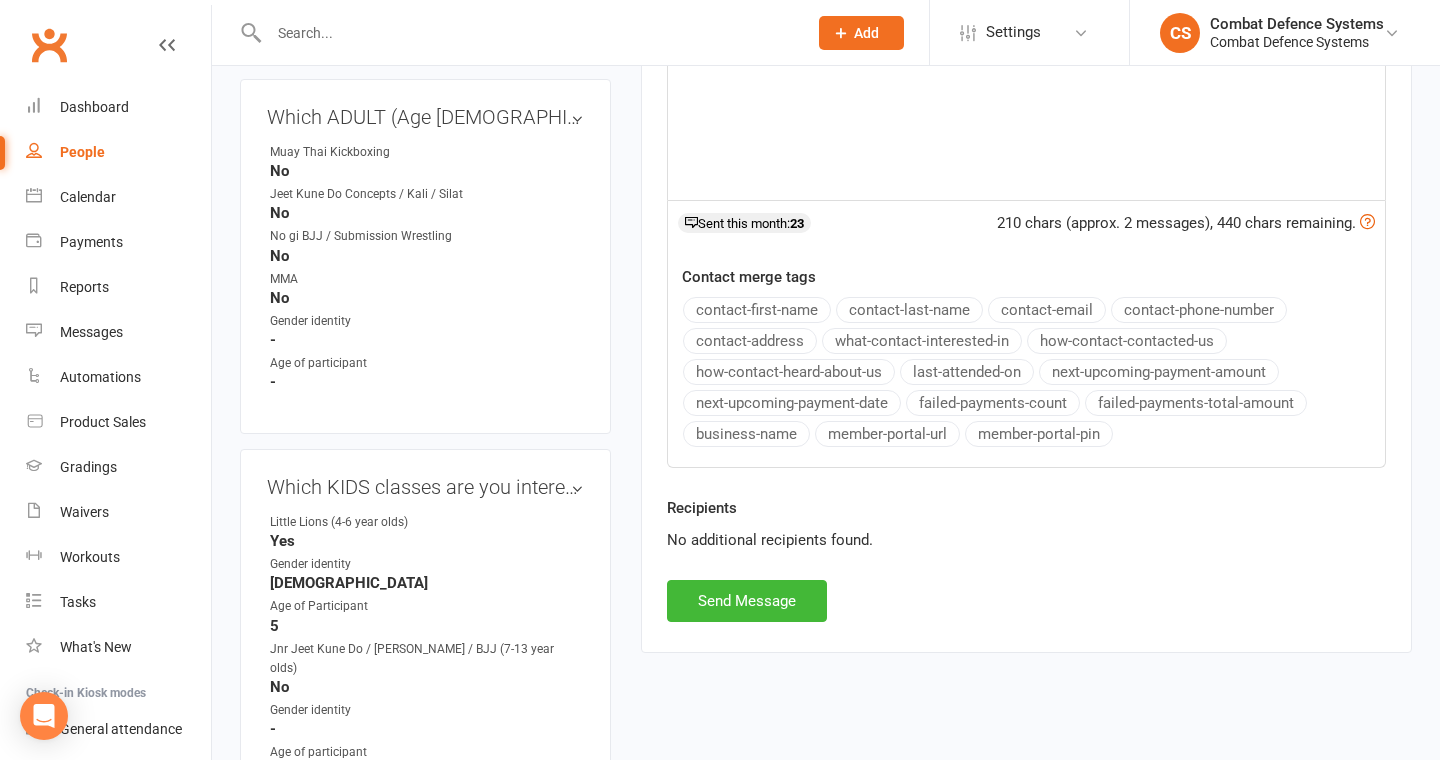 scroll, scrollTop: 851, scrollLeft: 0, axis: vertical 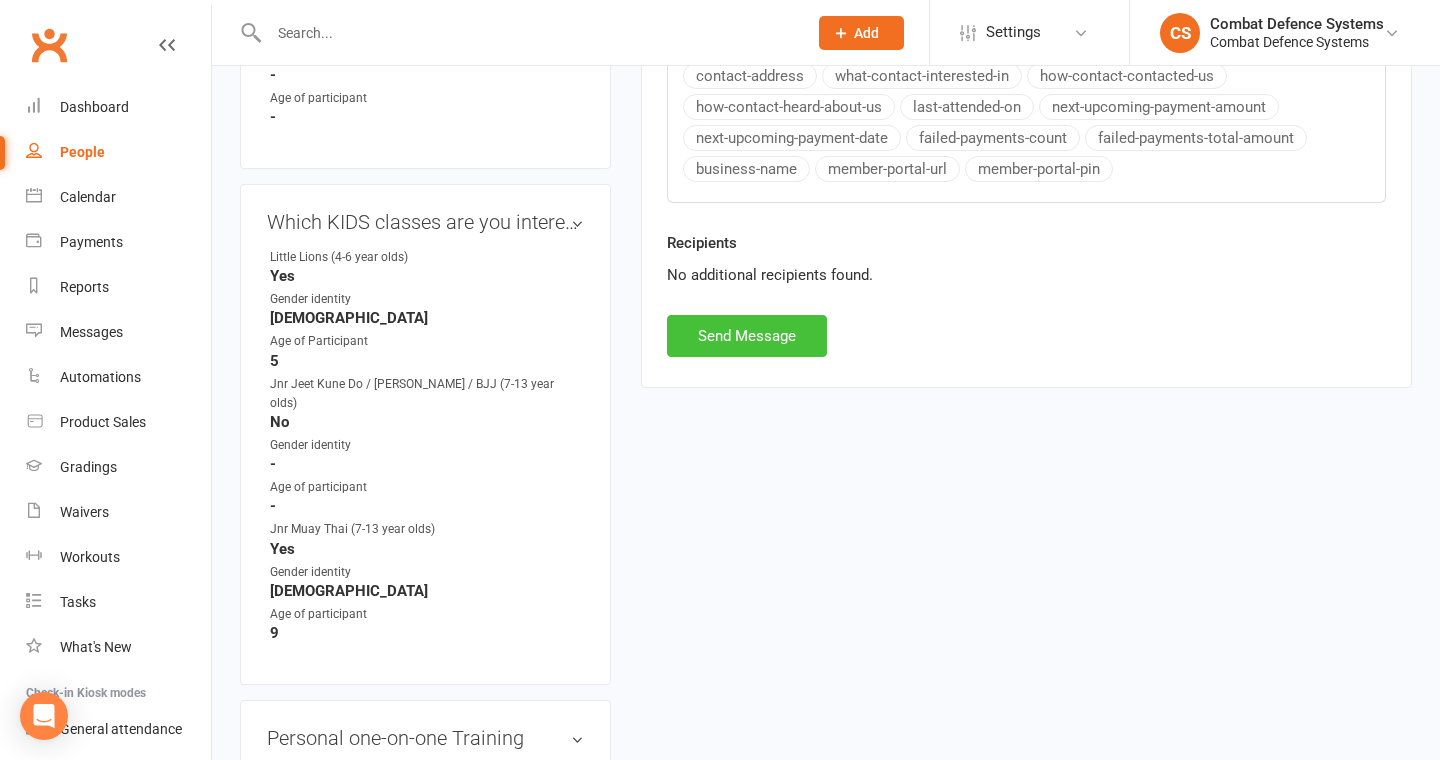 click on "Send Message" at bounding box center (747, 336) 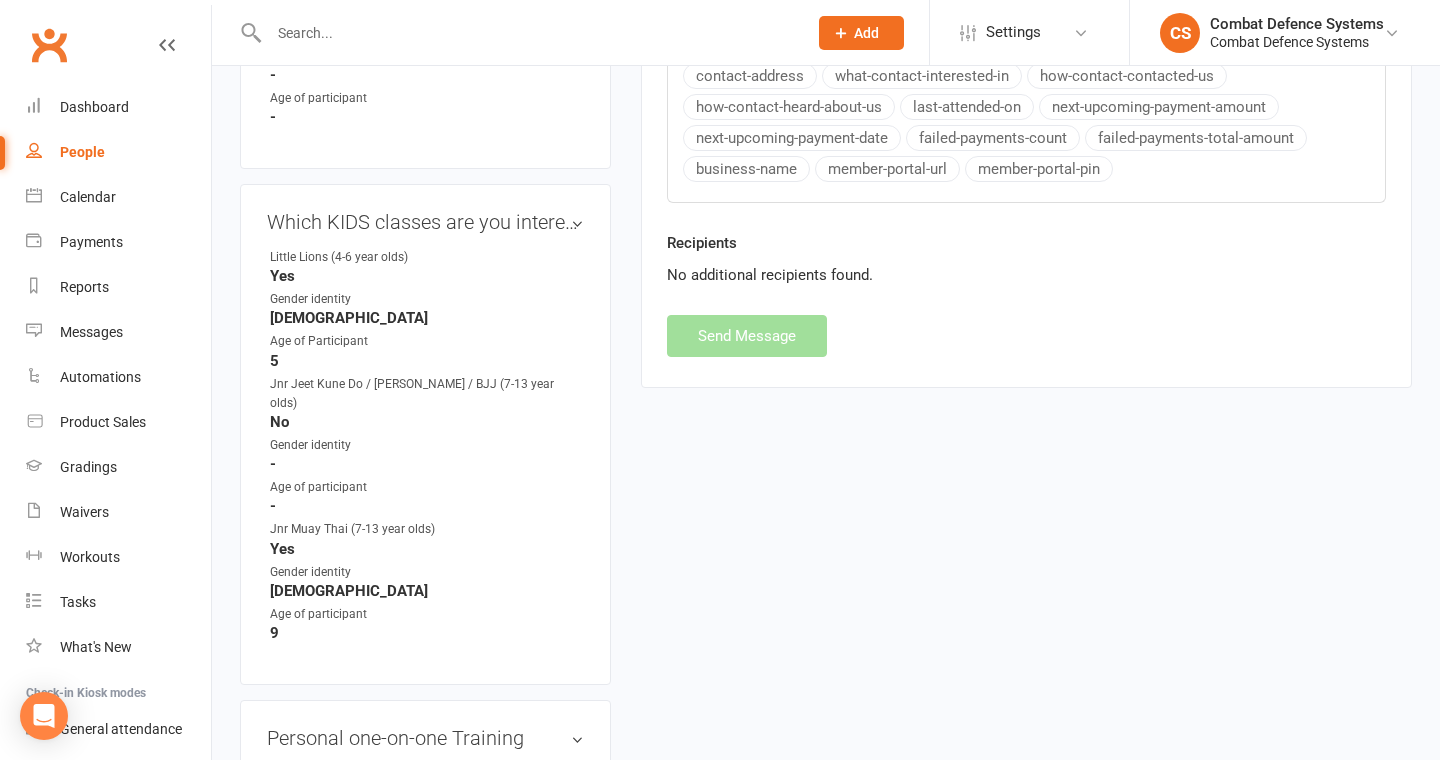 select 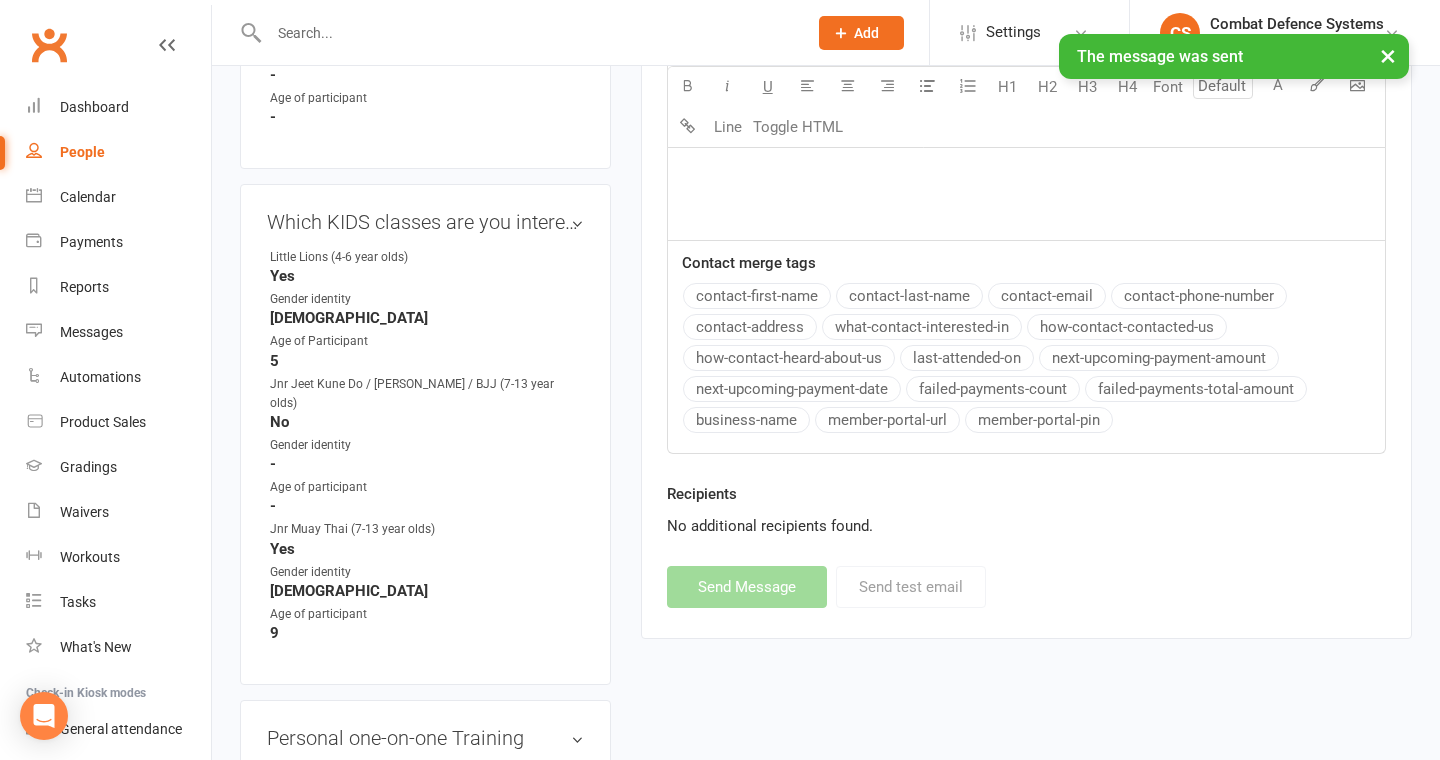 click on "People" at bounding box center [82, 152] 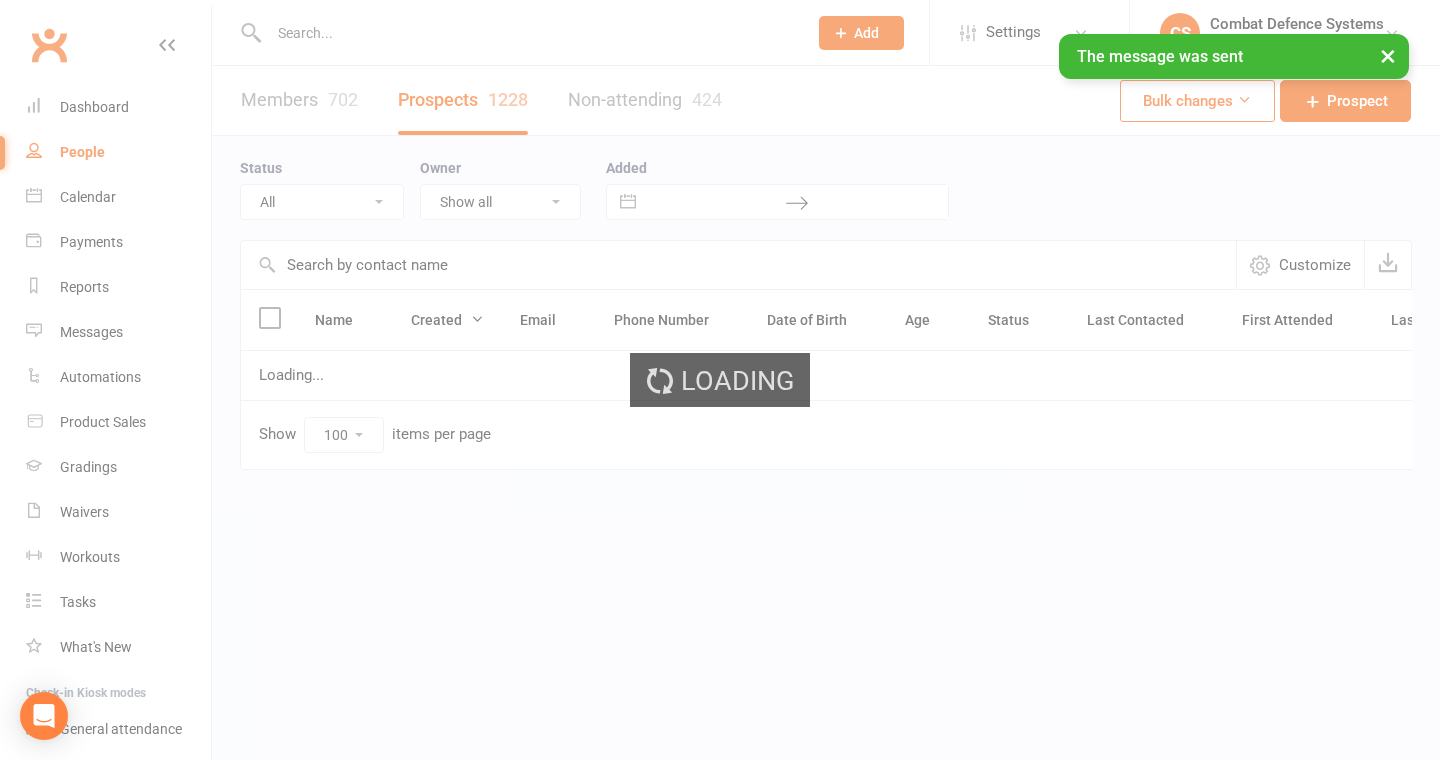 scroll, scrollTop: 0, scrollLeft: 0, axis: both 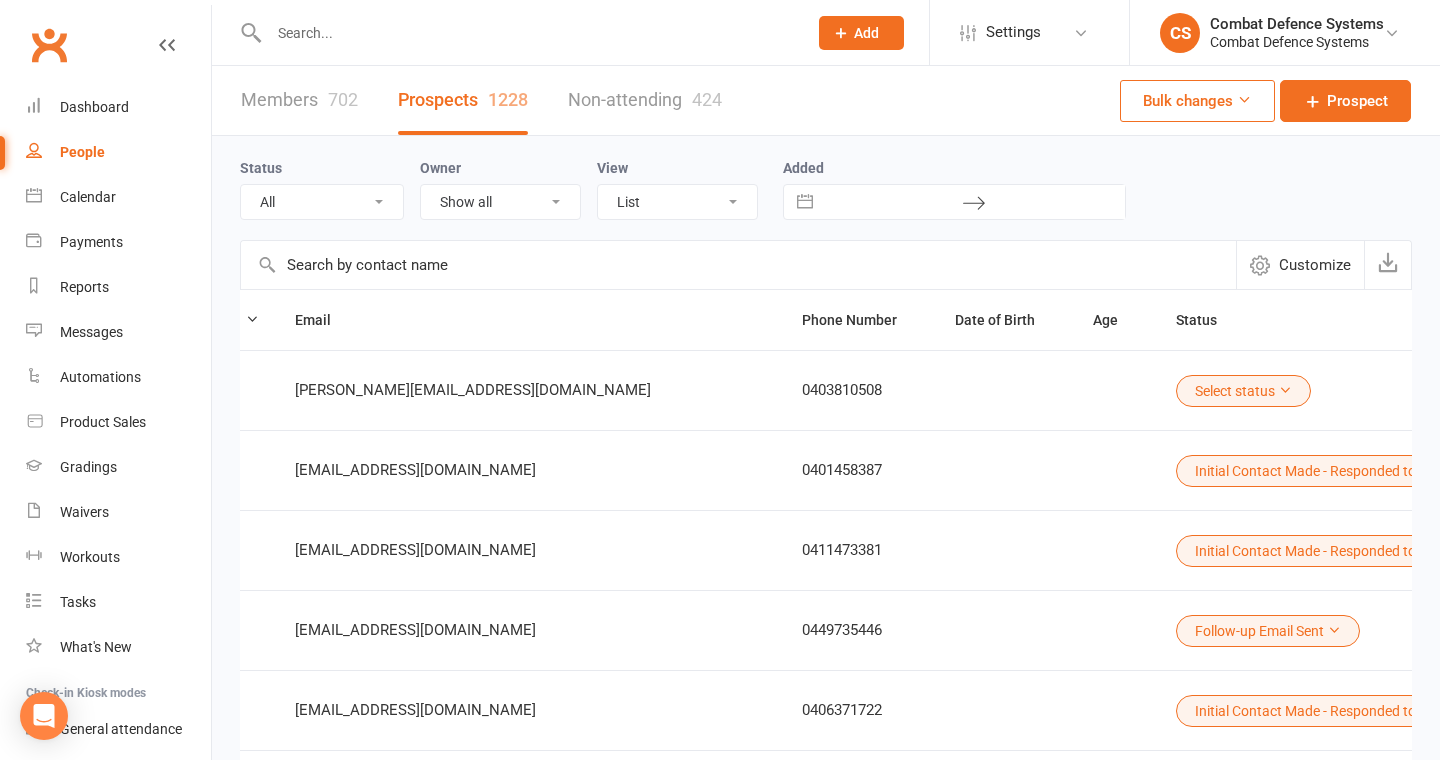 click on "Select status" at bounding box center (1243, 391) 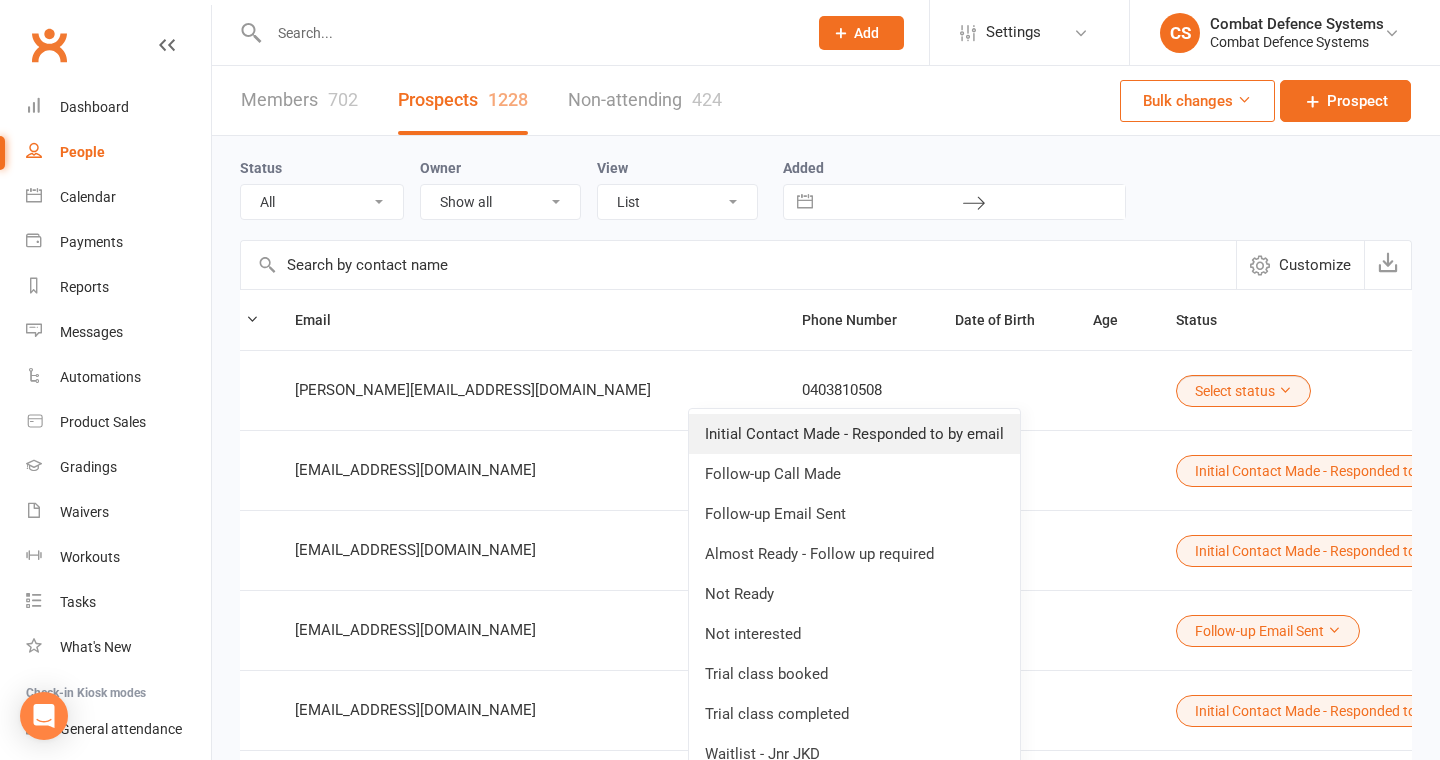 click on "Initial Contact Made - Responded to by email" at bounding box center (854, 434) 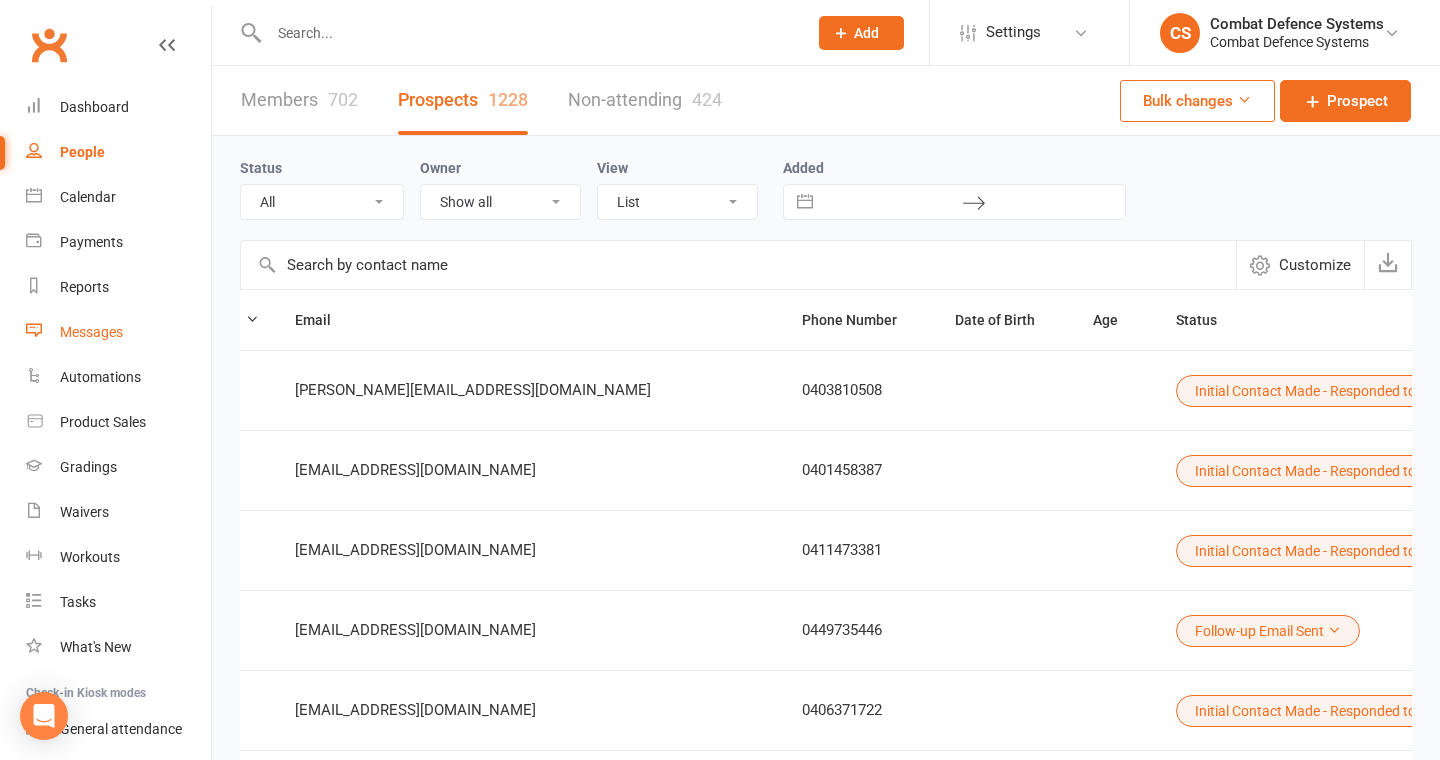 click on "Messages" at bounding box center [91, 332] 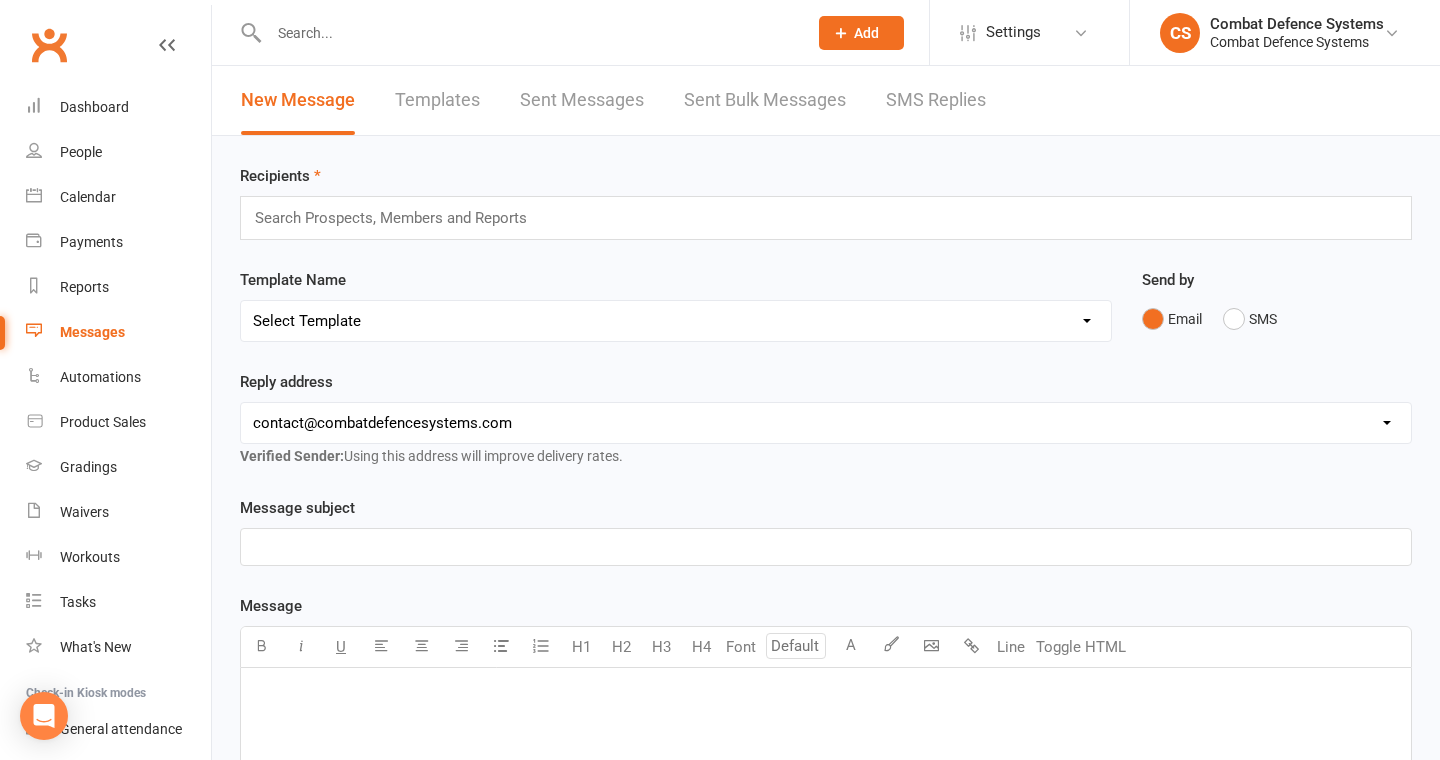 click on "Templates" at bounding box center (437, 100) 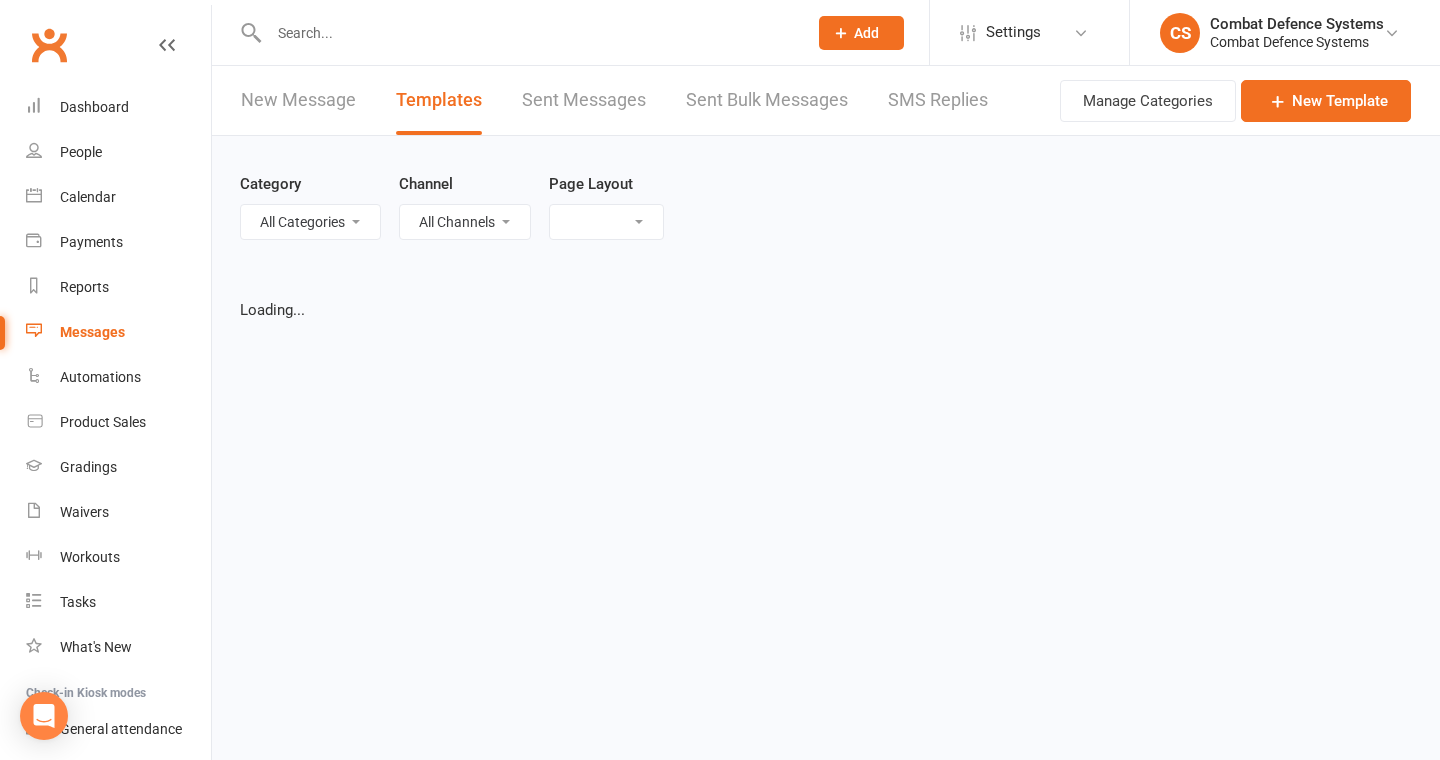 select on "list" 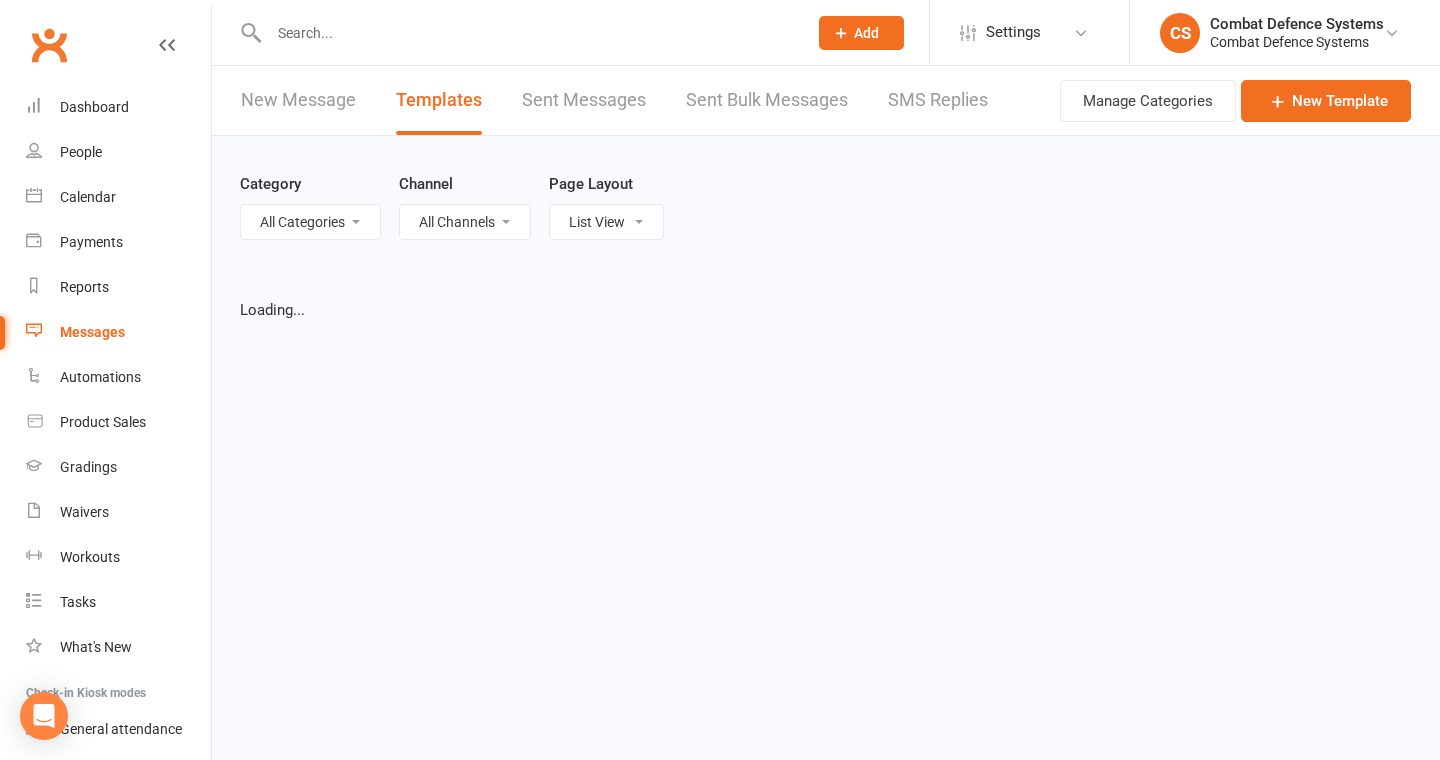 select on "100" 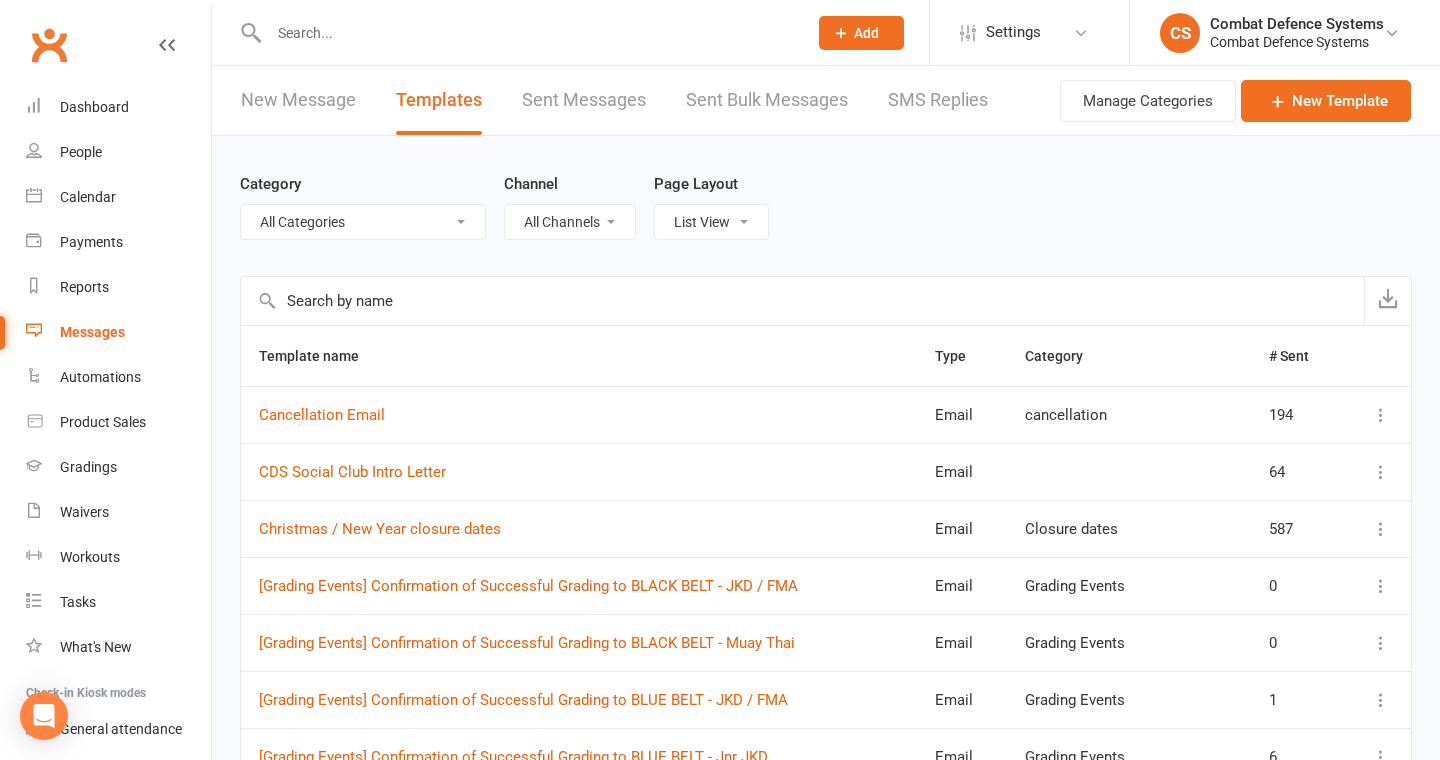 click on "All Categories (No category) cancellation Closure dates Competitions credit card expiry Enquiry response confirmation Failed fees Follow up General Grading Events invitation Membership fees Muay Thai New enquiry New Member Offers New member welcome Social Club Suspension Request Trial Class Booking" at bounding box center (363, 222) 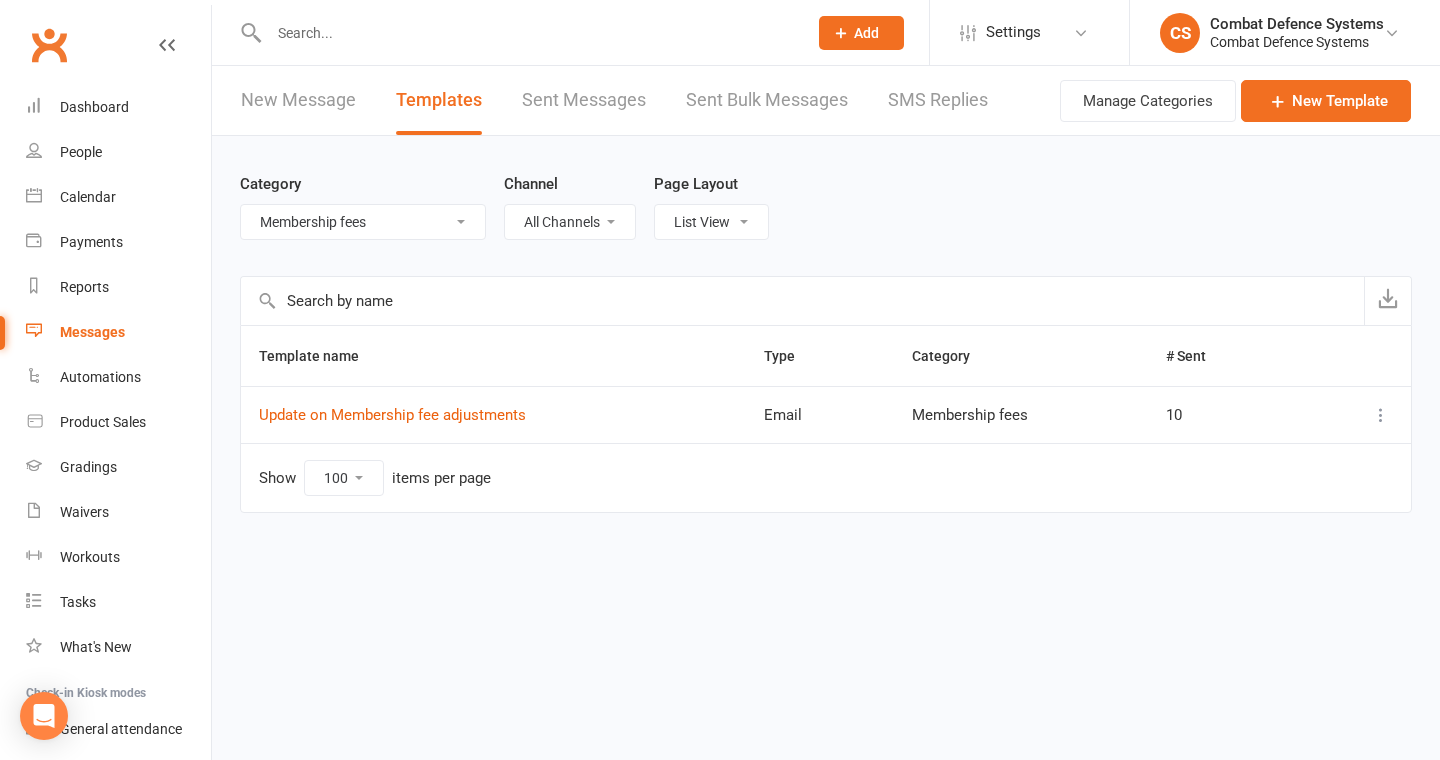 click on "All Categories (No category) cancellation Closure dates Competitions credit card expiry Enquiry response confirmation Failed fees Follow up General Grading Events invitation Membership fees Muay Thai New enquiry New Member Offers New member welcome Social Club Suspension Request Trial Class Booking" at bounding box center (363, 222) 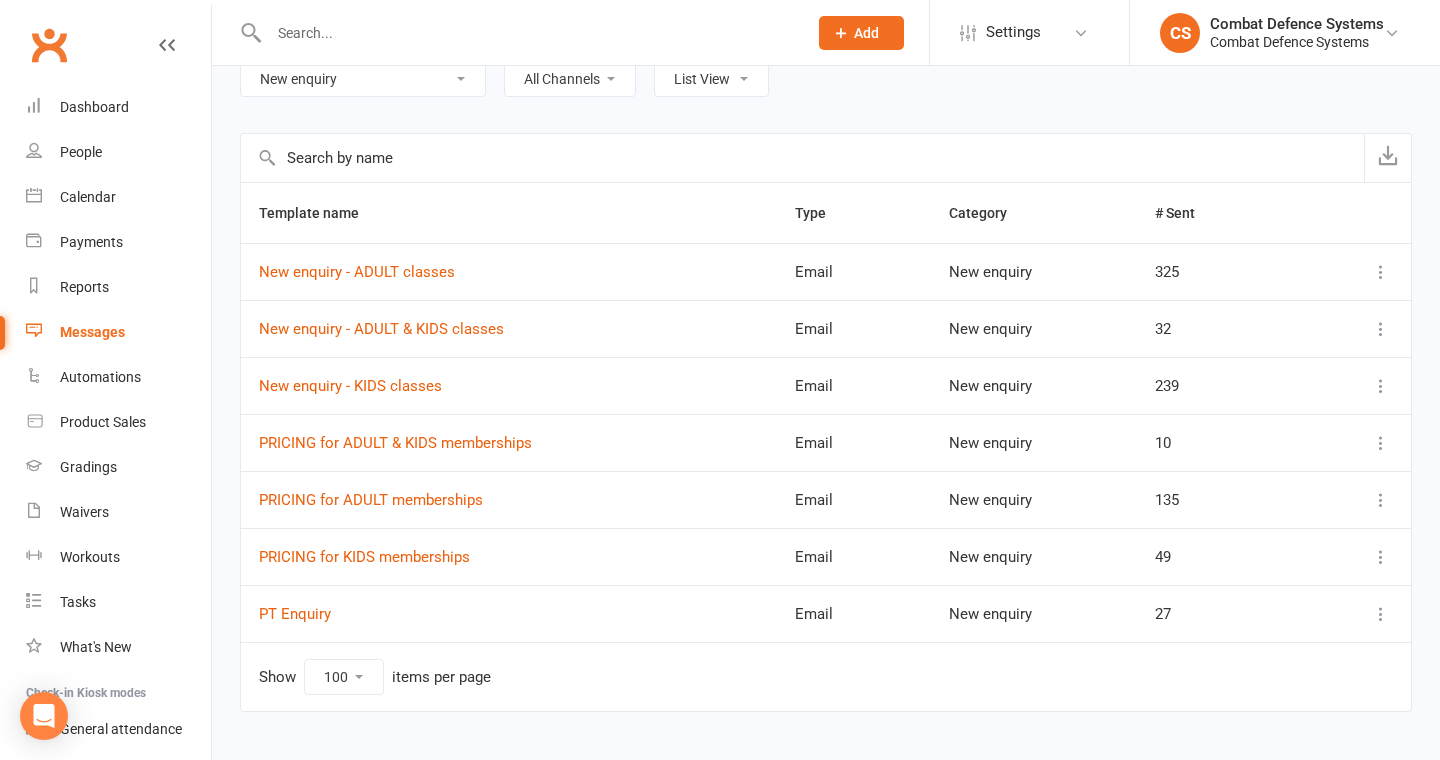 scroll, scrollTop: 146, scrollLeft: 0, axis: vertical 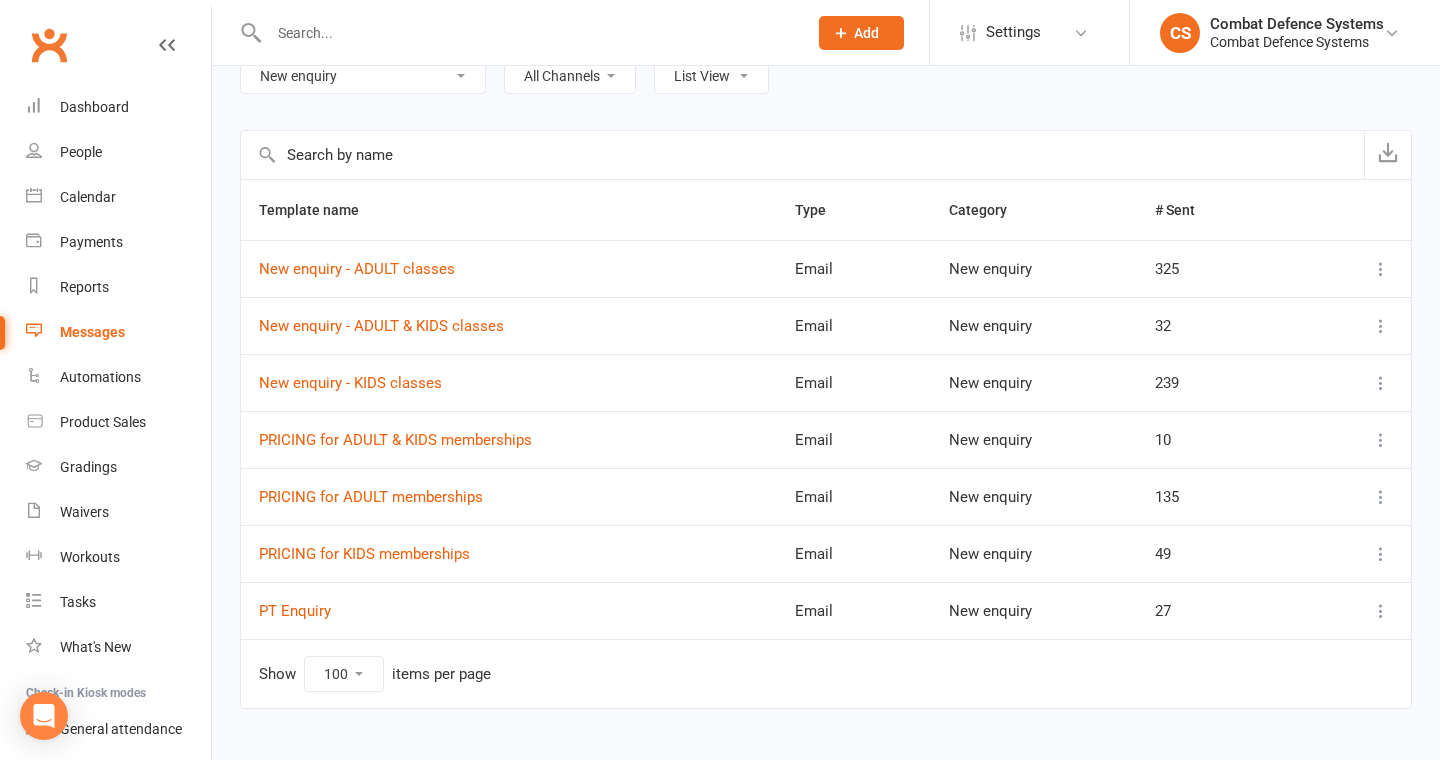 click at bounding box center (1381, 554) 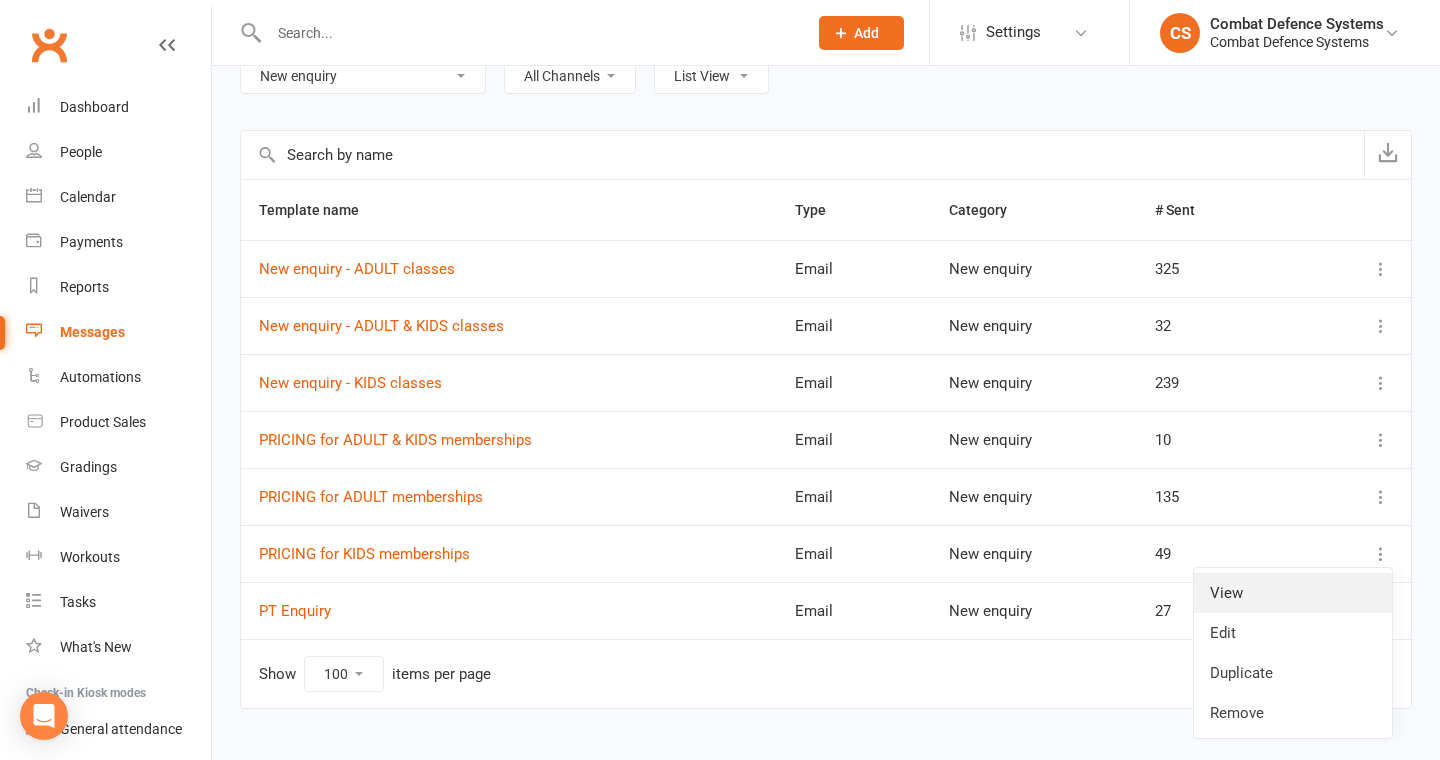 click on "View" at bounding box center [1293, 593] 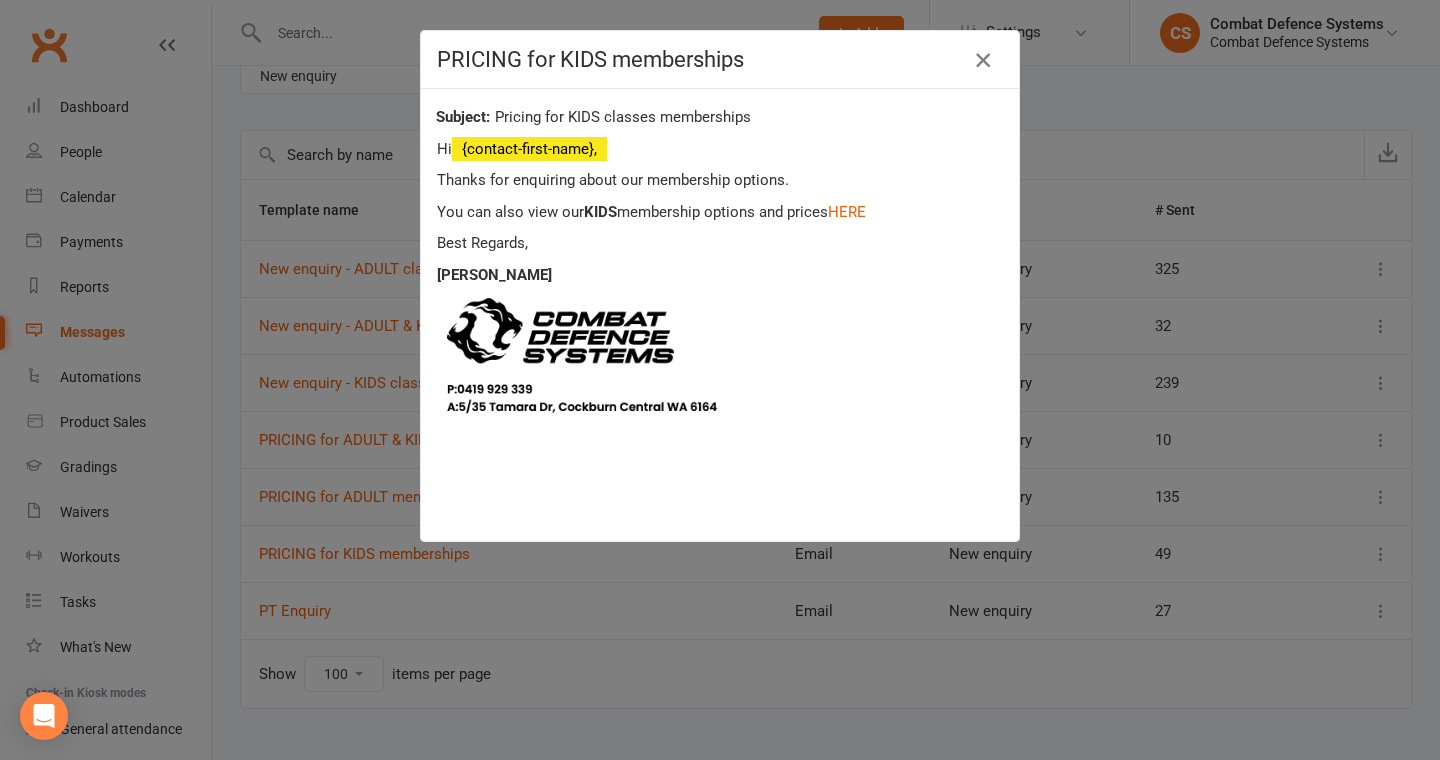 click at bounding box center (983, 60) 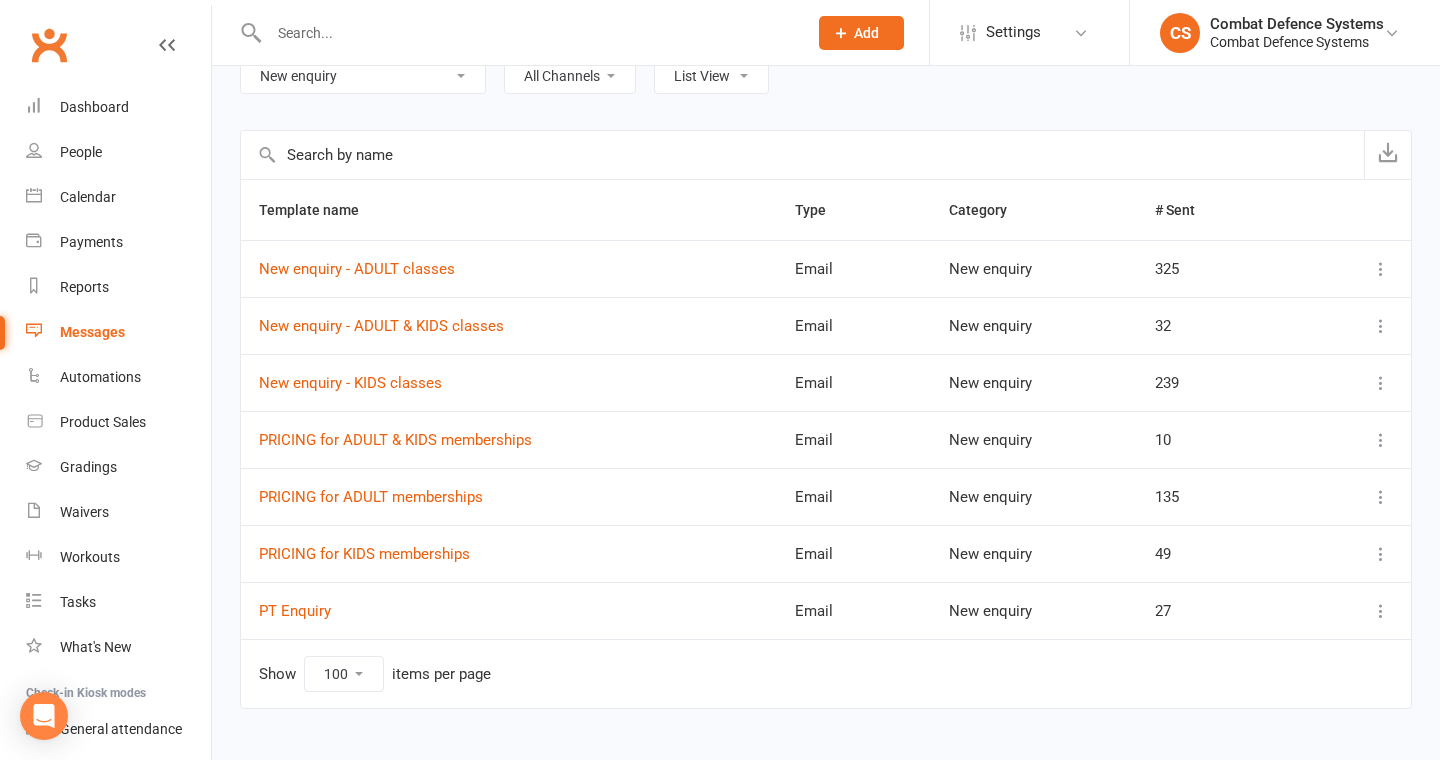 click at bounding box center (1381, 554) 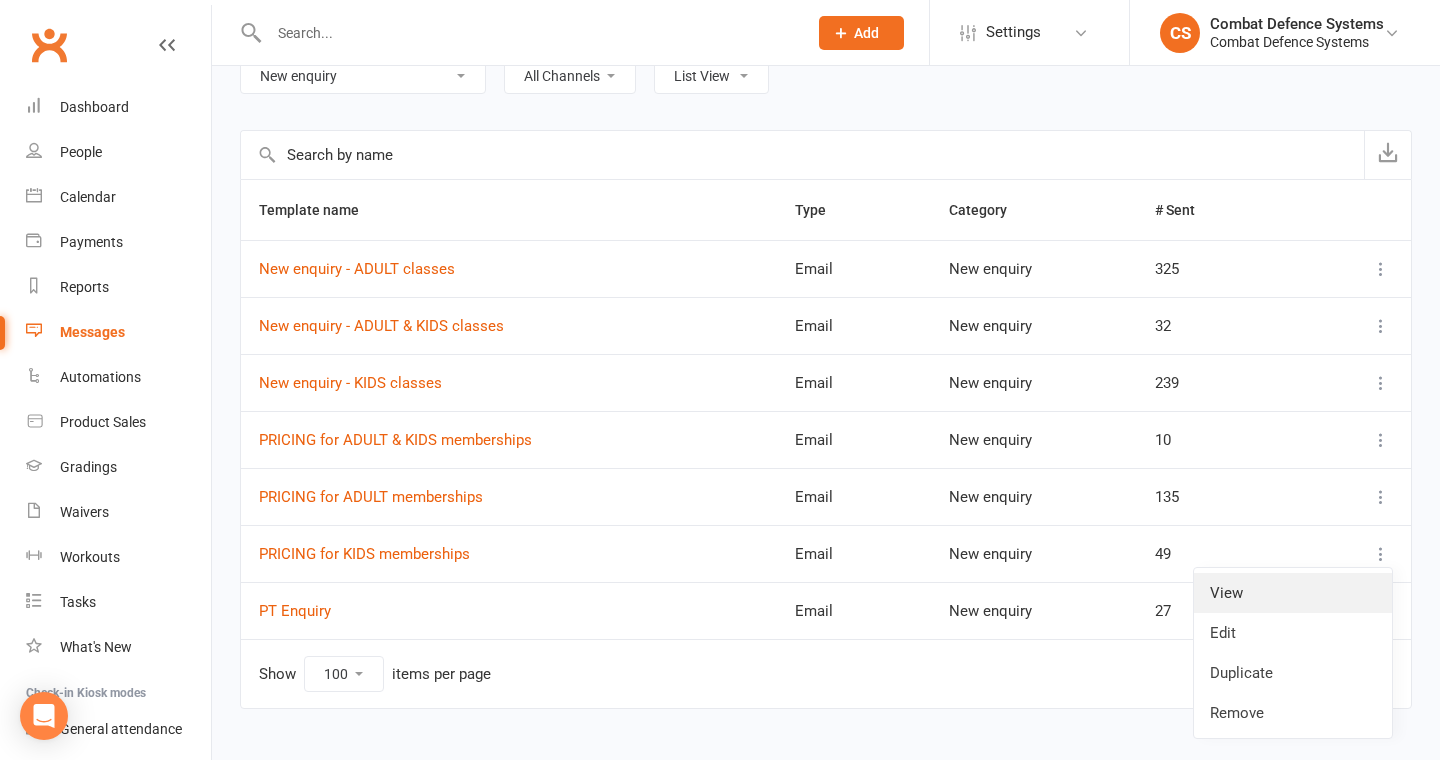 click on "View" at bounding box center [1293, 593] 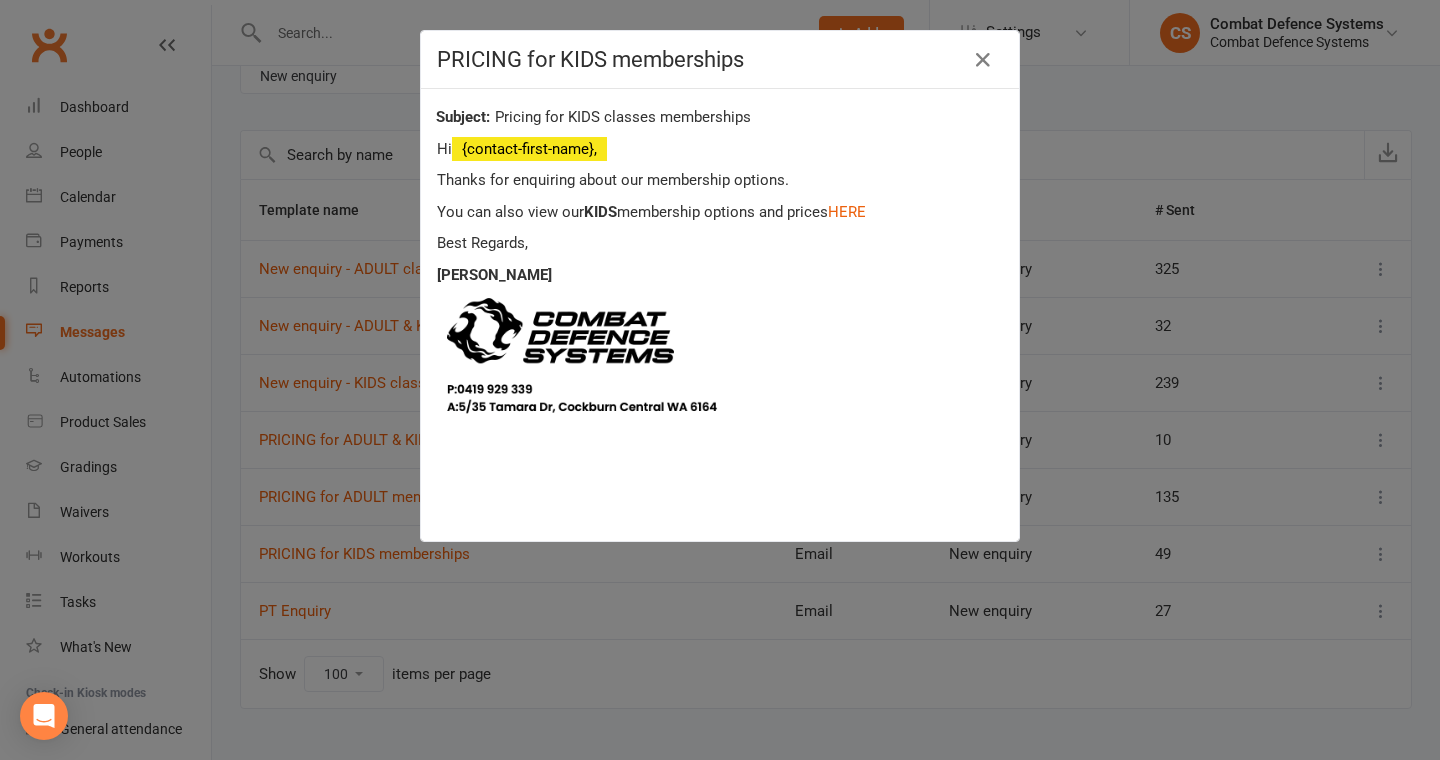 click on "Thanks for enquiring about our membership options." at bounding box center (720, 180) 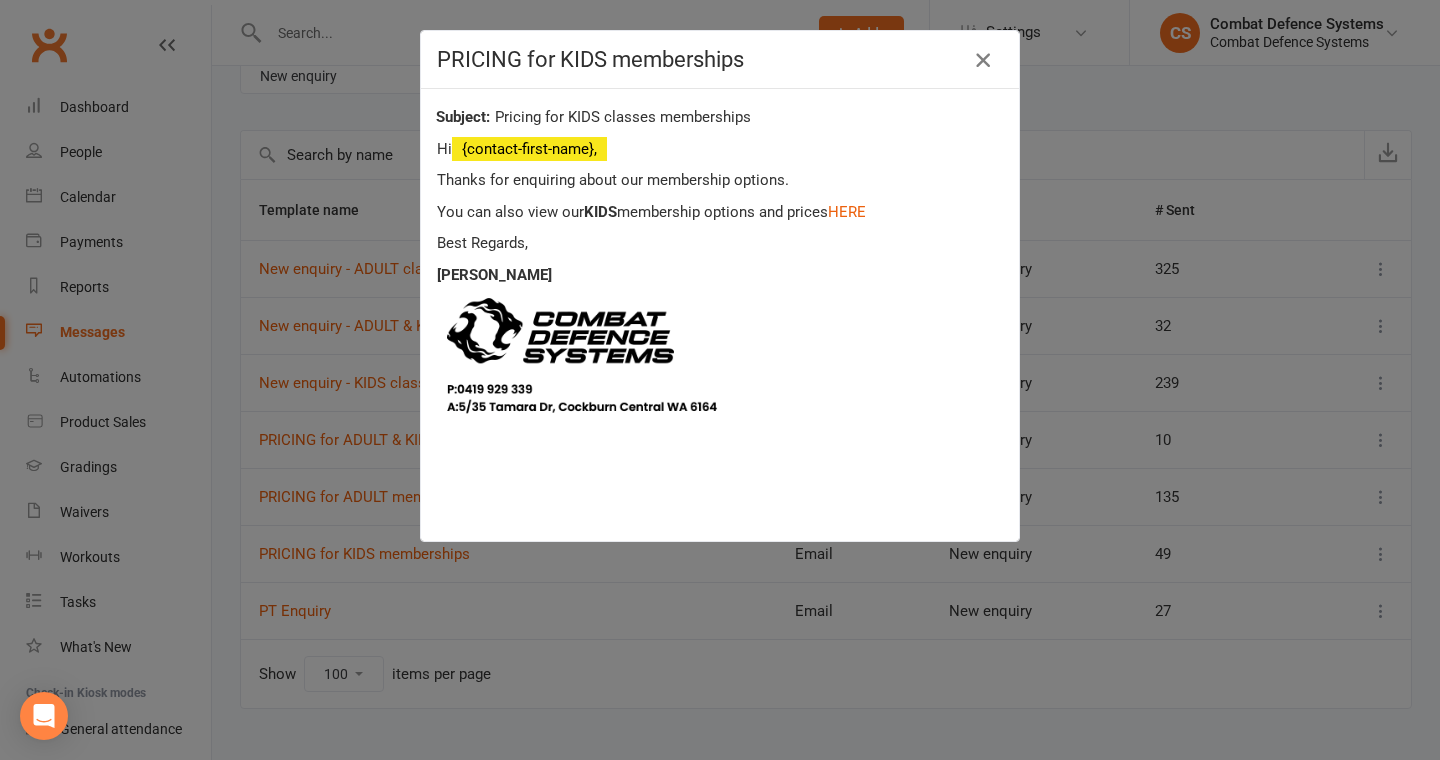 click at bounding box center [983, 60] 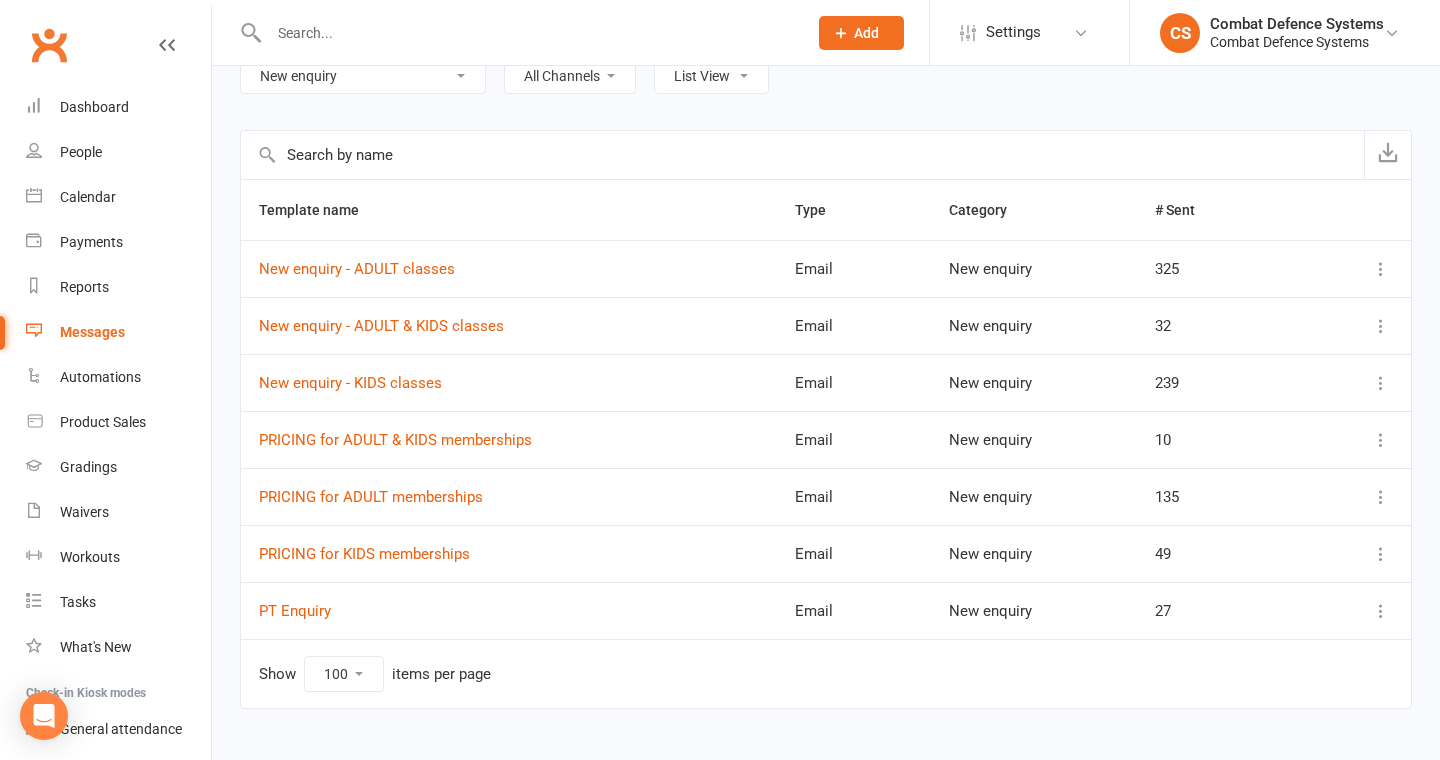 click at bounding box center (1381, 497) 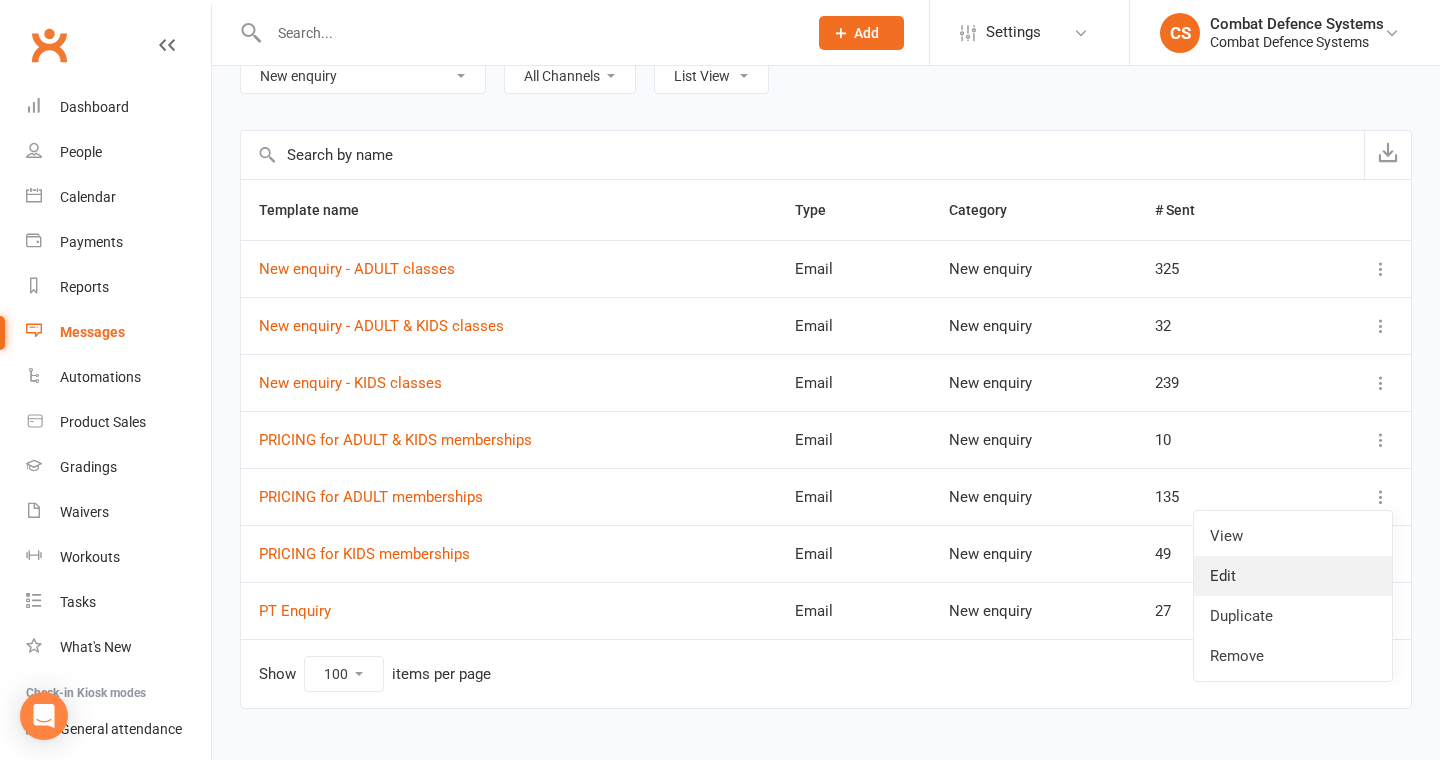 click on "Edit" at bounding box center (1293, 576) 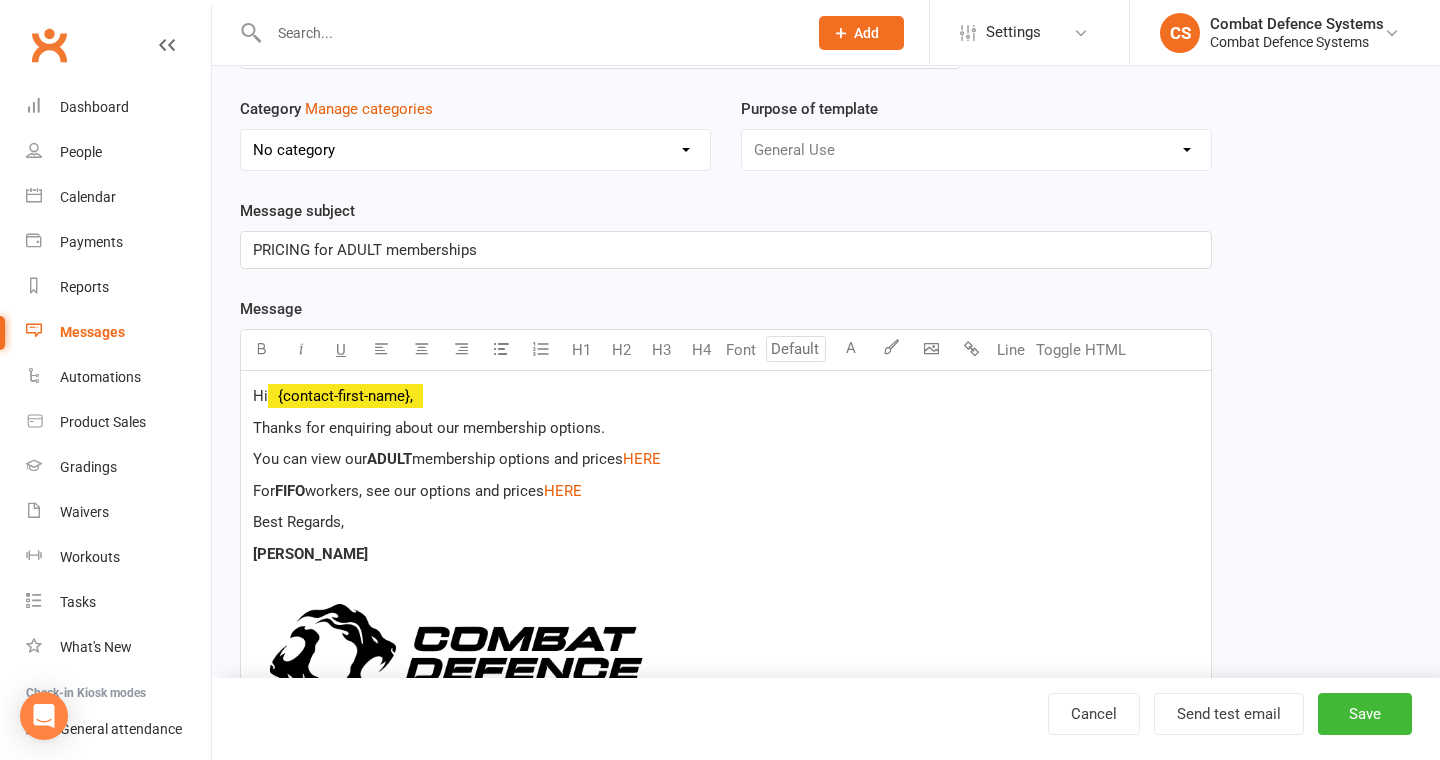 scroll, scrollTop: 0, scrollLeft: 0, axis: both 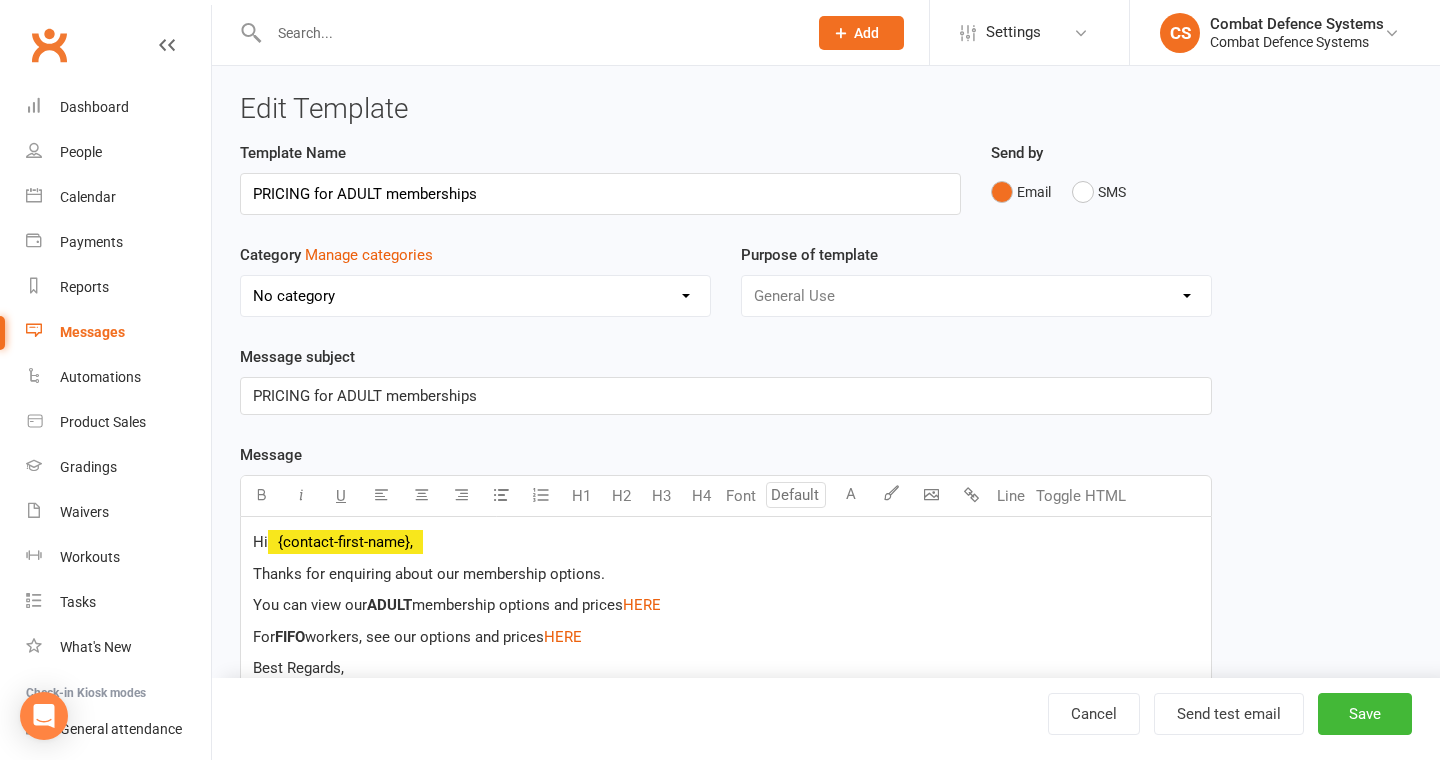 select on "5893" 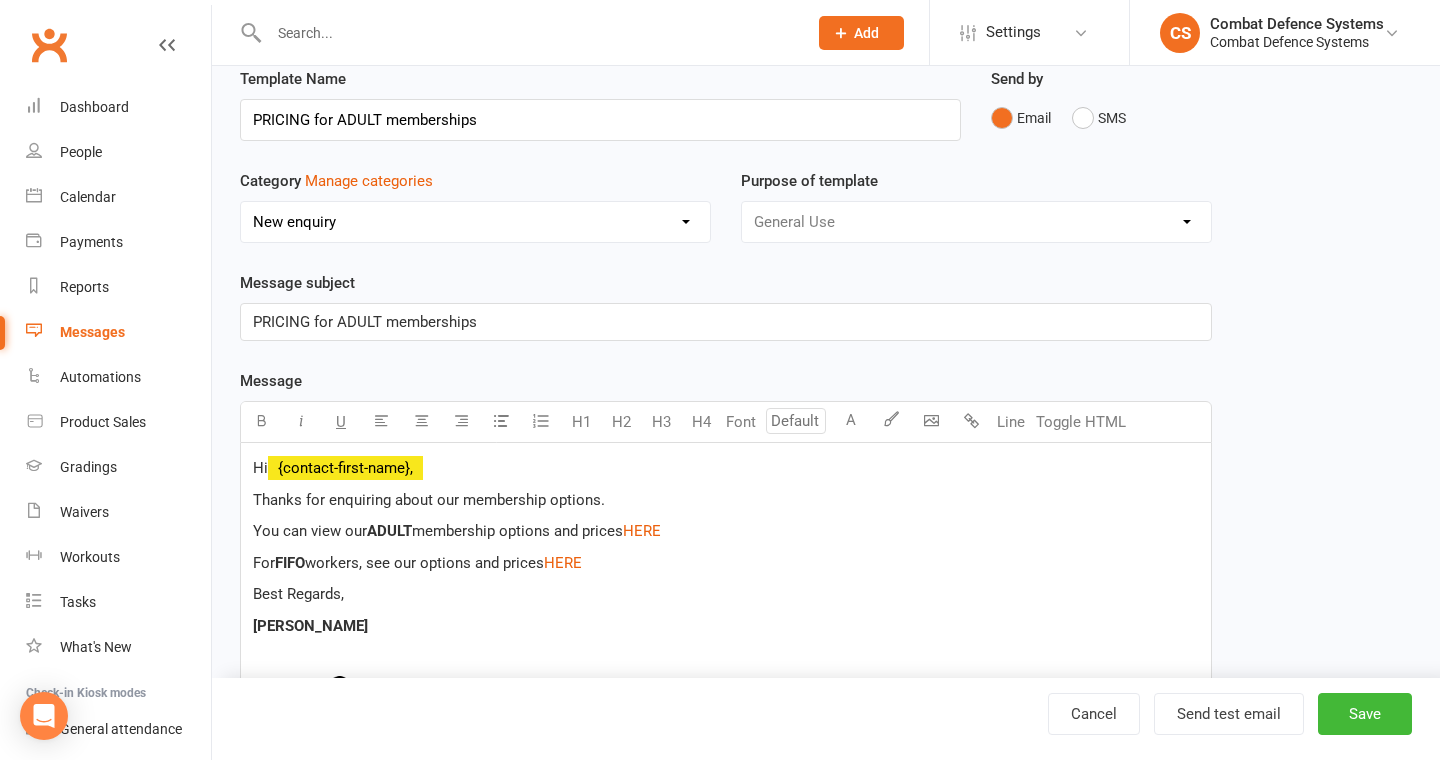 scroll, scrollTop: 76, scrollLeft: 0, axis: vertical 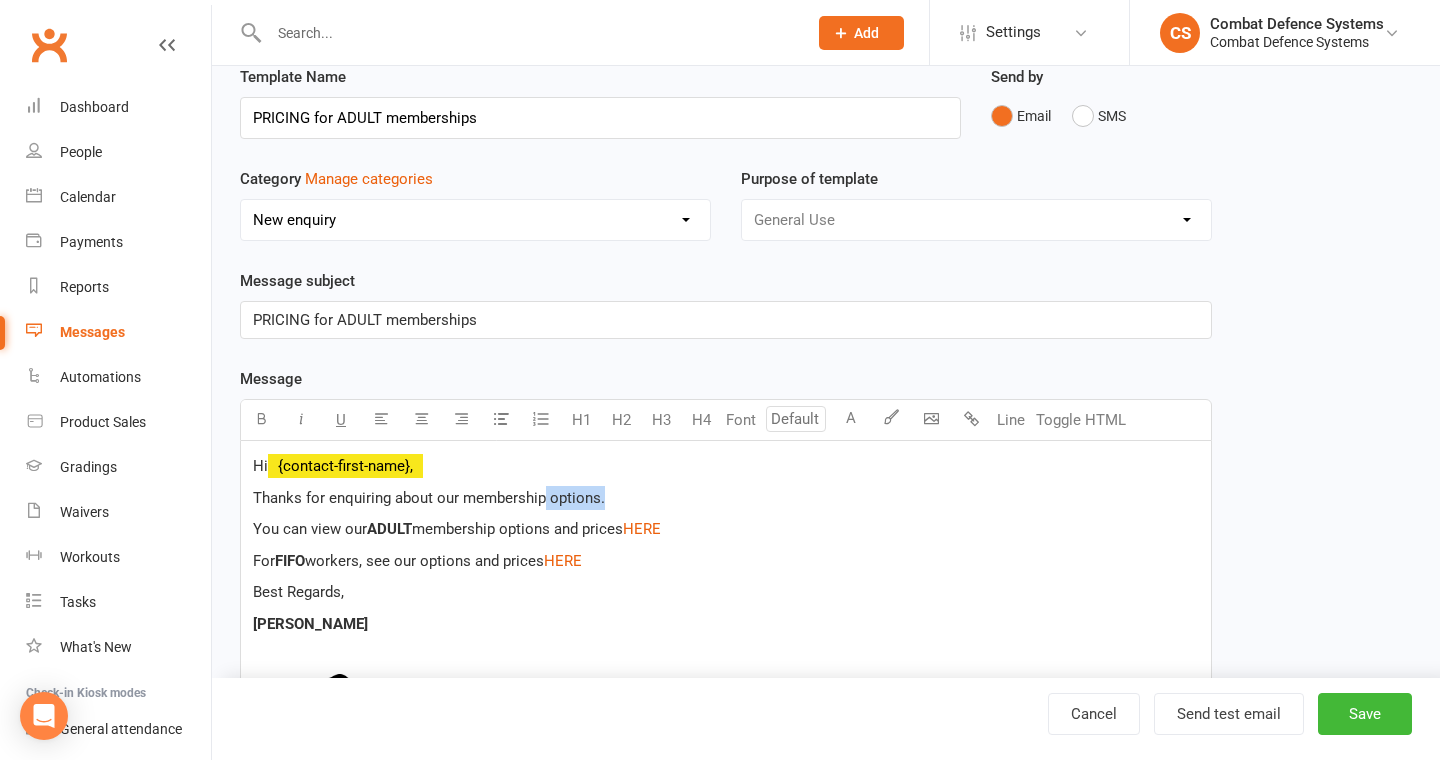 drag, startPoint x: 630, startPoint y: 496, endPoint x: 546, endPoint y: 496, distance: 84 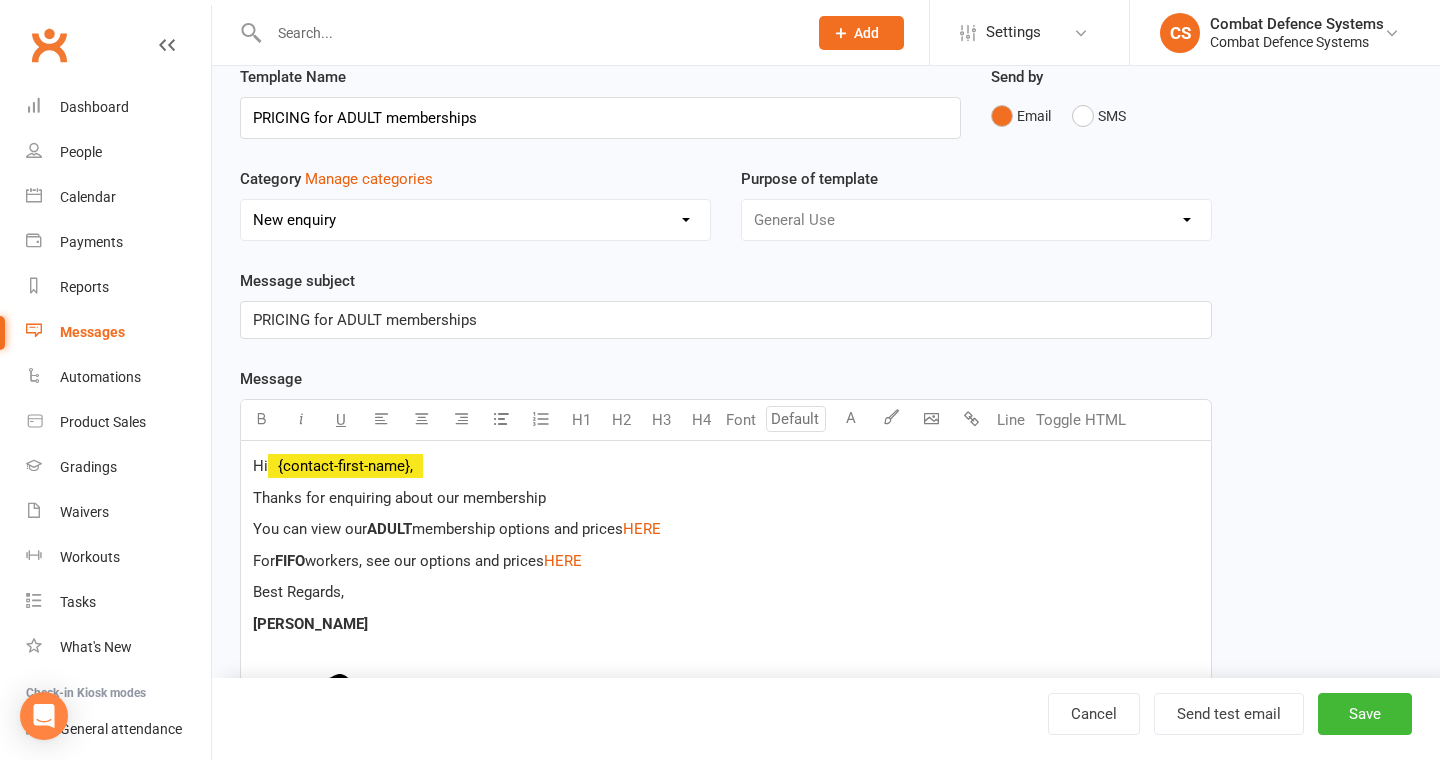 type 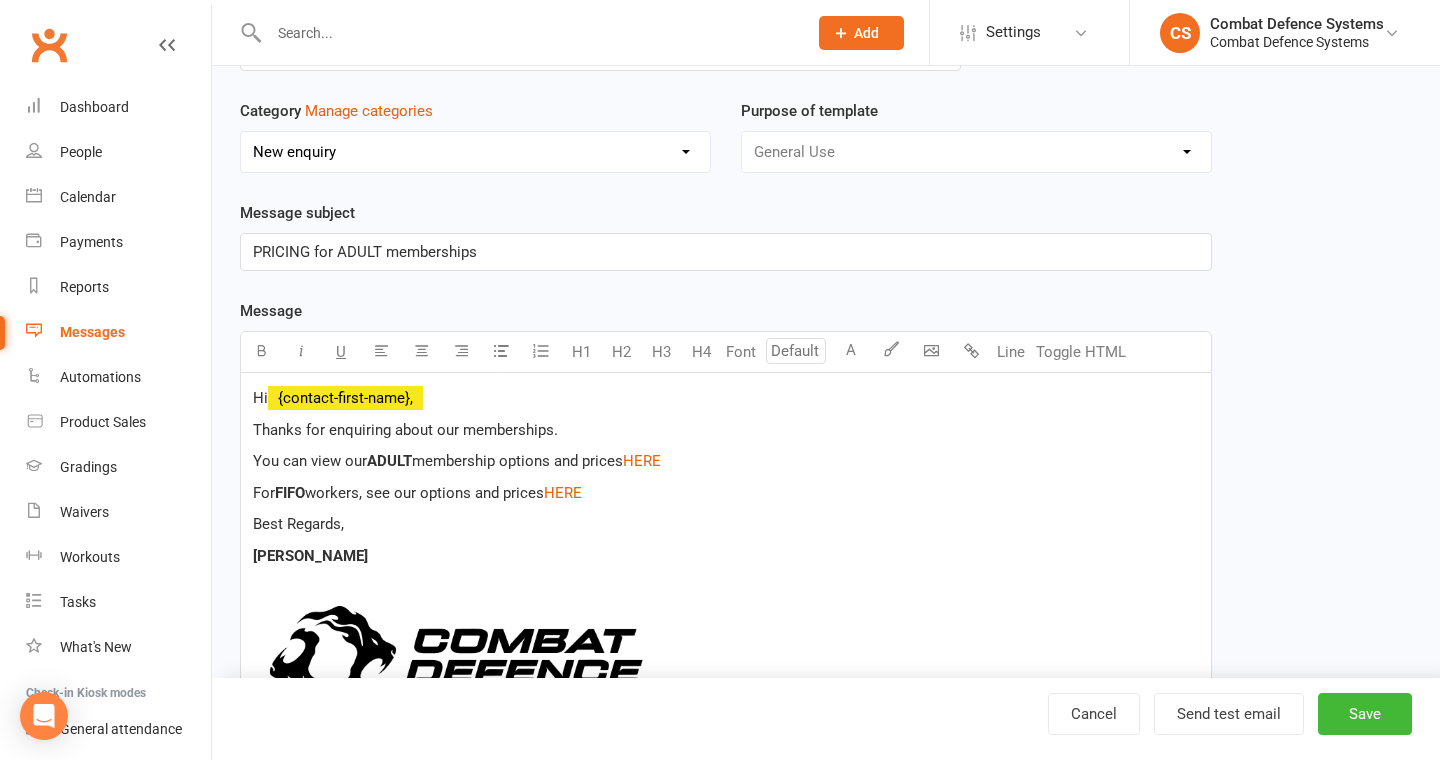 scroll, scrollTop: 179, scrollLeft: 0, axis: vertical 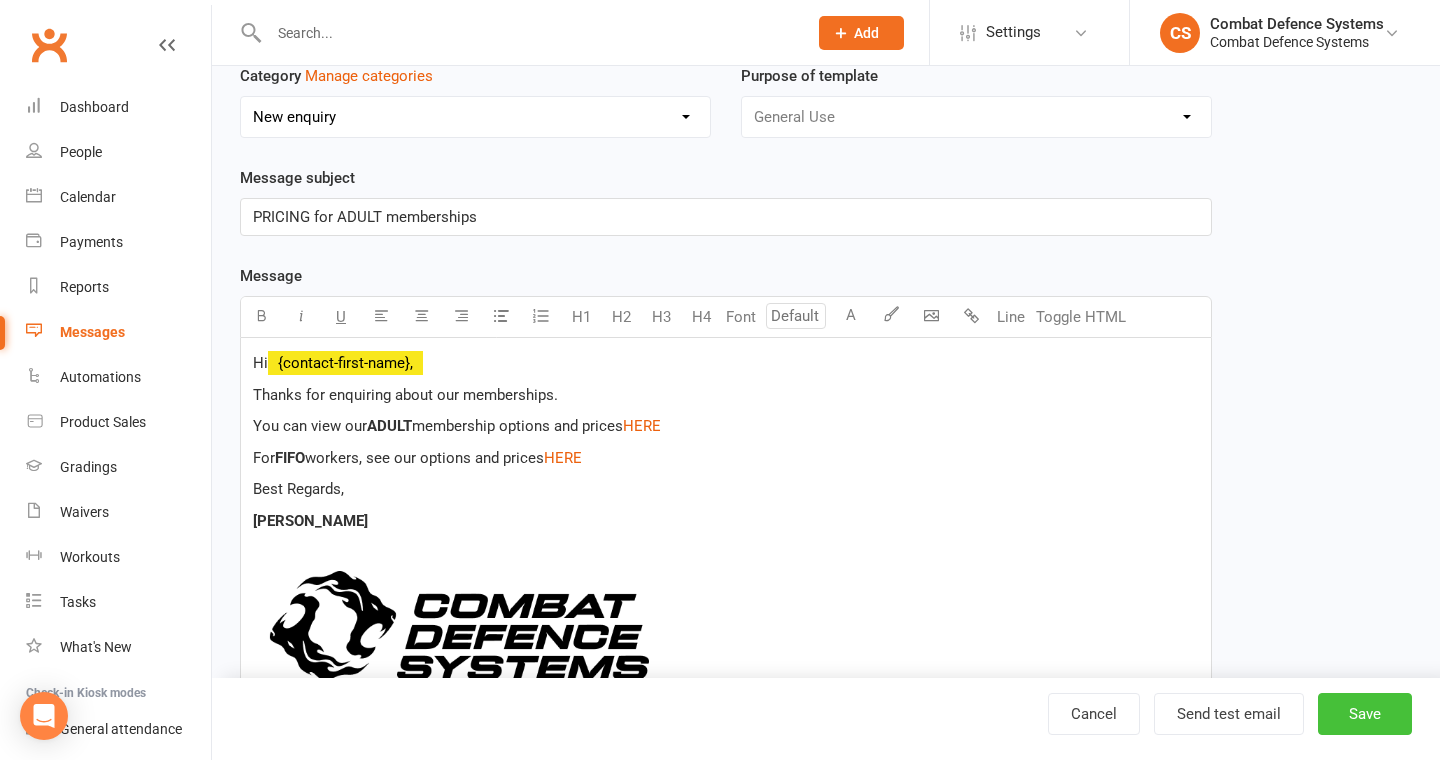 click on "Save" at bounding box center (1365, 714) 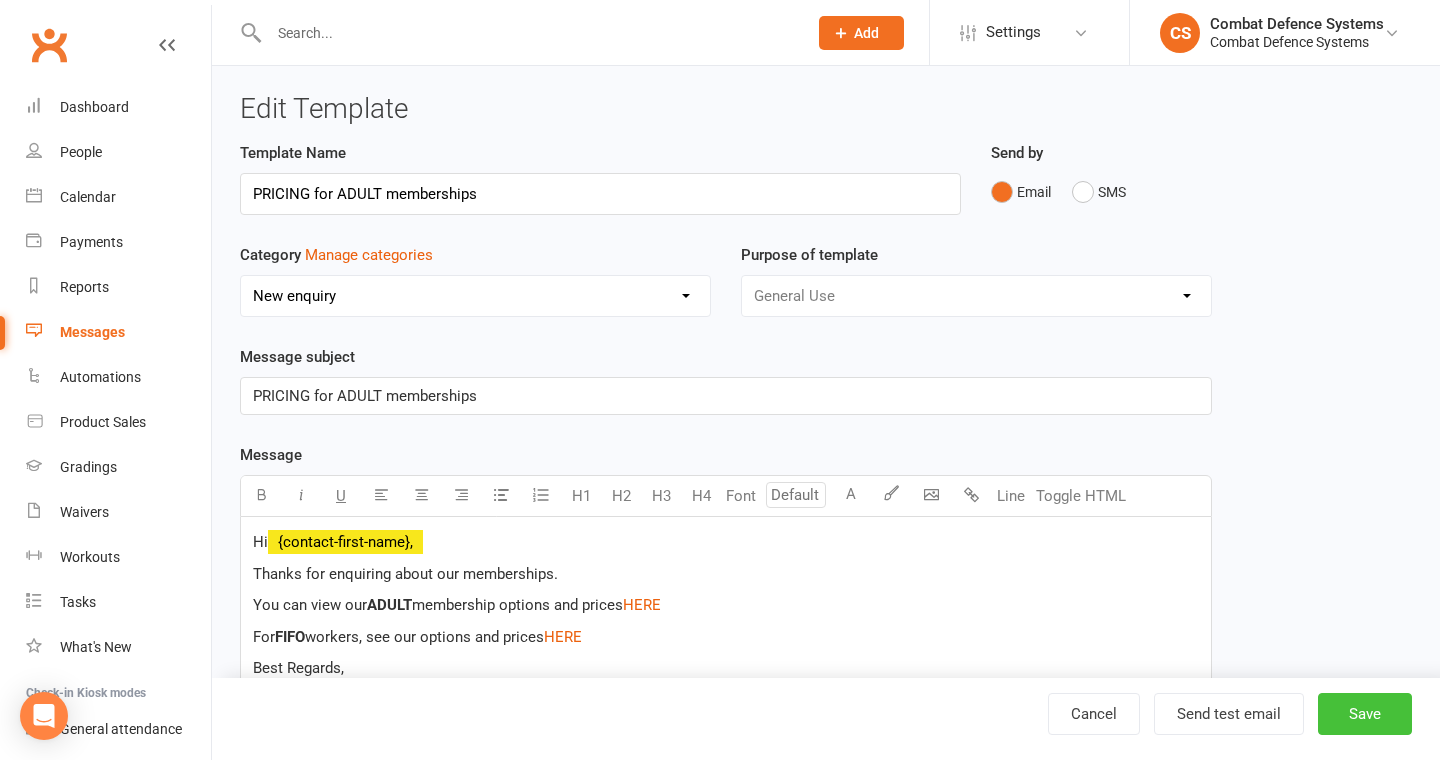 select on "100" 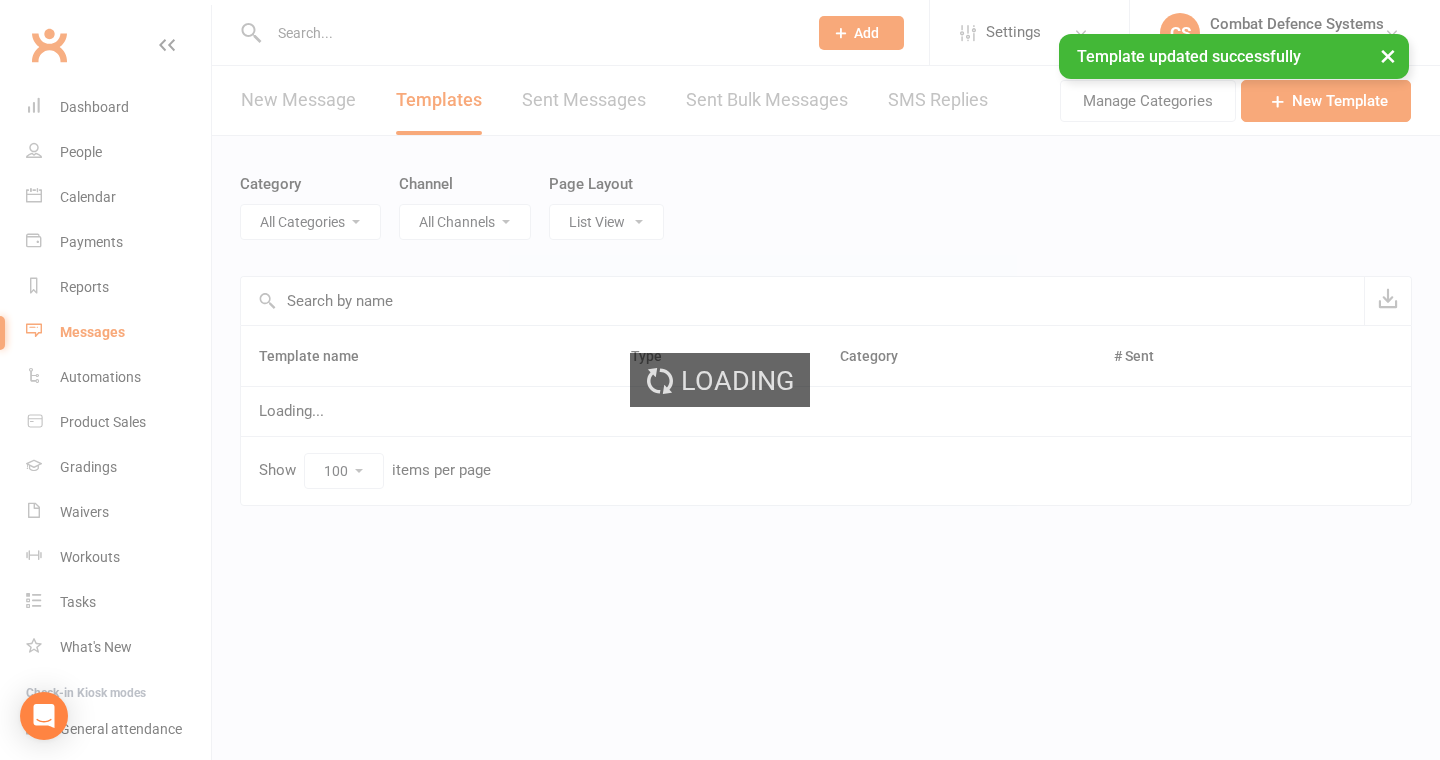 select on "5893" 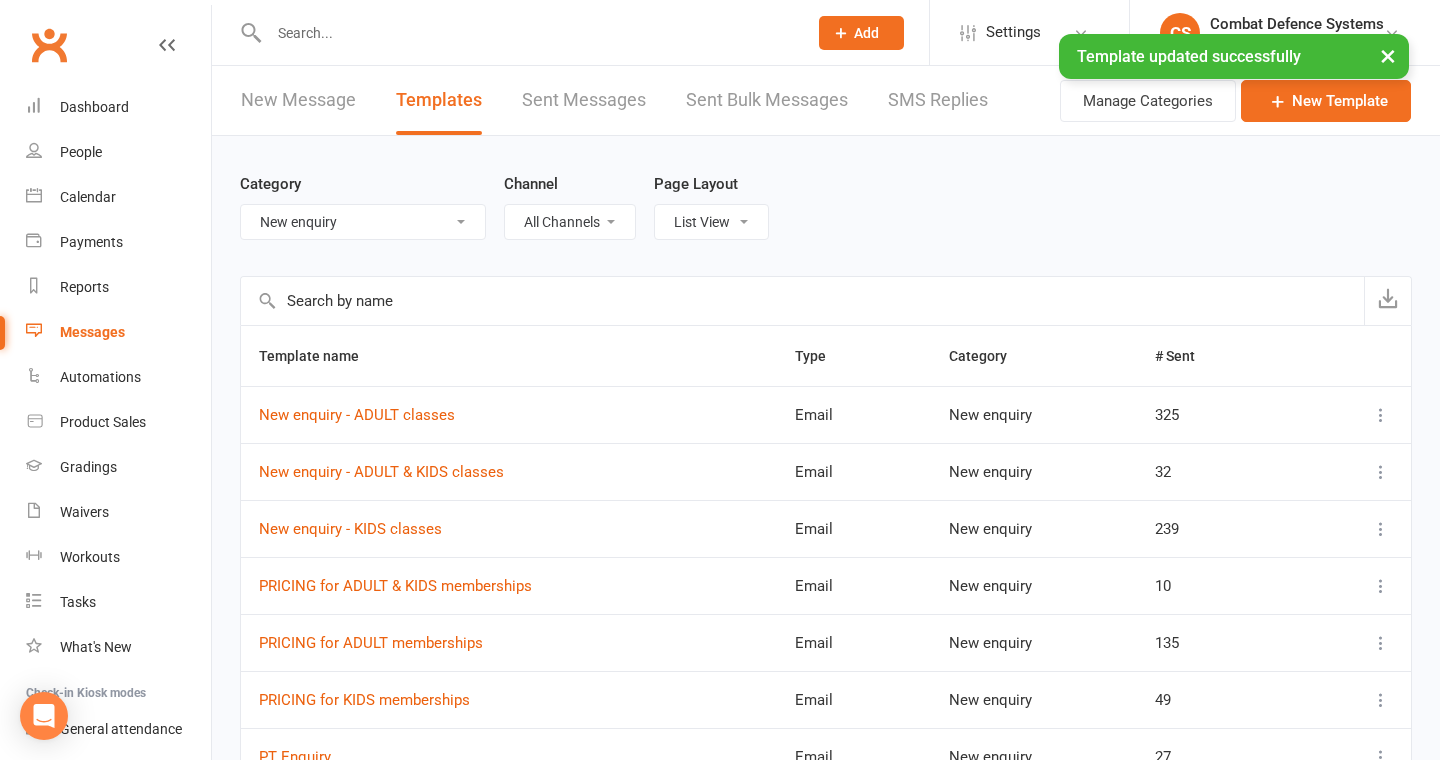 scroll, scrollTop: 179, scrollLeft: 0, axis: vertical 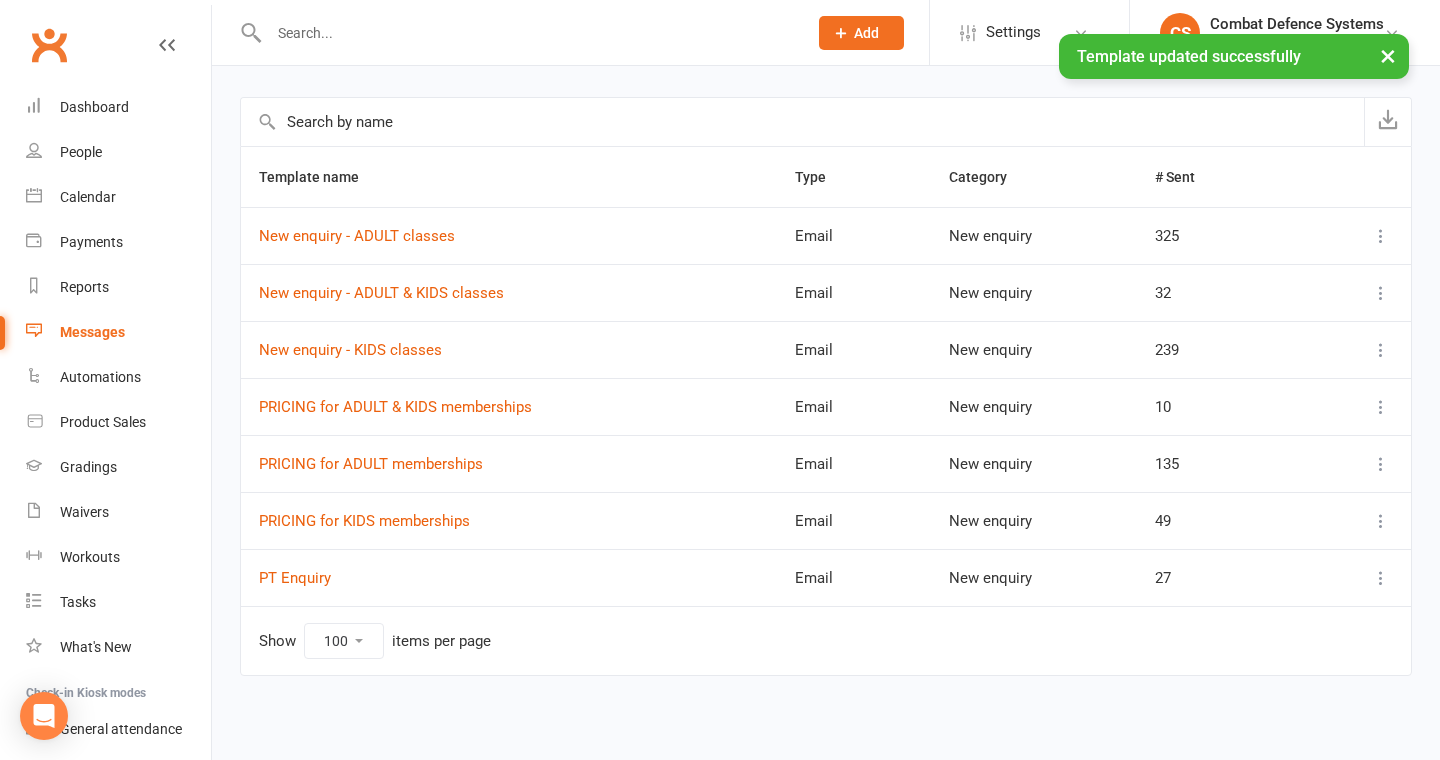 click at bounding box center [1381, 521] 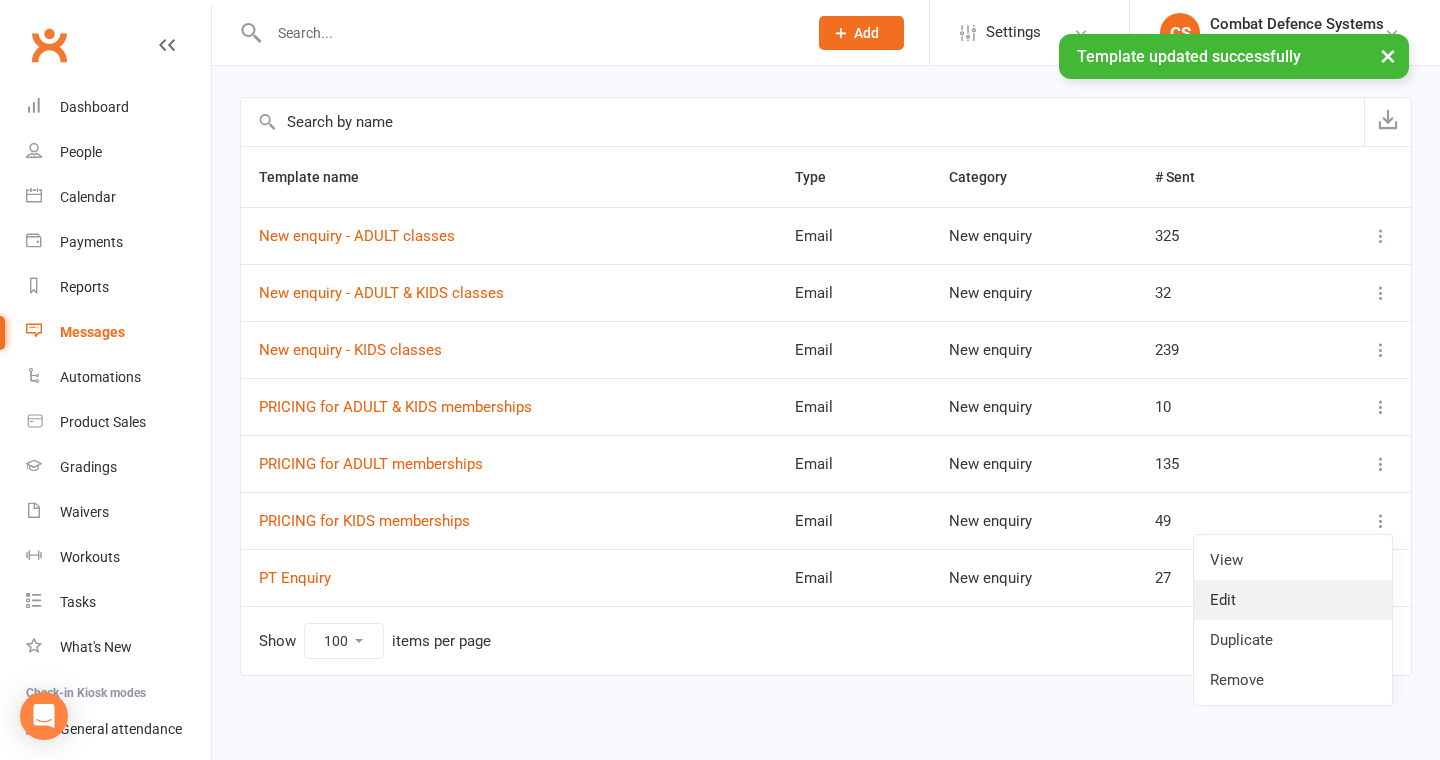 click on "Edit" at bounding box center (1293, 600) 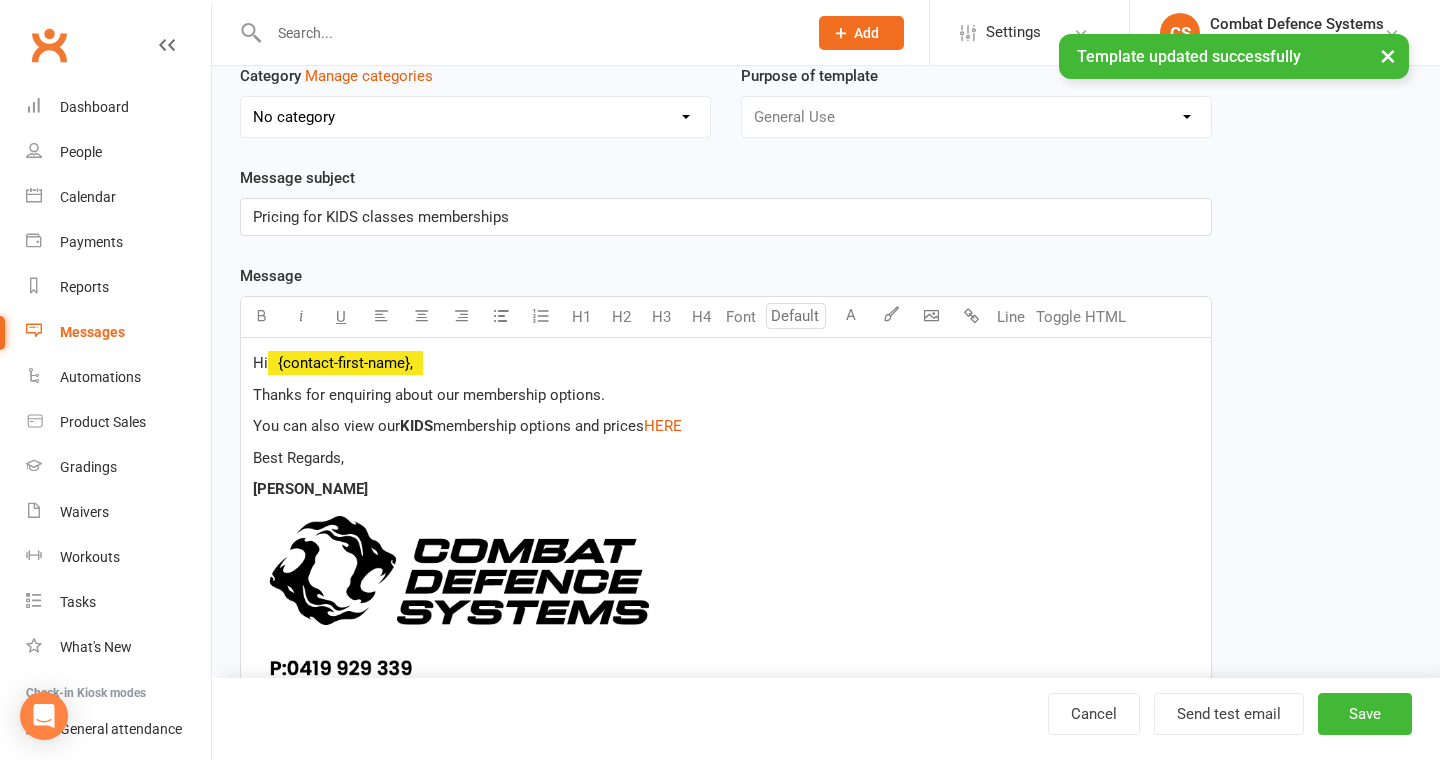 scroll, scrollTop: 0, scrollLeft: 0, axis: both 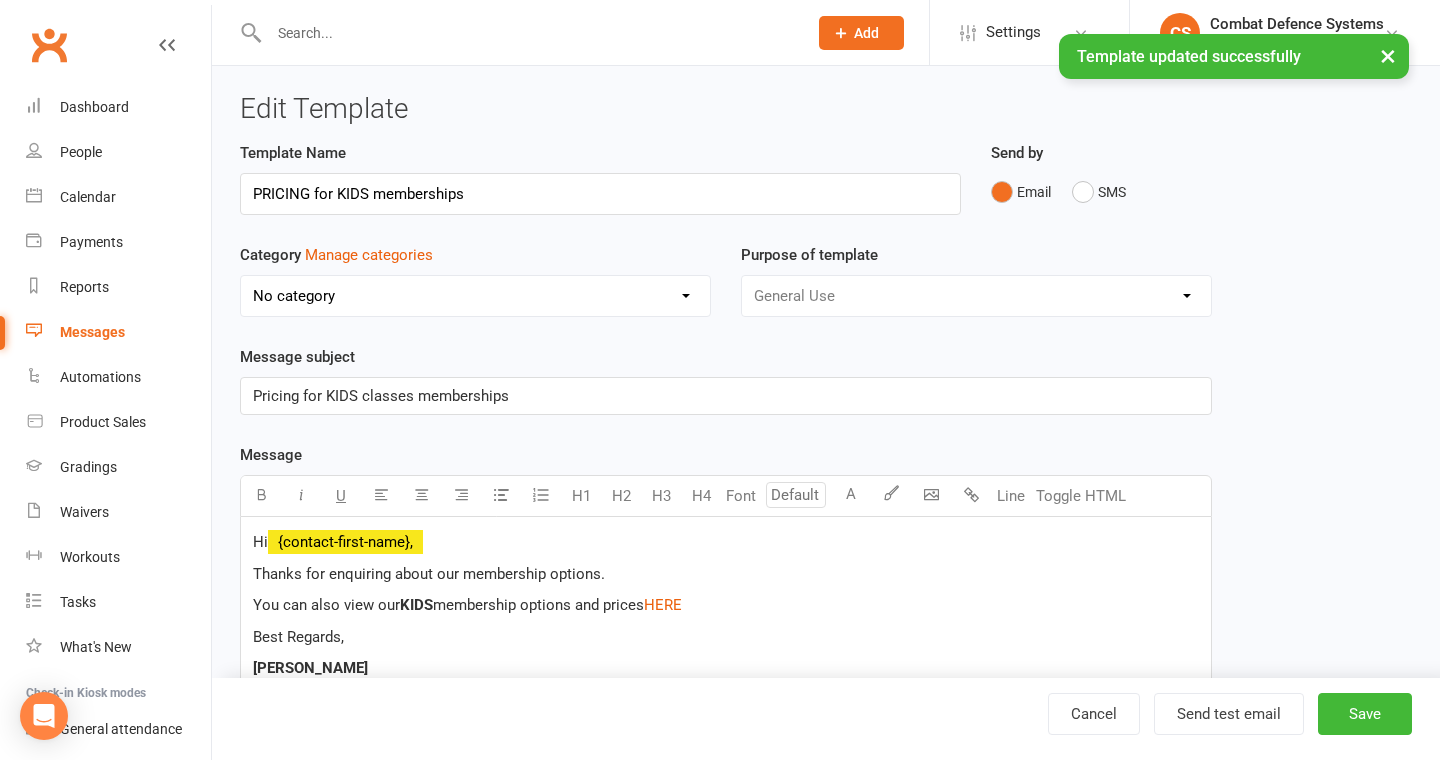 select on "5893" 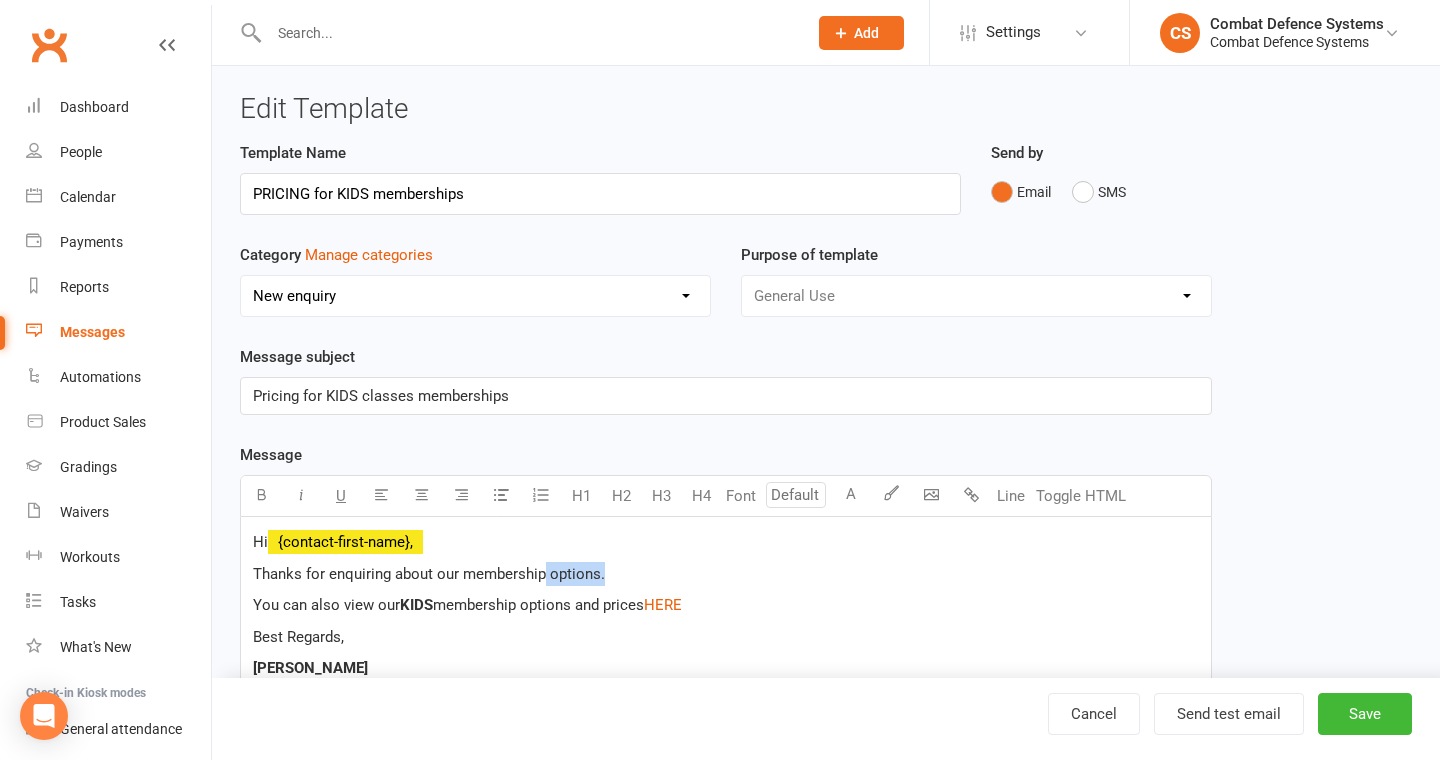 drag, startPoint x: 620, startPoint y: 580, endPoint x: 545, endPoint y: 574, distance: 75.23962 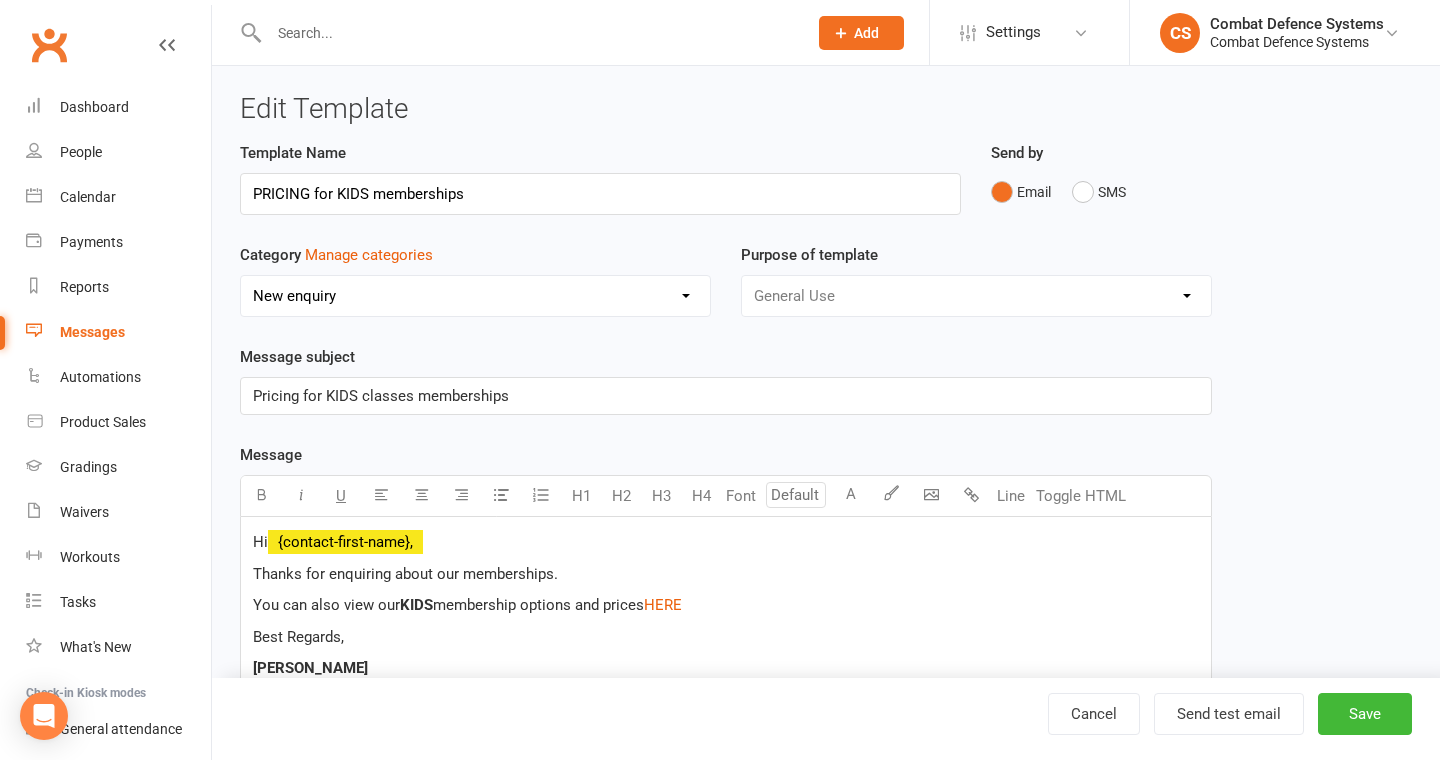 click on "Thanks for enquiring about our memberships." at bounding box center [405, 574] 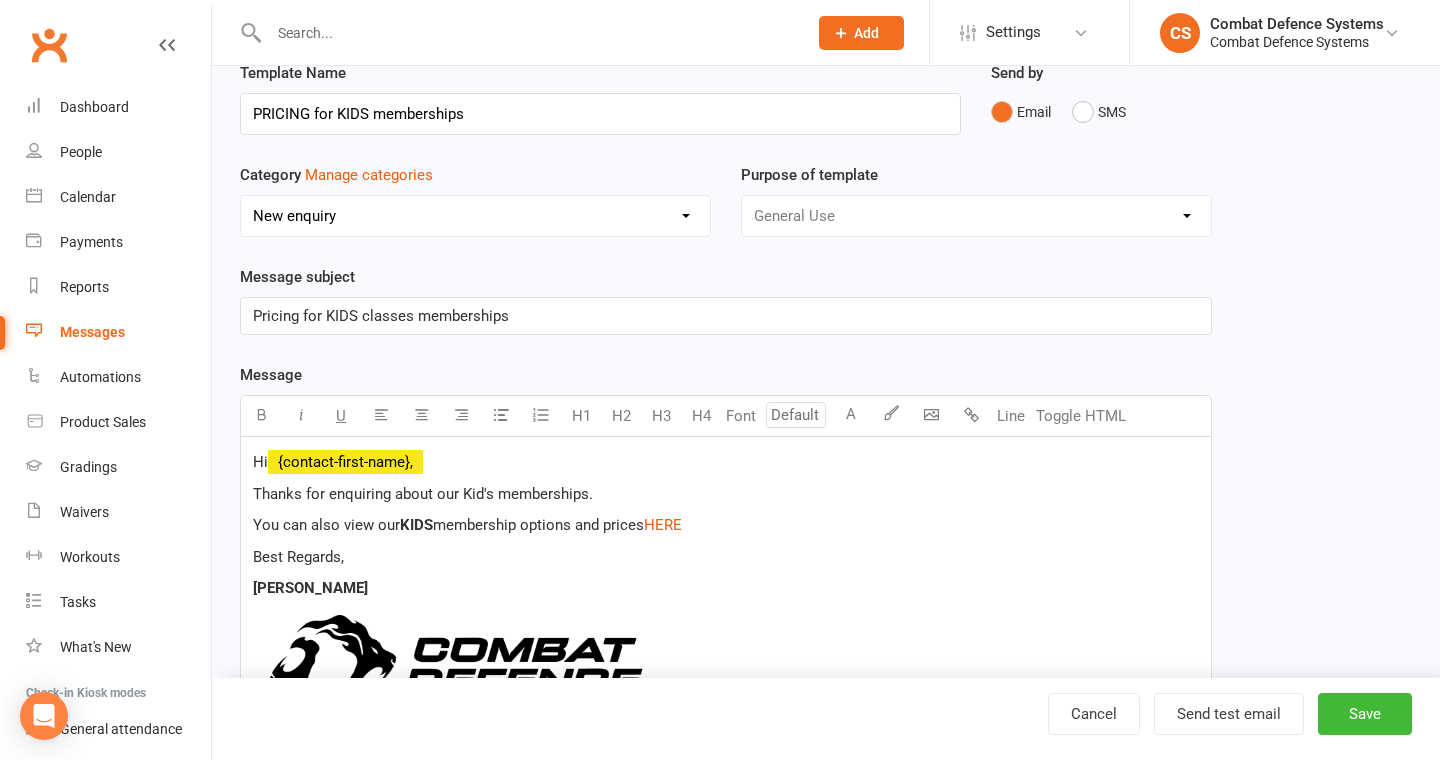 scroll, scrollTop: 81, scrollLeft: 0, axis: vertical 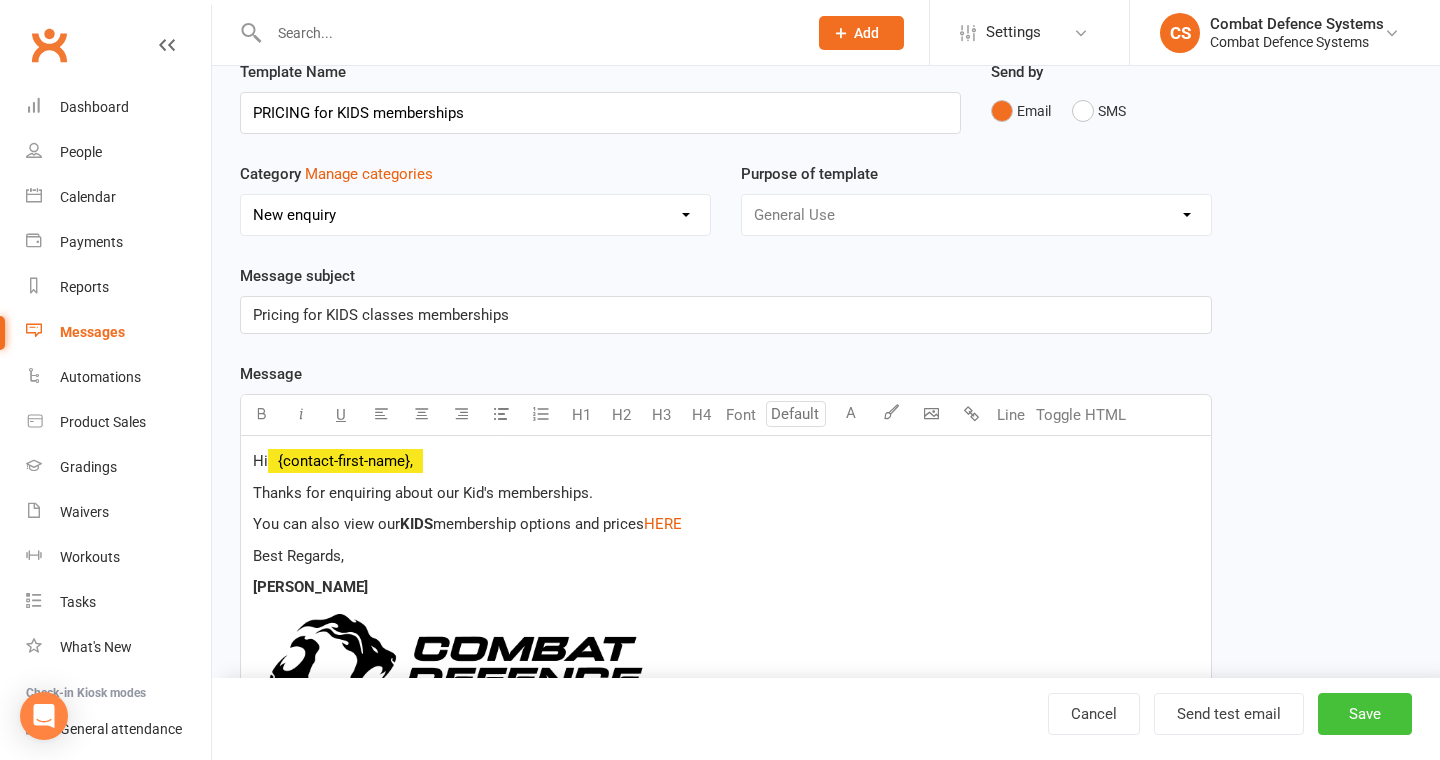 click on "Save" at bounding box center [1365, 714] 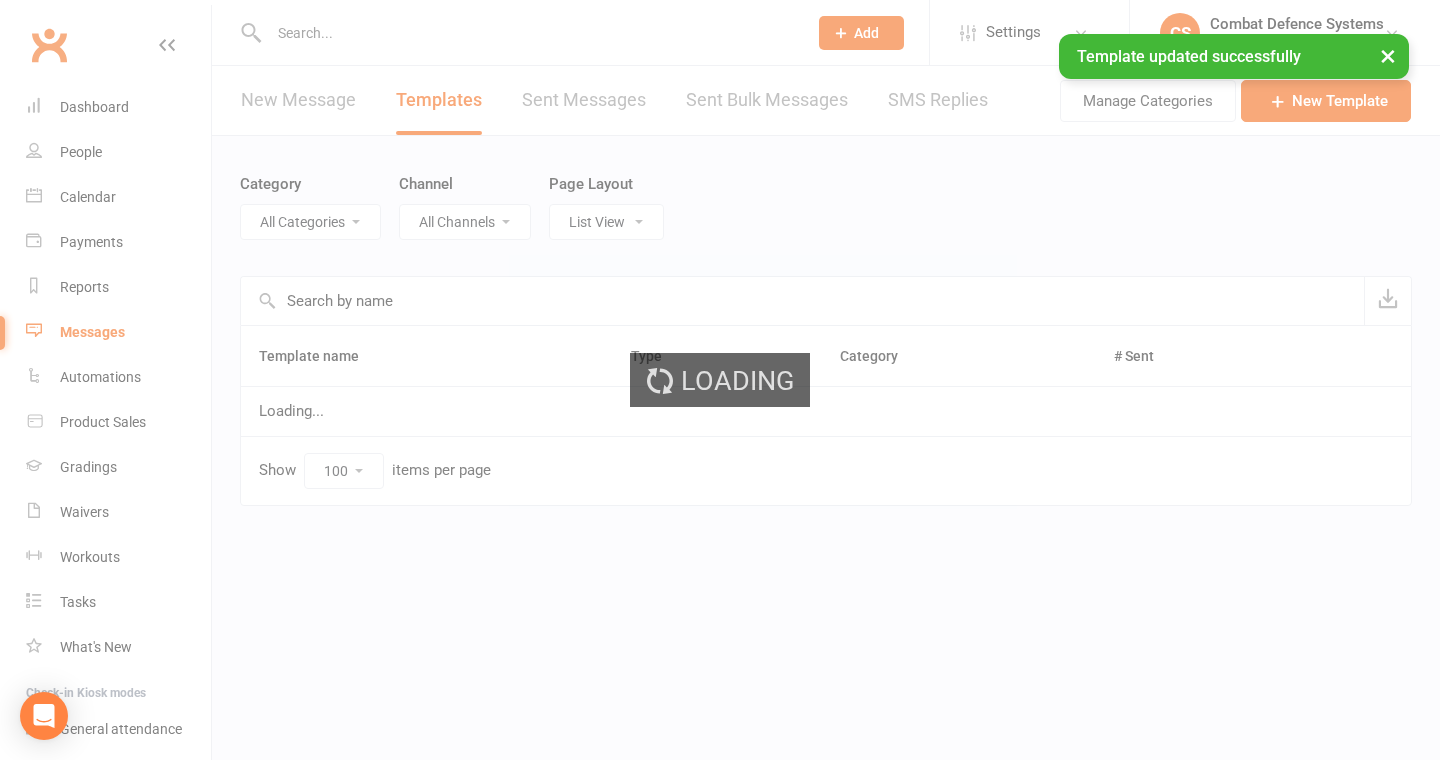 scroll, scrollTop: 0, scrollLeft: 0, axis: both 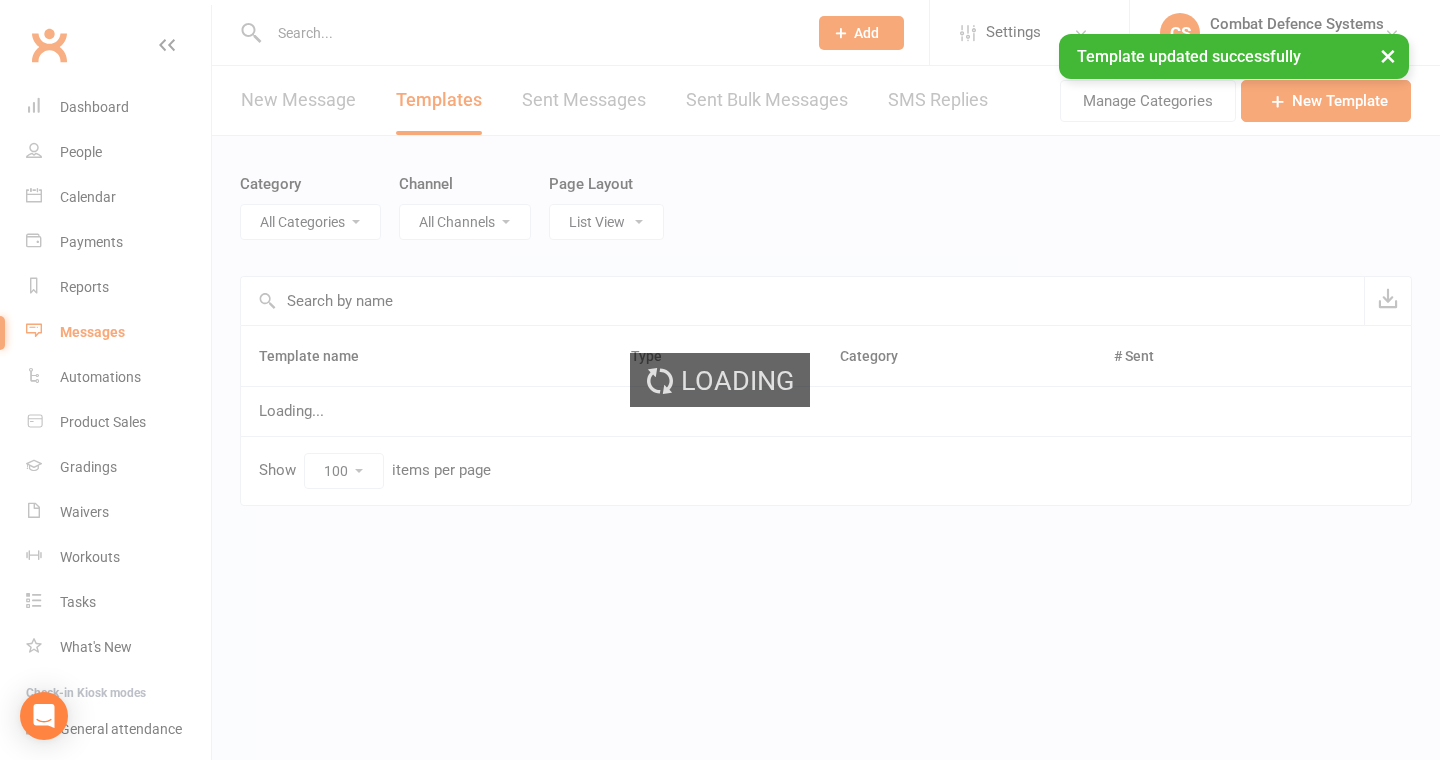 select on "5893" 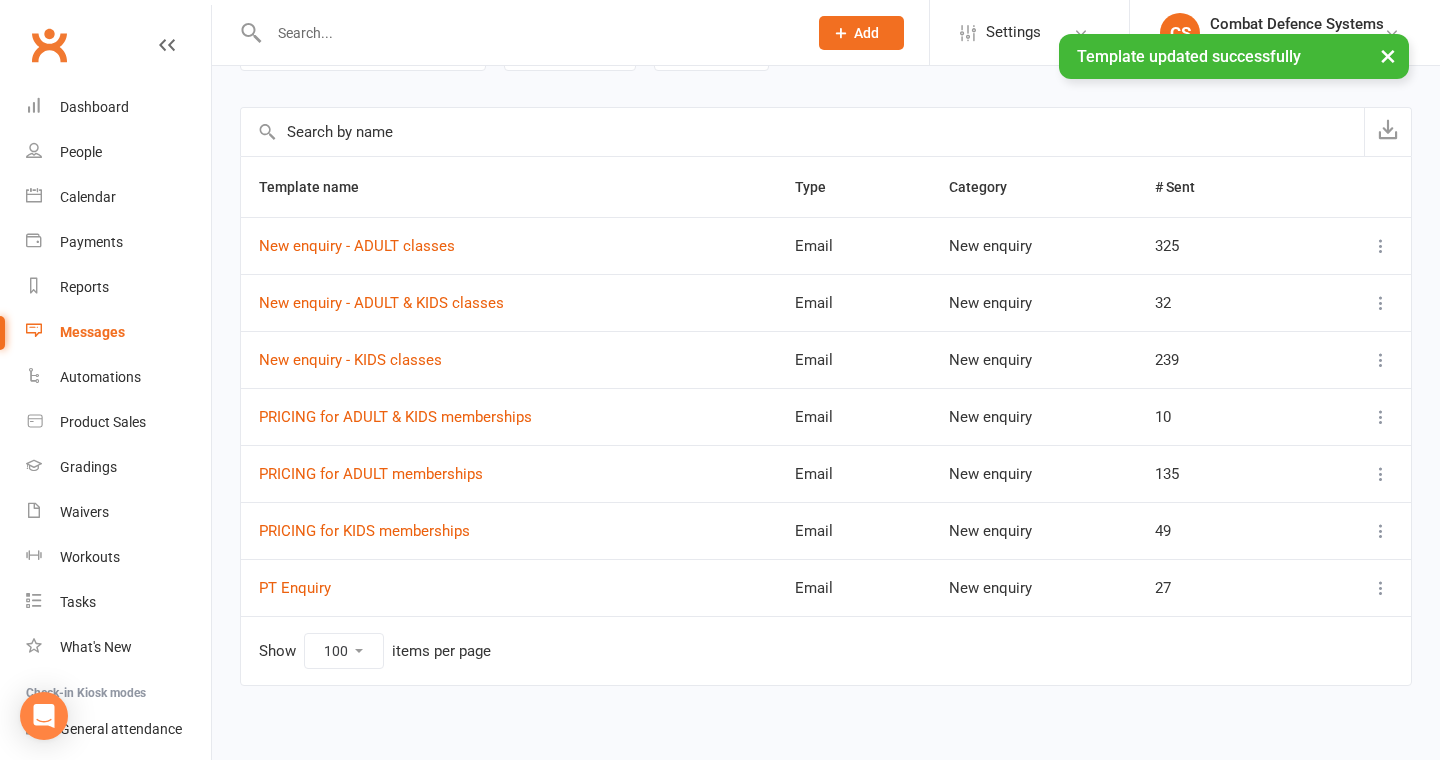 scroll, scrollTop: 179, scrollLeft: 0, axis: vertical 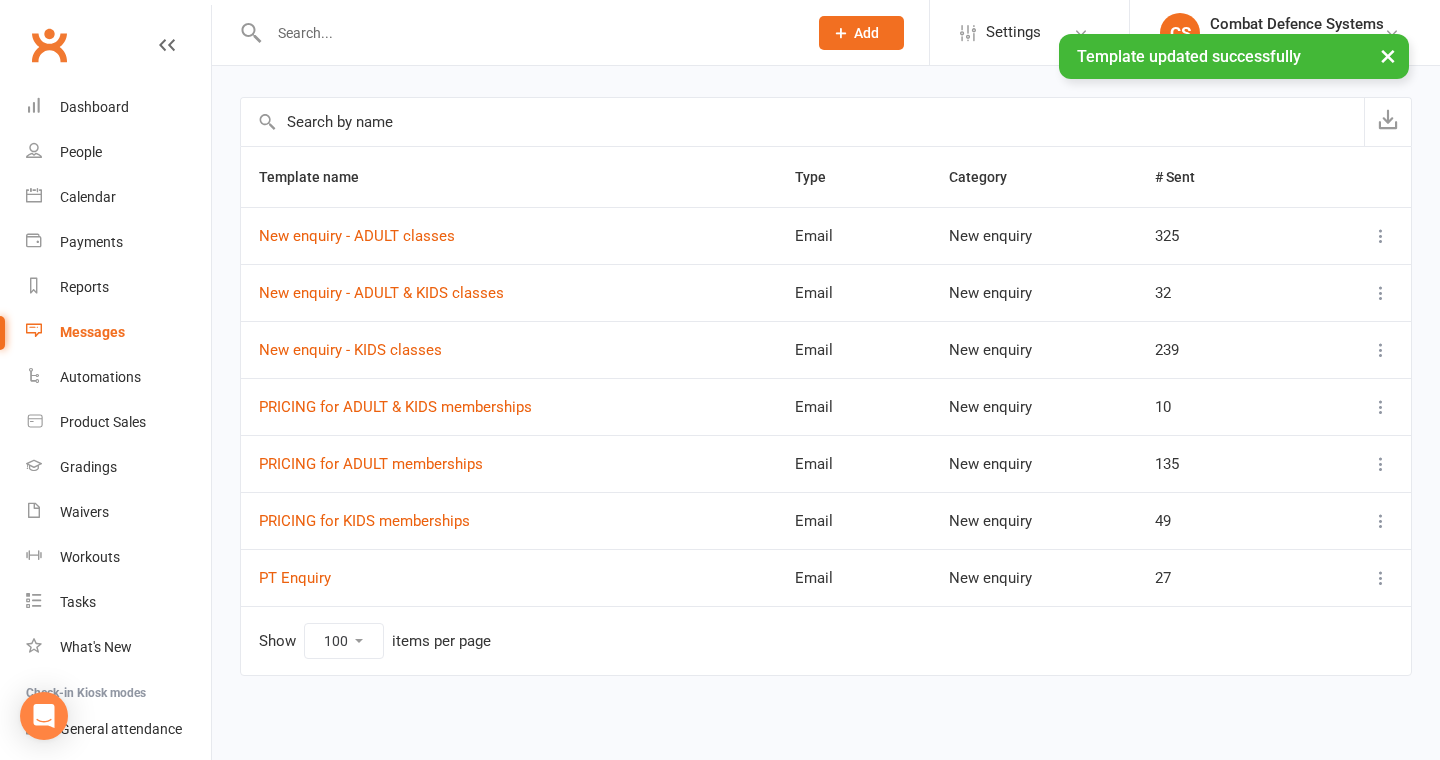 click at bounding box center (1381, 578) 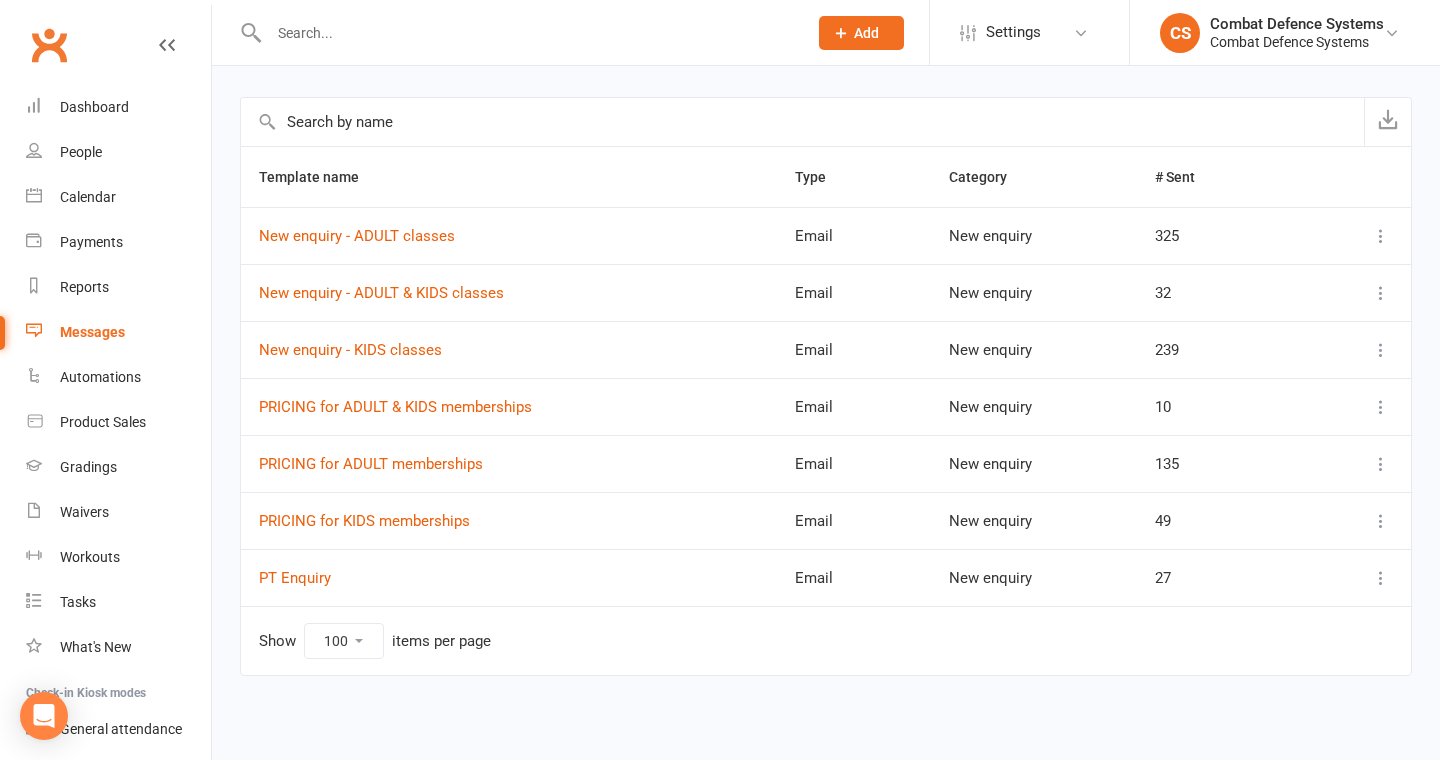 click at bounding box center [1381, 236] 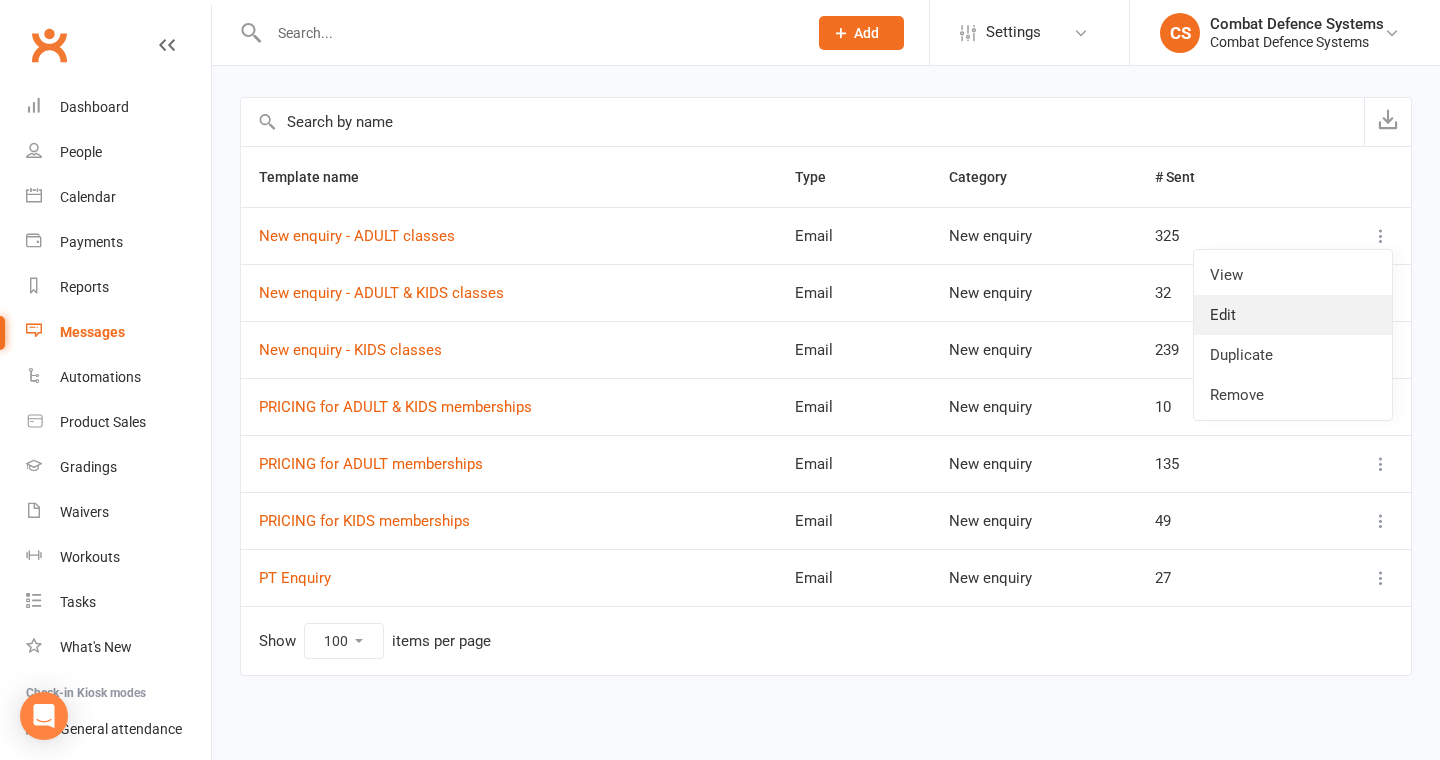 click on "Edit" at bounding box center (1293, 315) 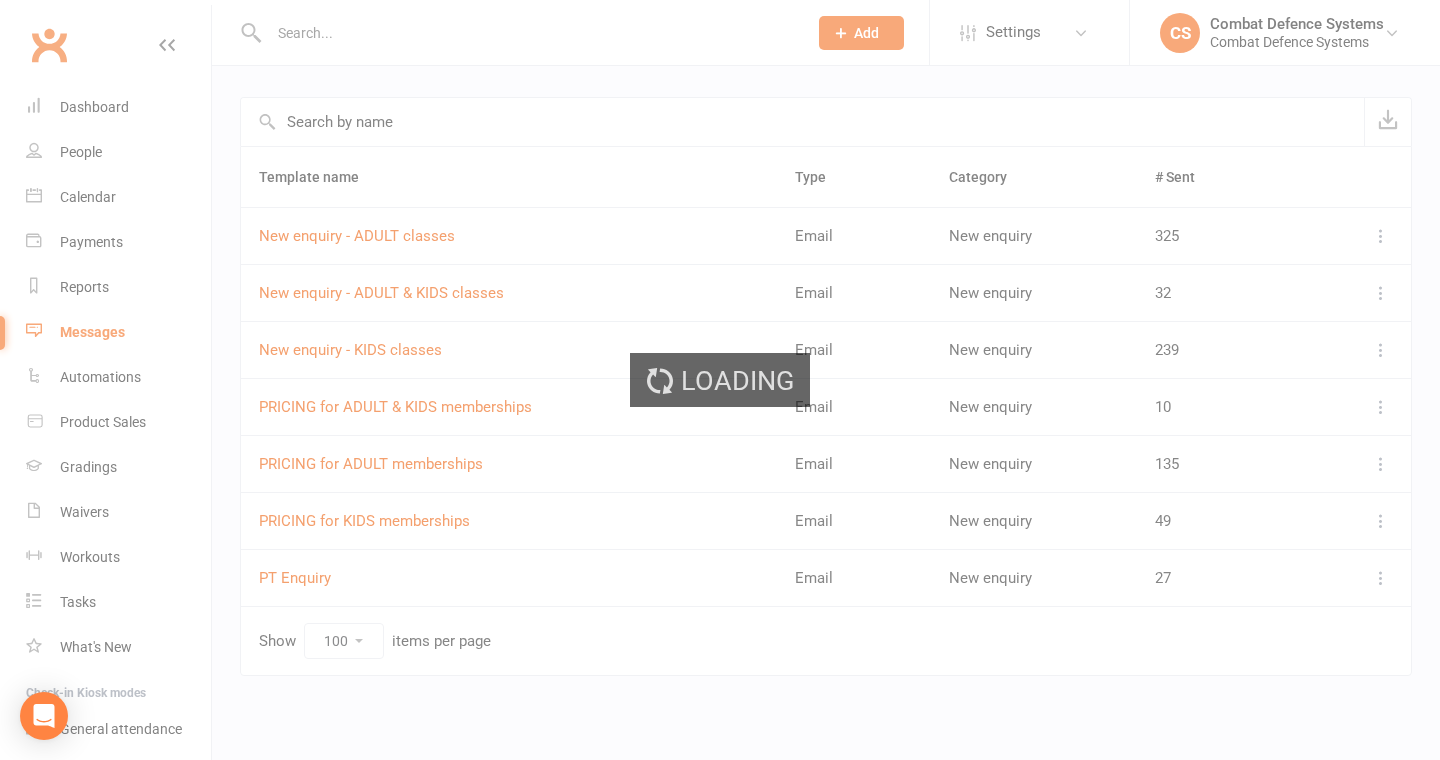 scroll, scrollTop: 0, scrollLeft: 0, axis: both 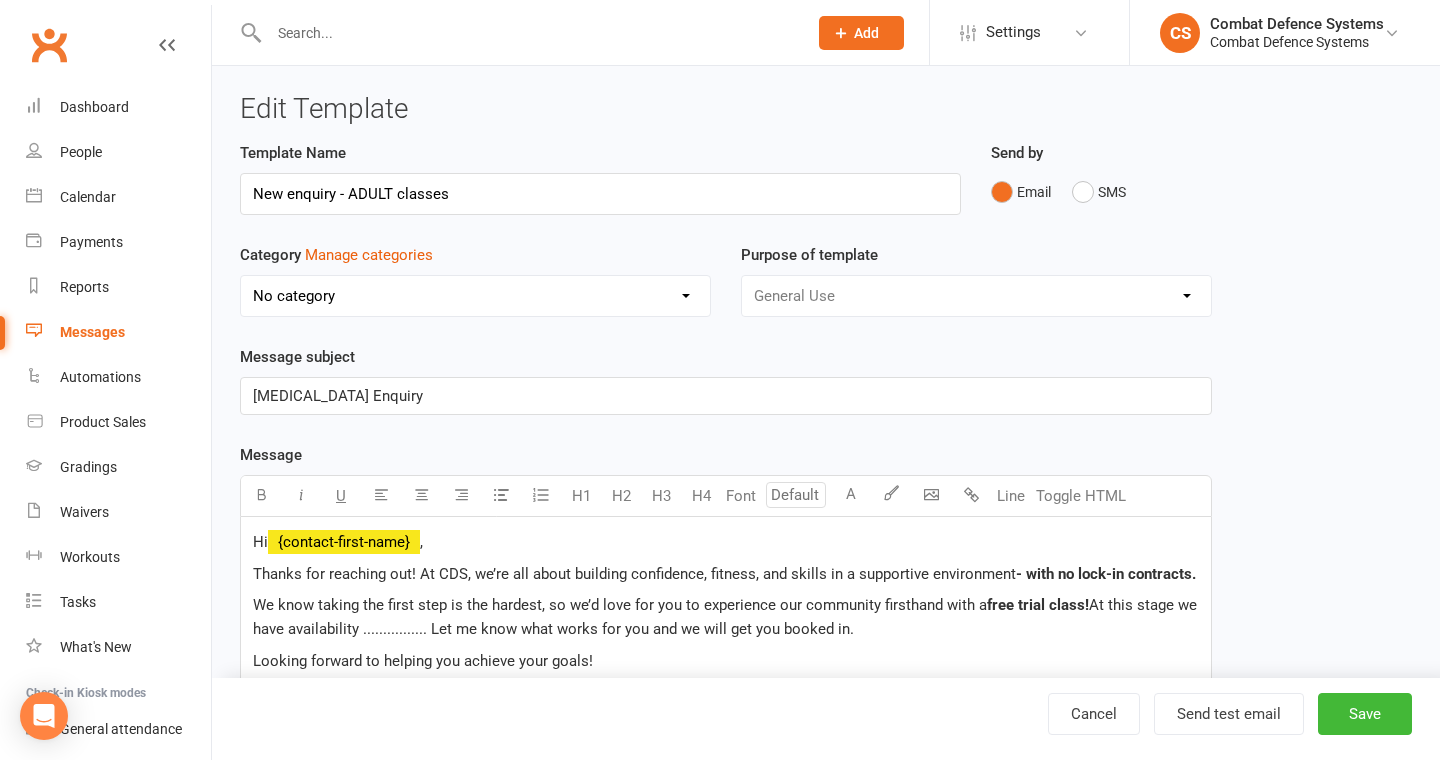 select on "5893" 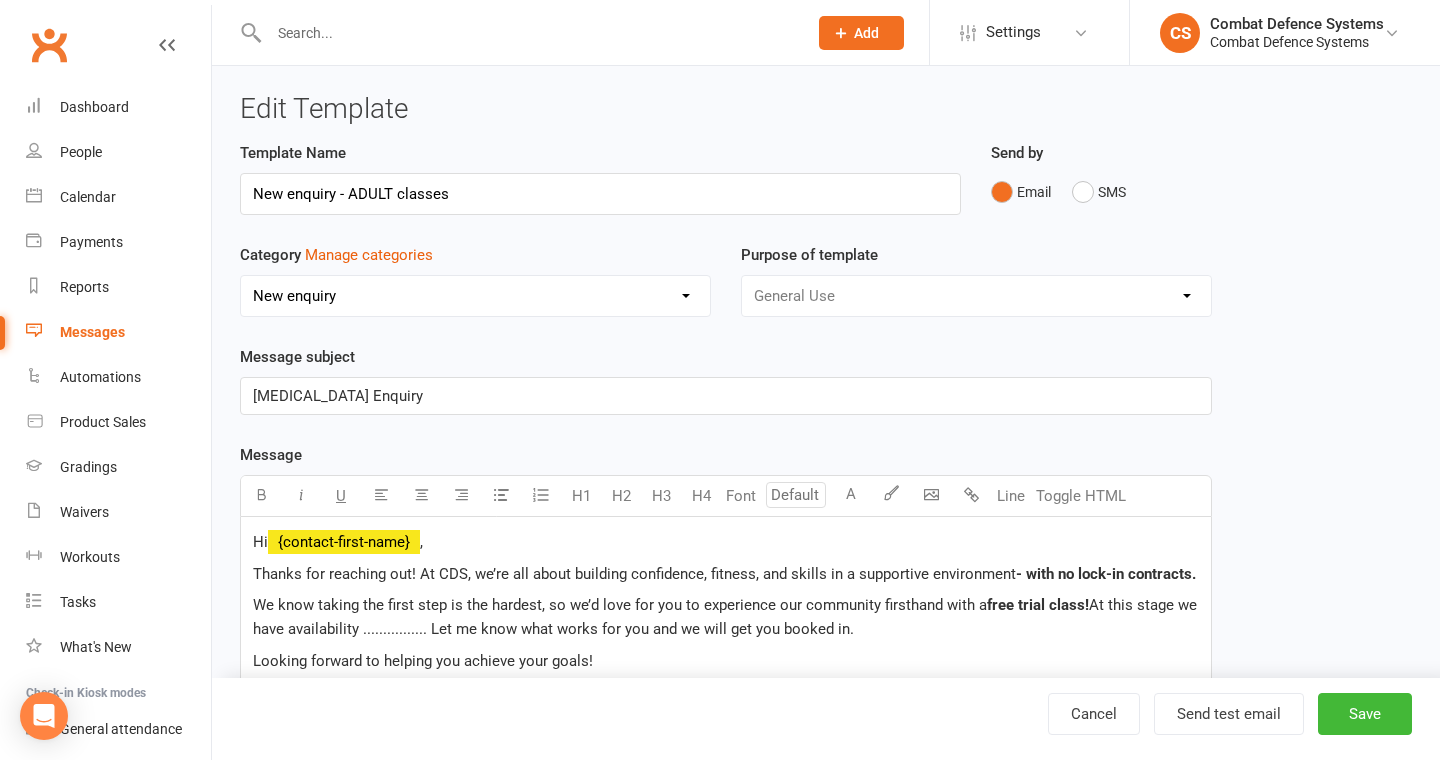 click on "Hi  ﻿ {contact-first-name} ," at bounding box center [726, 542] 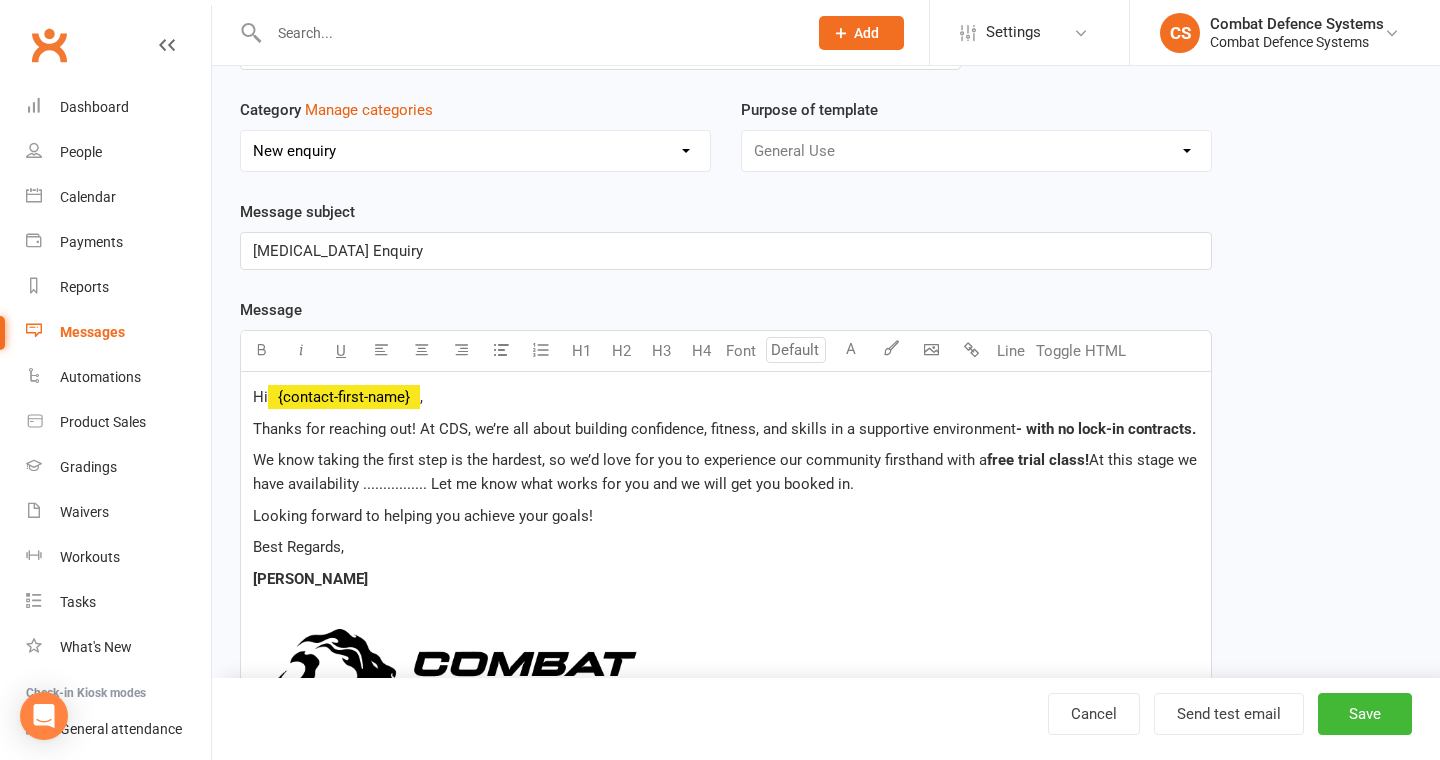 scroll, scrollTop: 148, scrollLeft: 0, axis: vertical 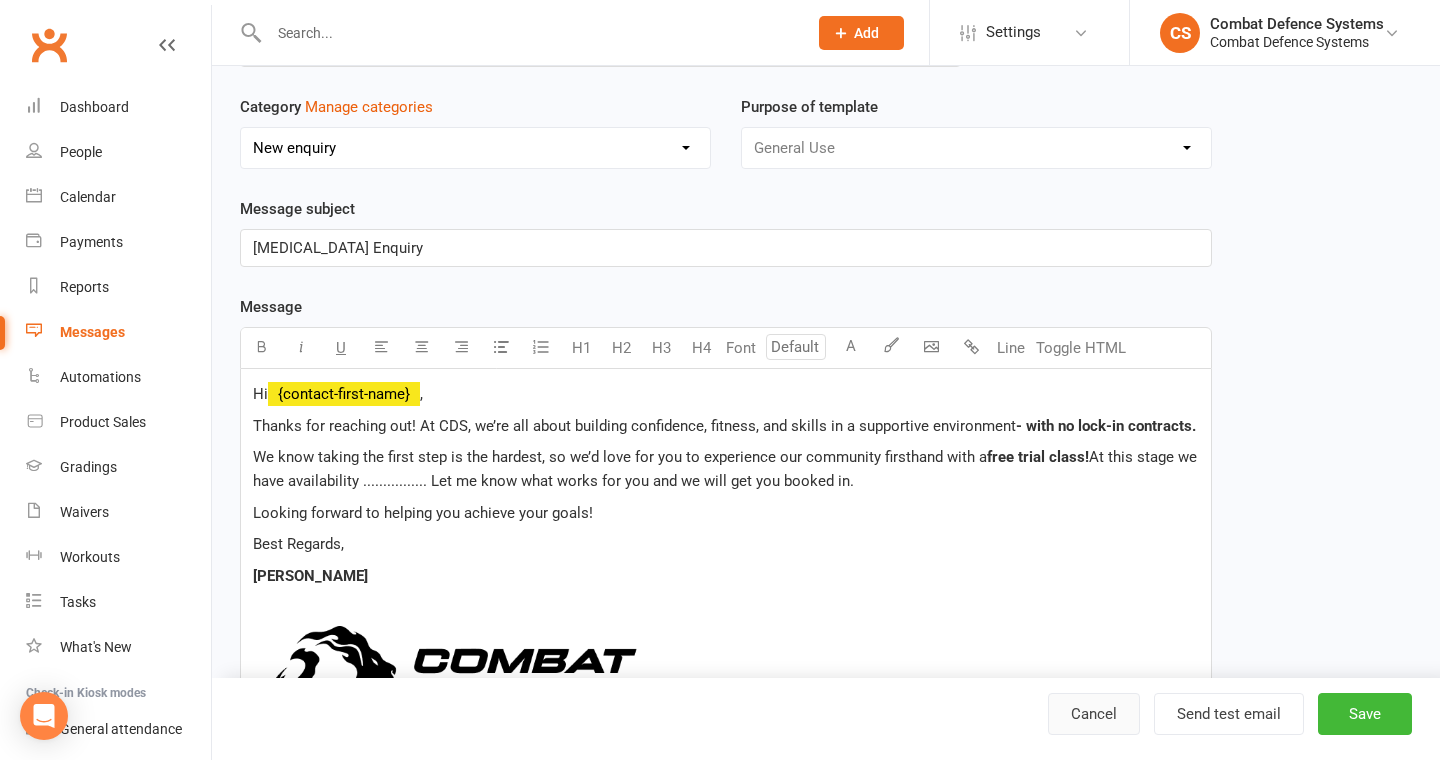 click on "Cancel" at bounding box center [1094, 714] 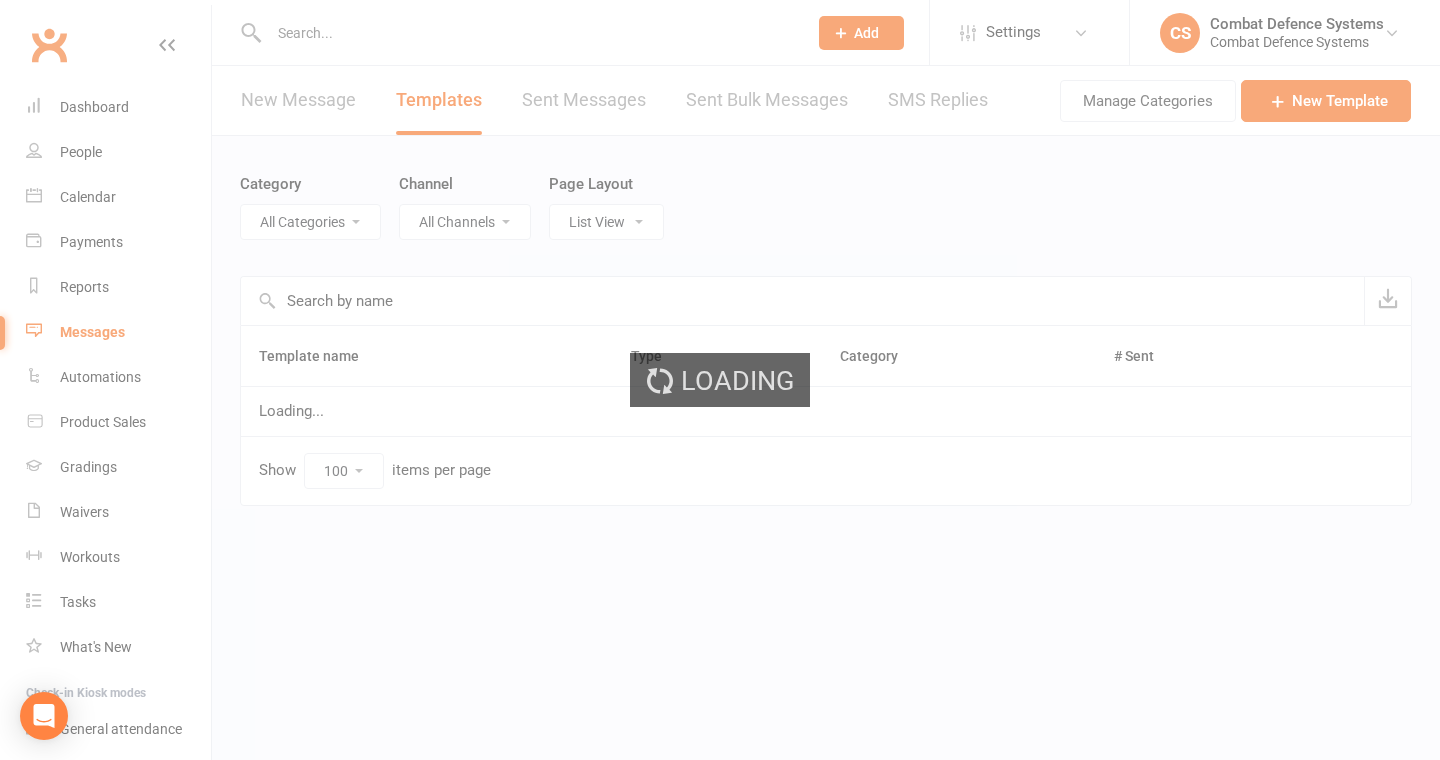 scroll, scrollTop: 0, scrollLeft: 0, axis: both 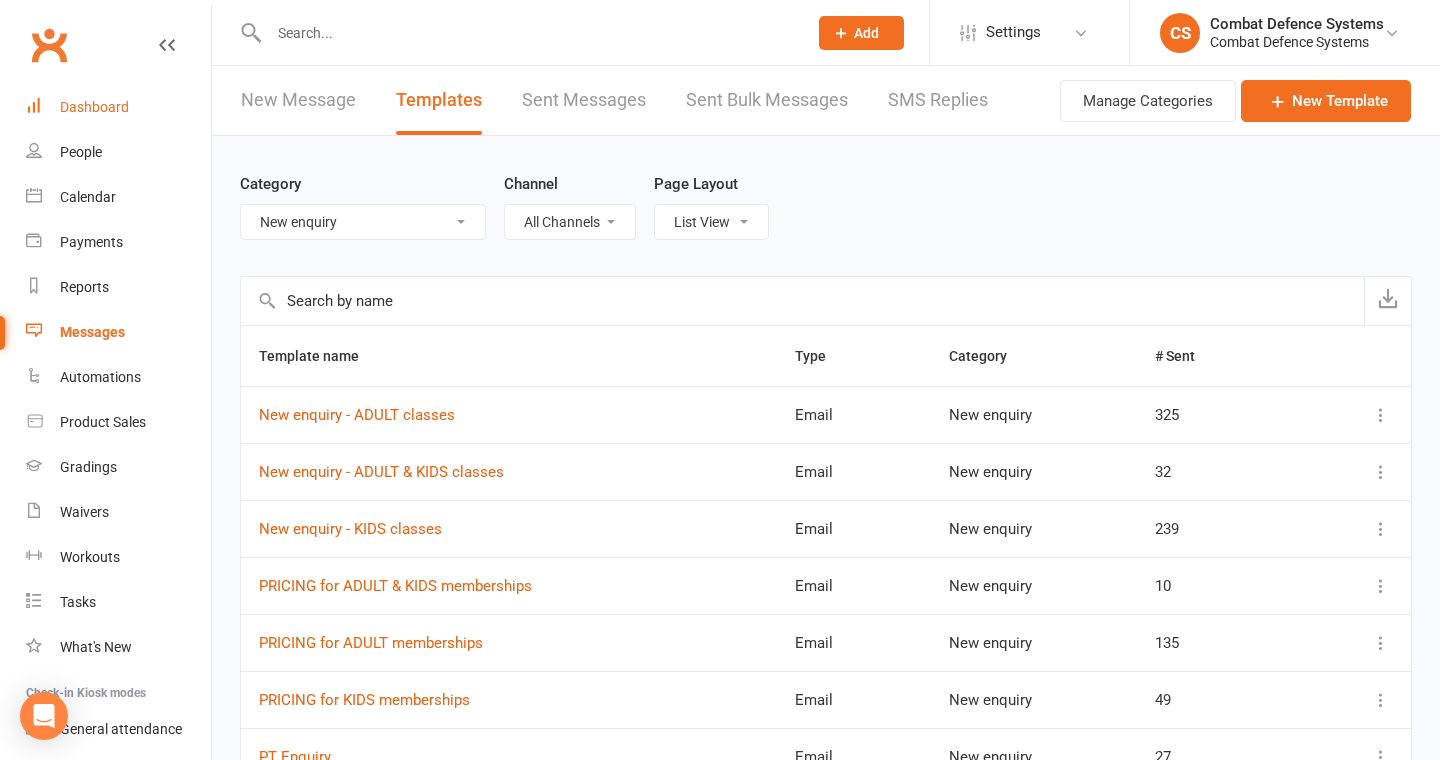click on "Dashboard" at bounding box center (94, 107) 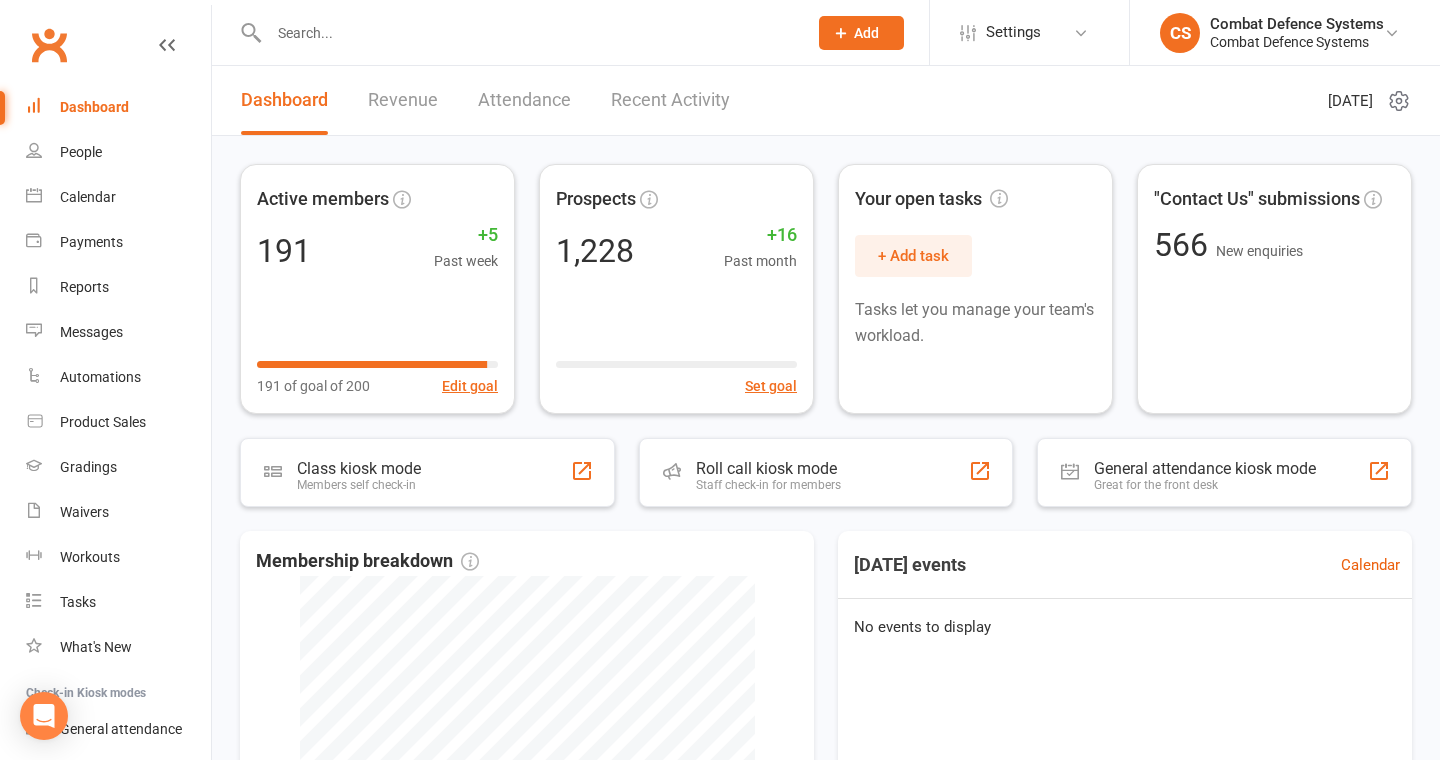 scroll, scrollTop: 63, scrollLeft: 0, axis: vertical 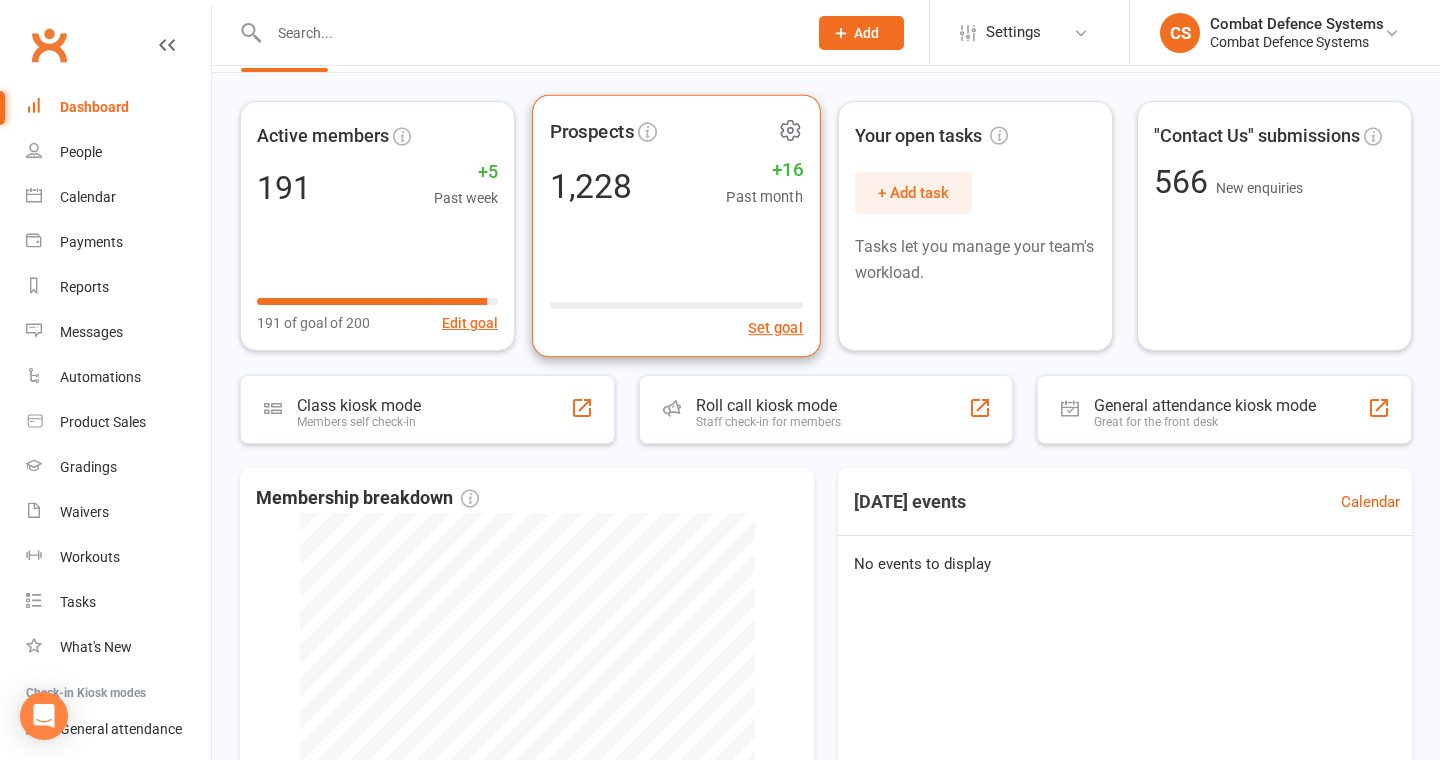 click on "+16" at bounding box center [764, 170] 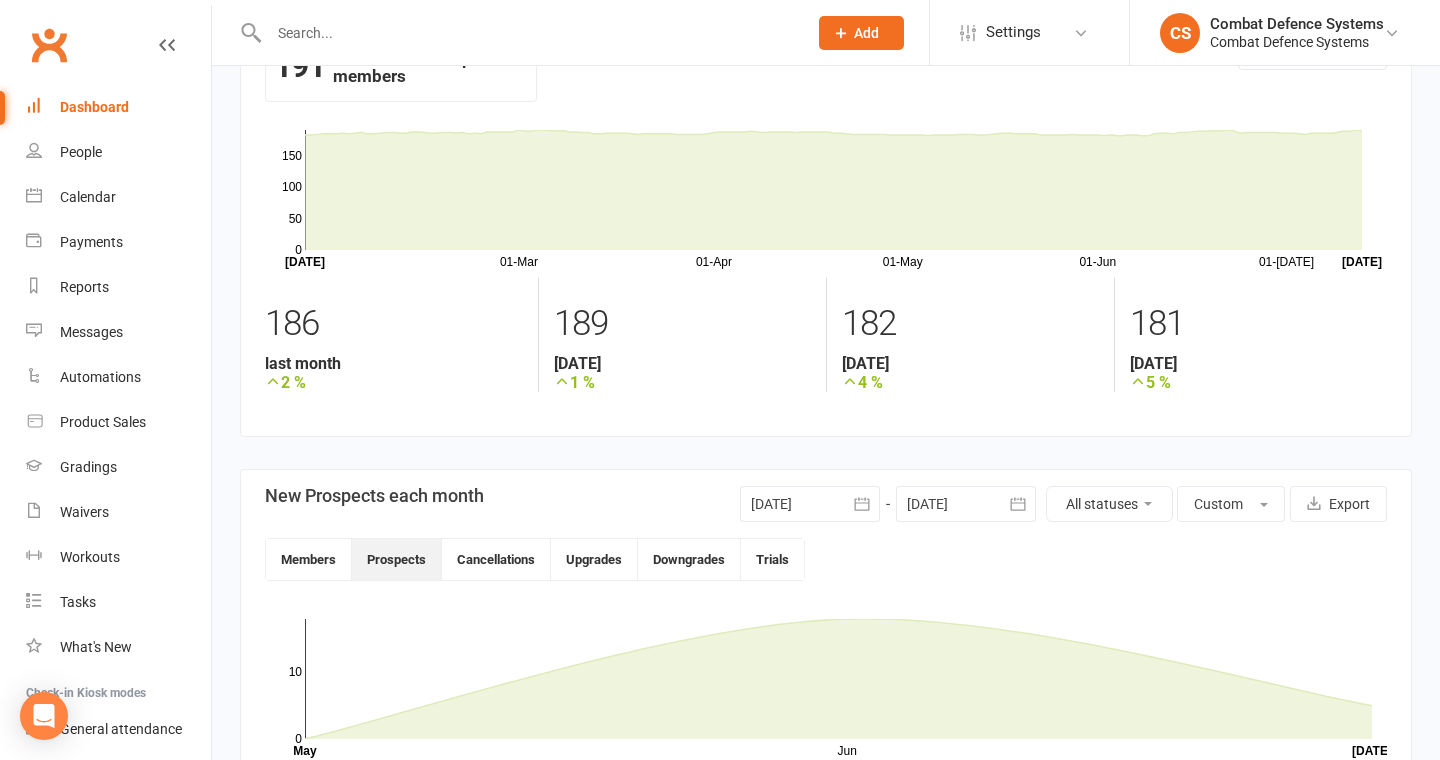 scroll, scrollTop: 0, scrollLeft: 0, axis: both 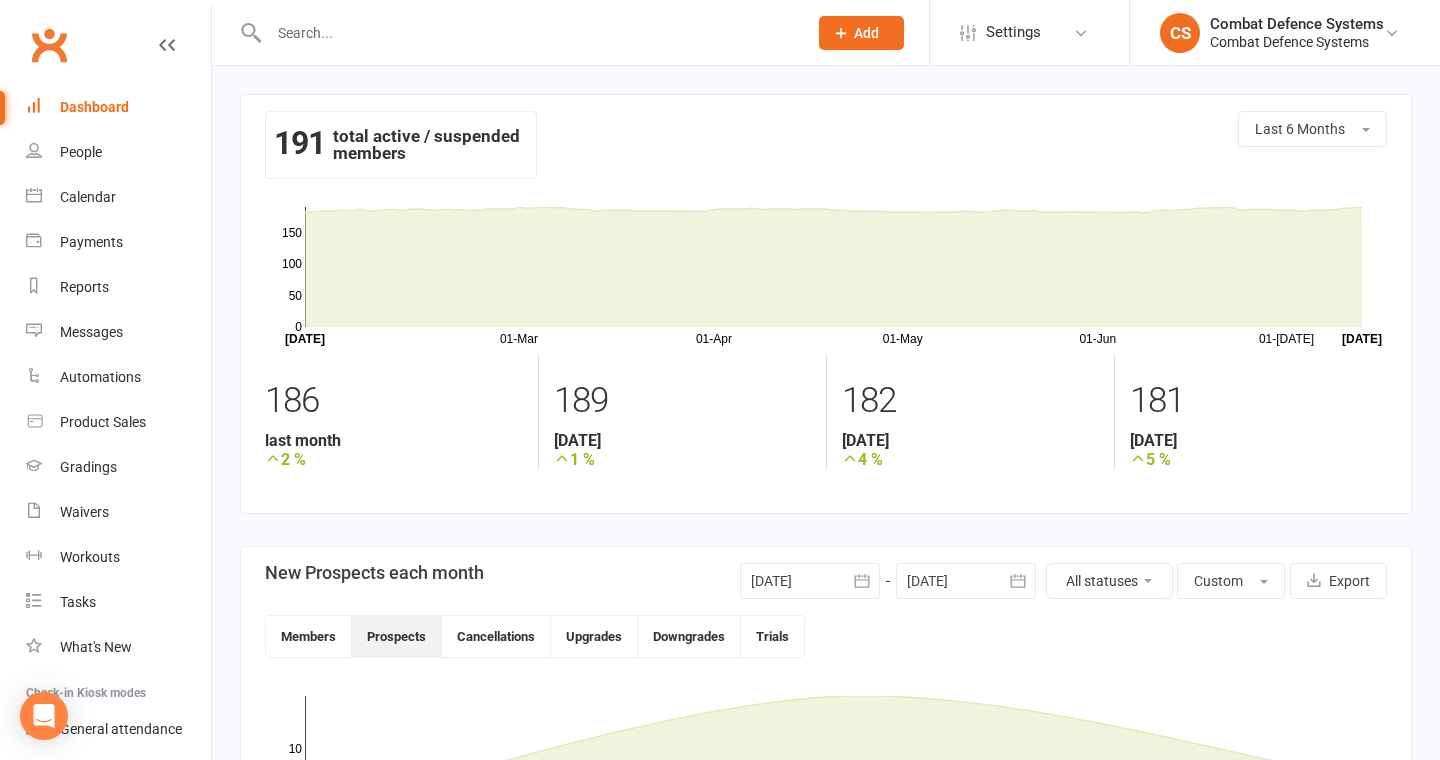 click on "Dashboard" at bounding box center (94, 107) 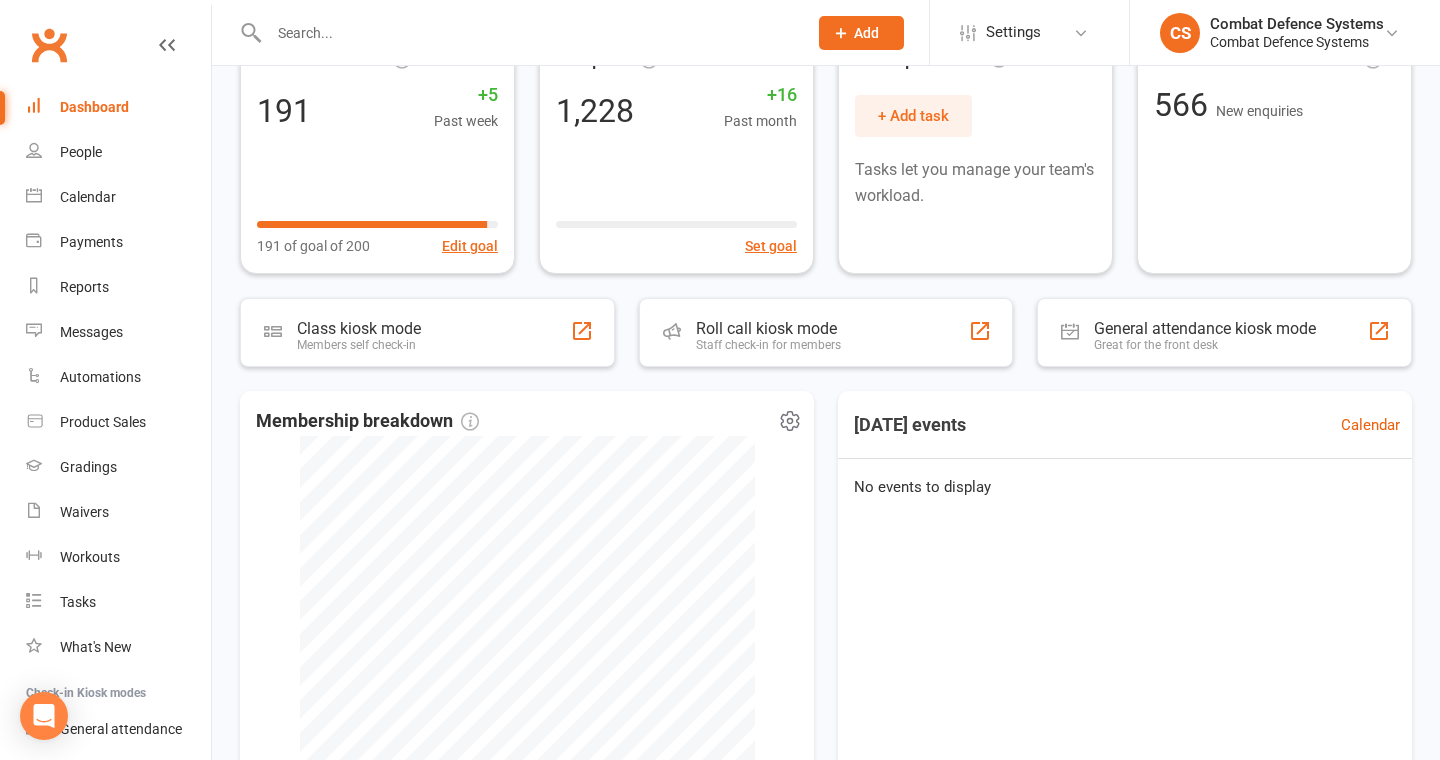 scroll, scrollTop: 0, scrollLeft: 0, axis: both 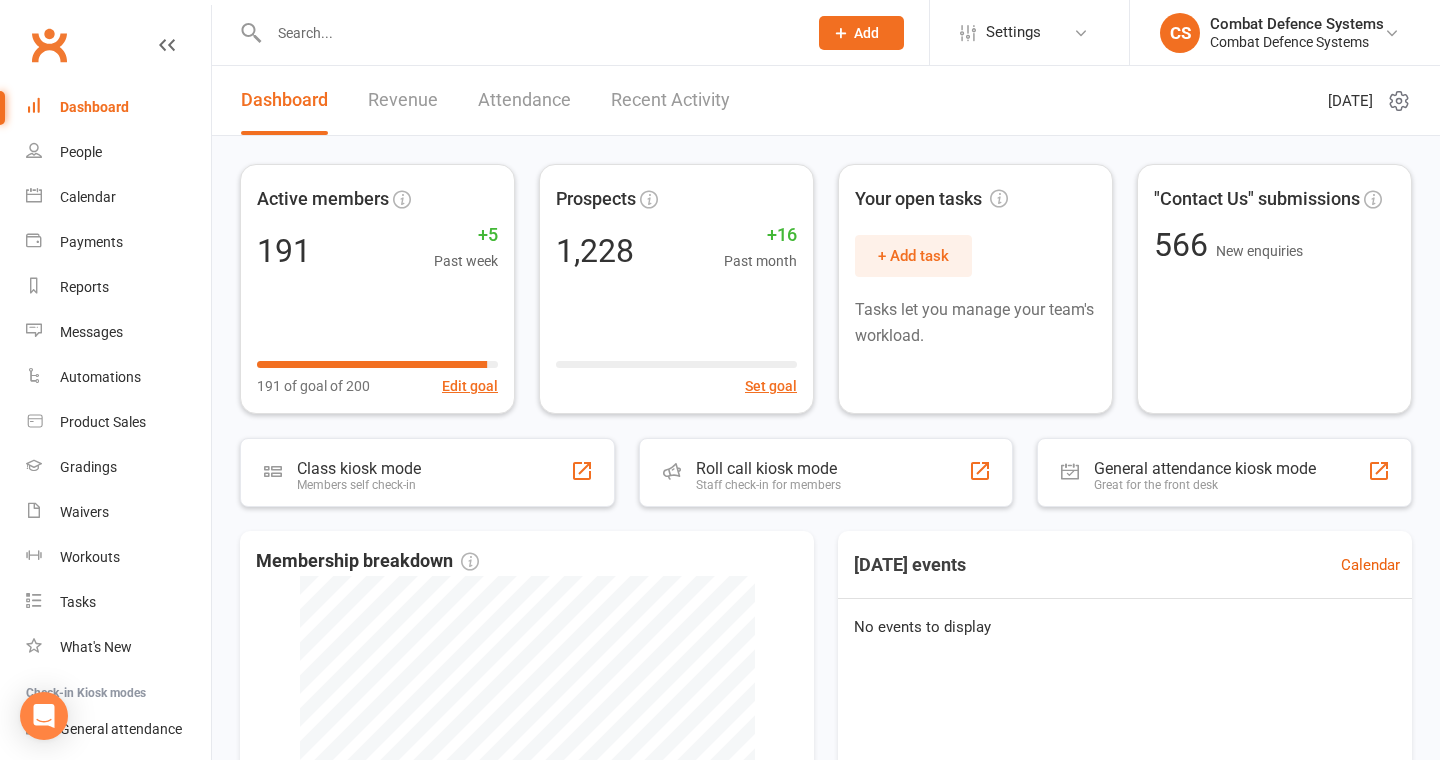 click on "Revenue" at bounding box center [403, 100] 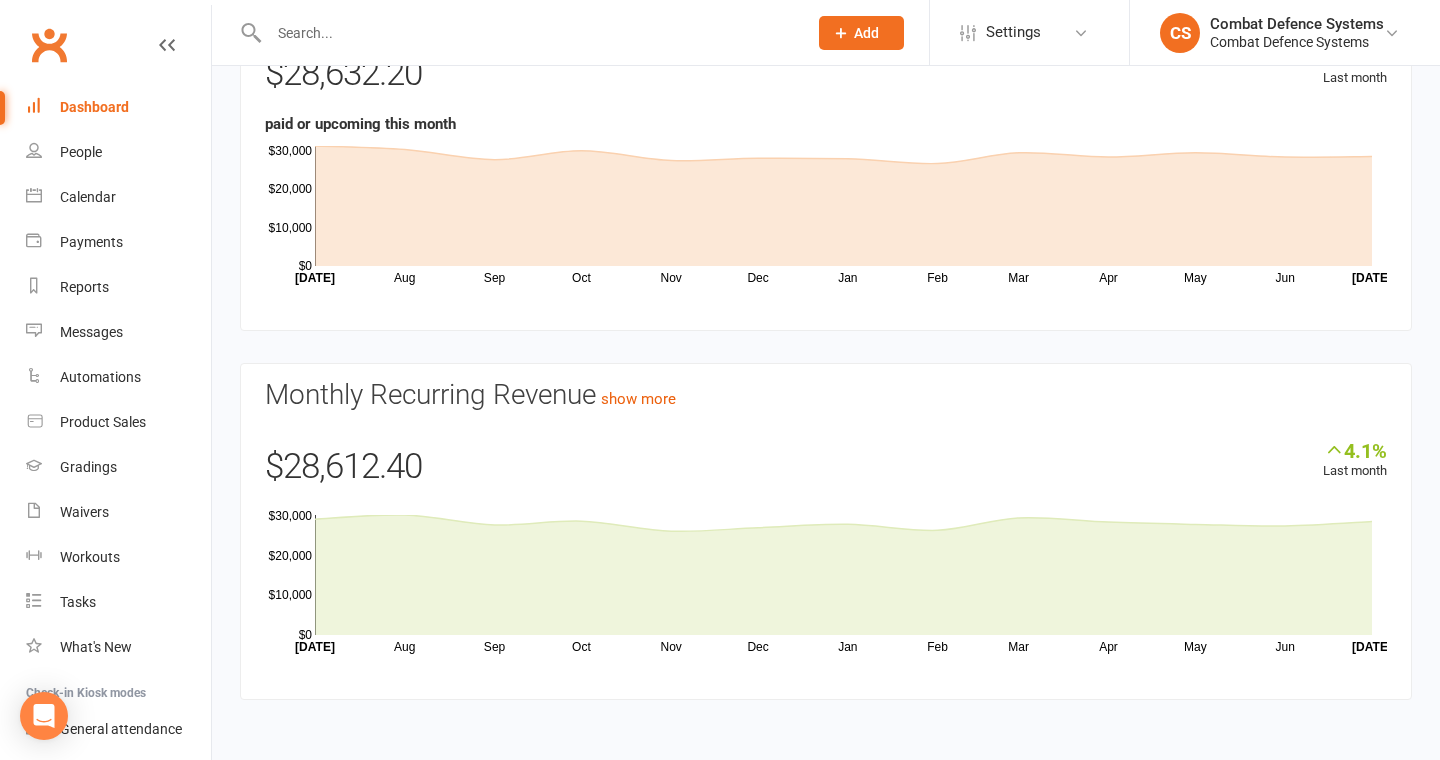 scroll, scrollTop: 0, scrollLeft: 0, axis: both 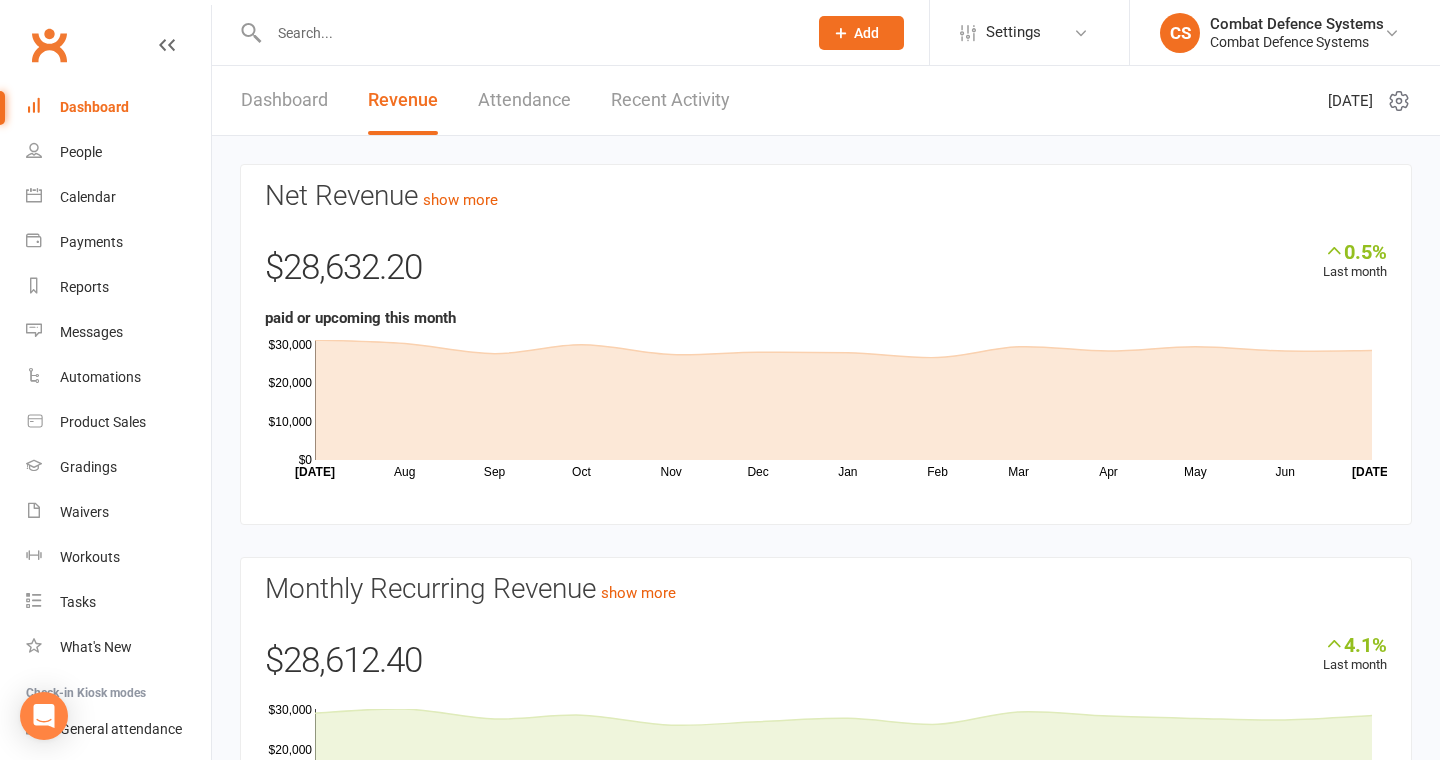click on "Attendance" at bounding box center [524, 100] 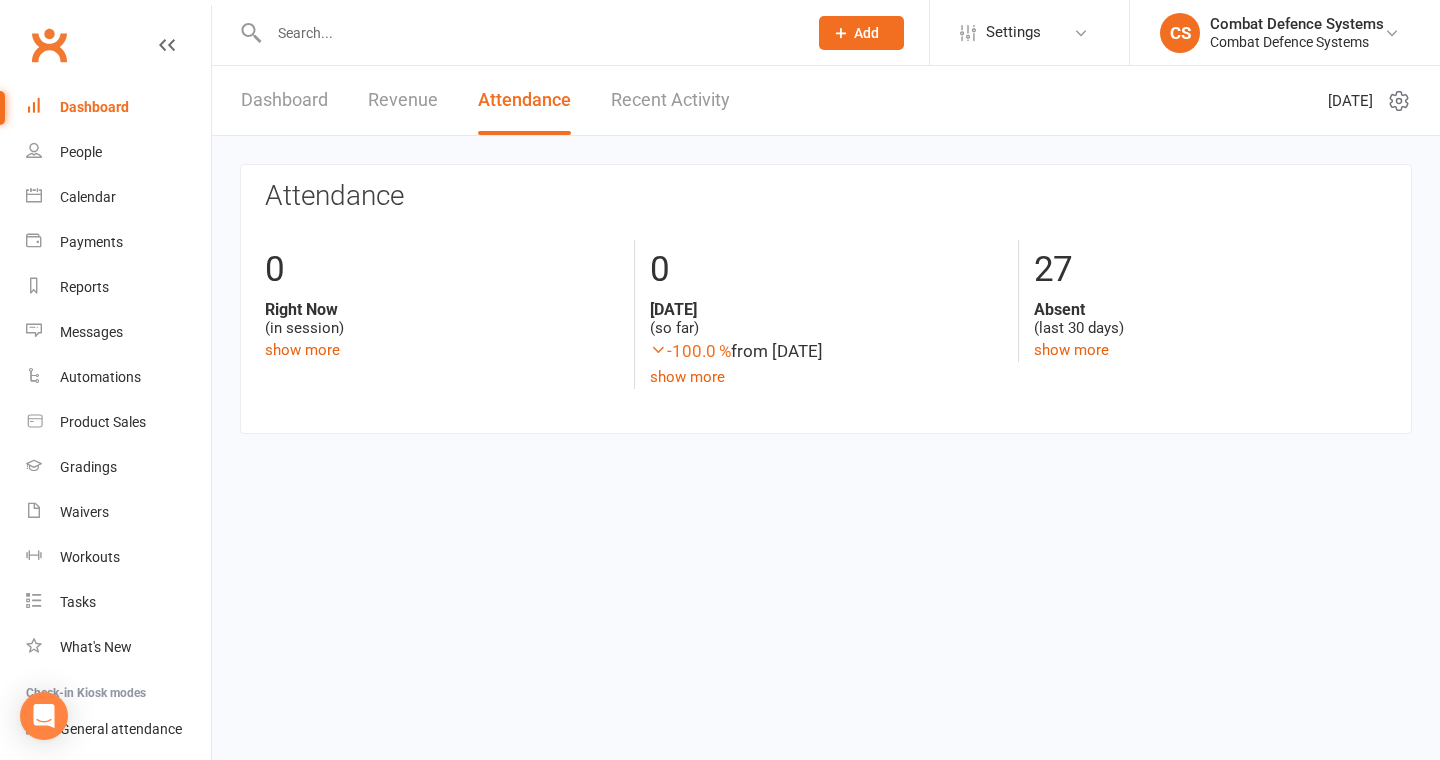 click on "Recent Activity" at bounding box center (670, 100) 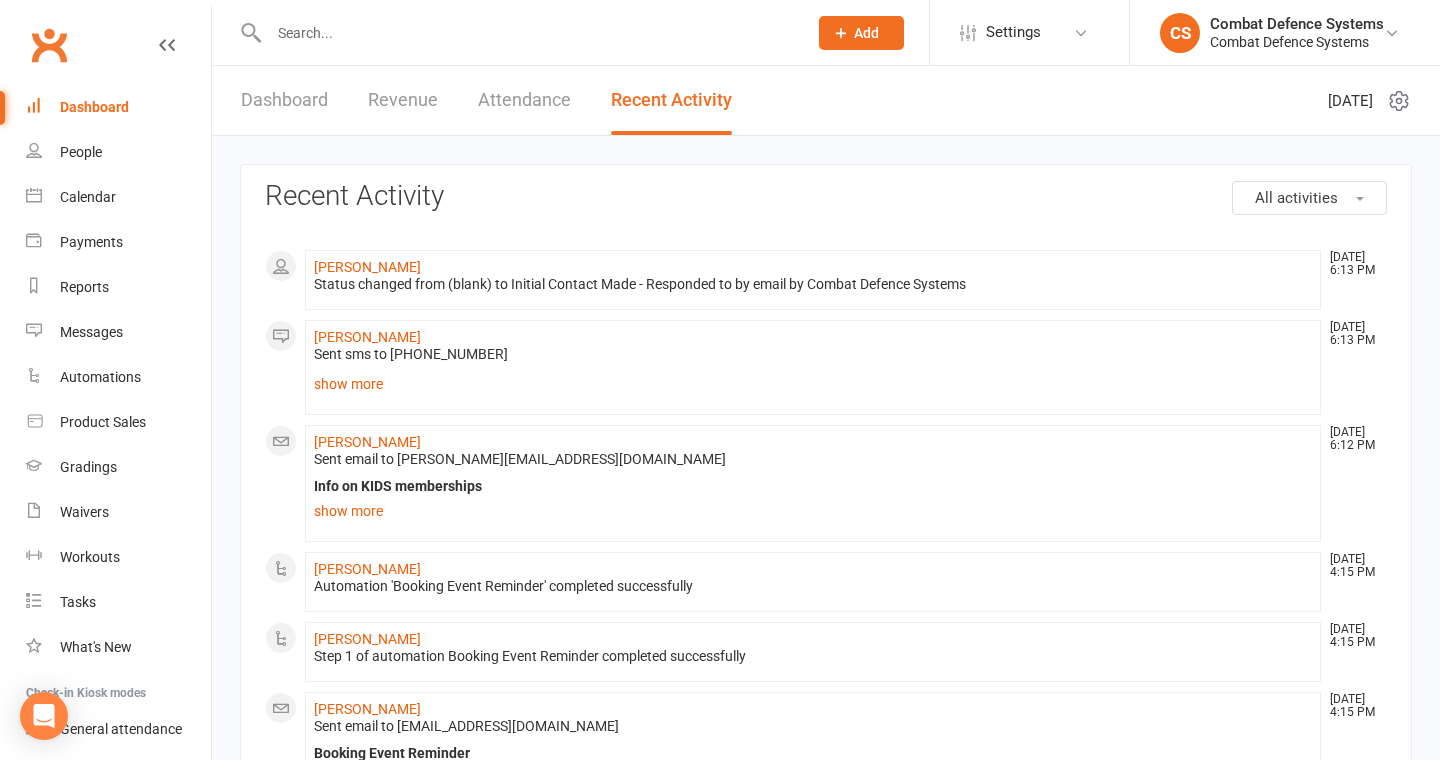 click on "Dashboard" at bounding box center [284, 100] 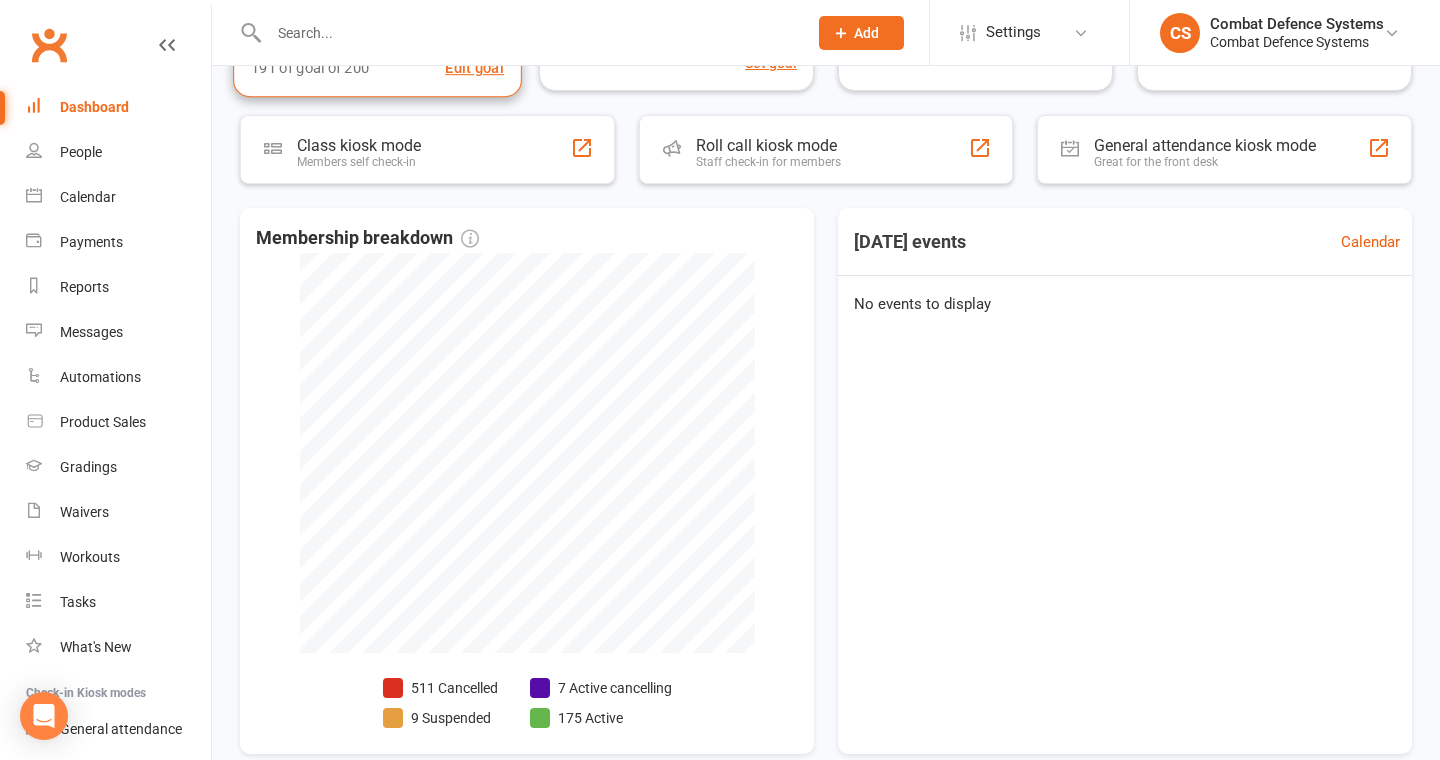 scroll, scrollTop: 421, scrollLeft: 0, axis: vertical 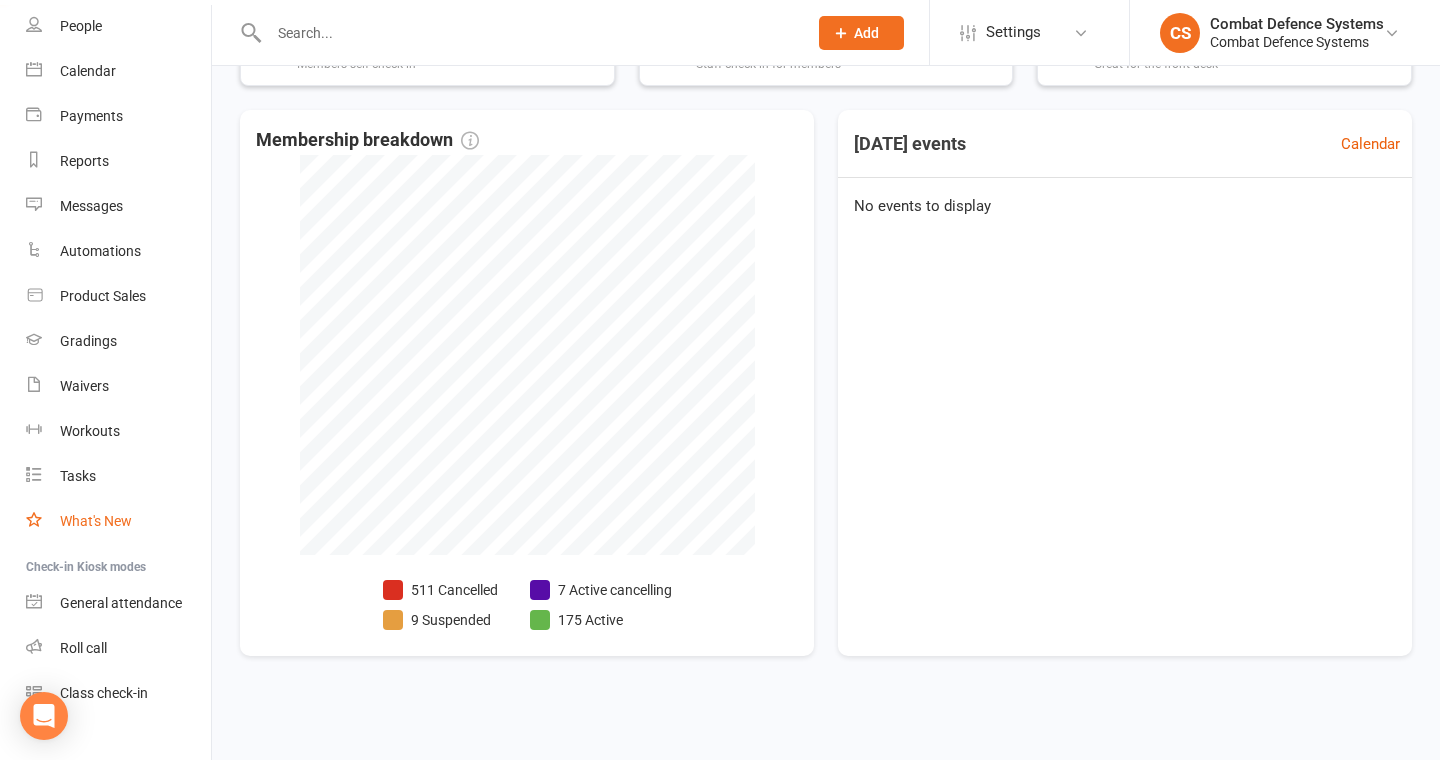 click on "What's New" at bounding box center (96, 521) 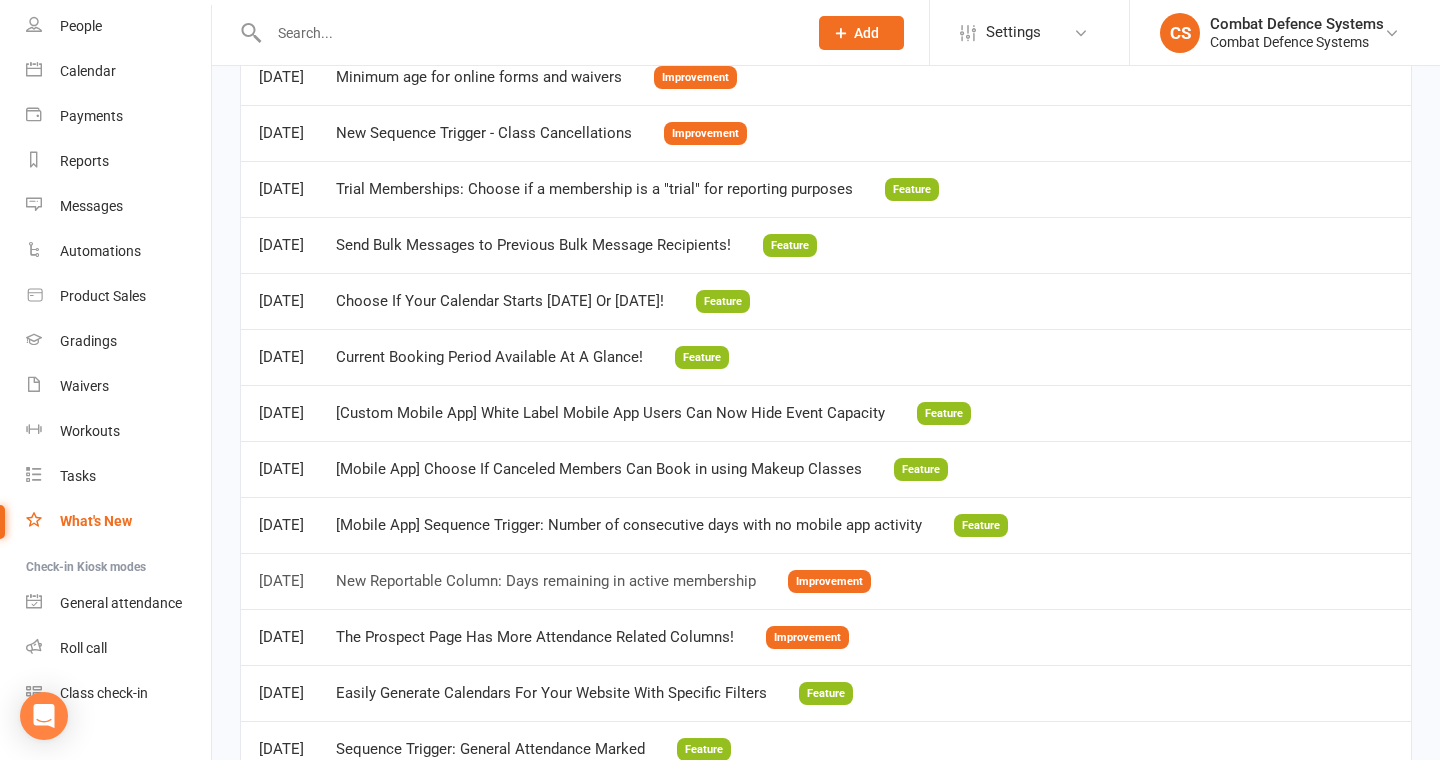 scroll, scrollTop: 592, scrollLeft: 0, axis: vertical 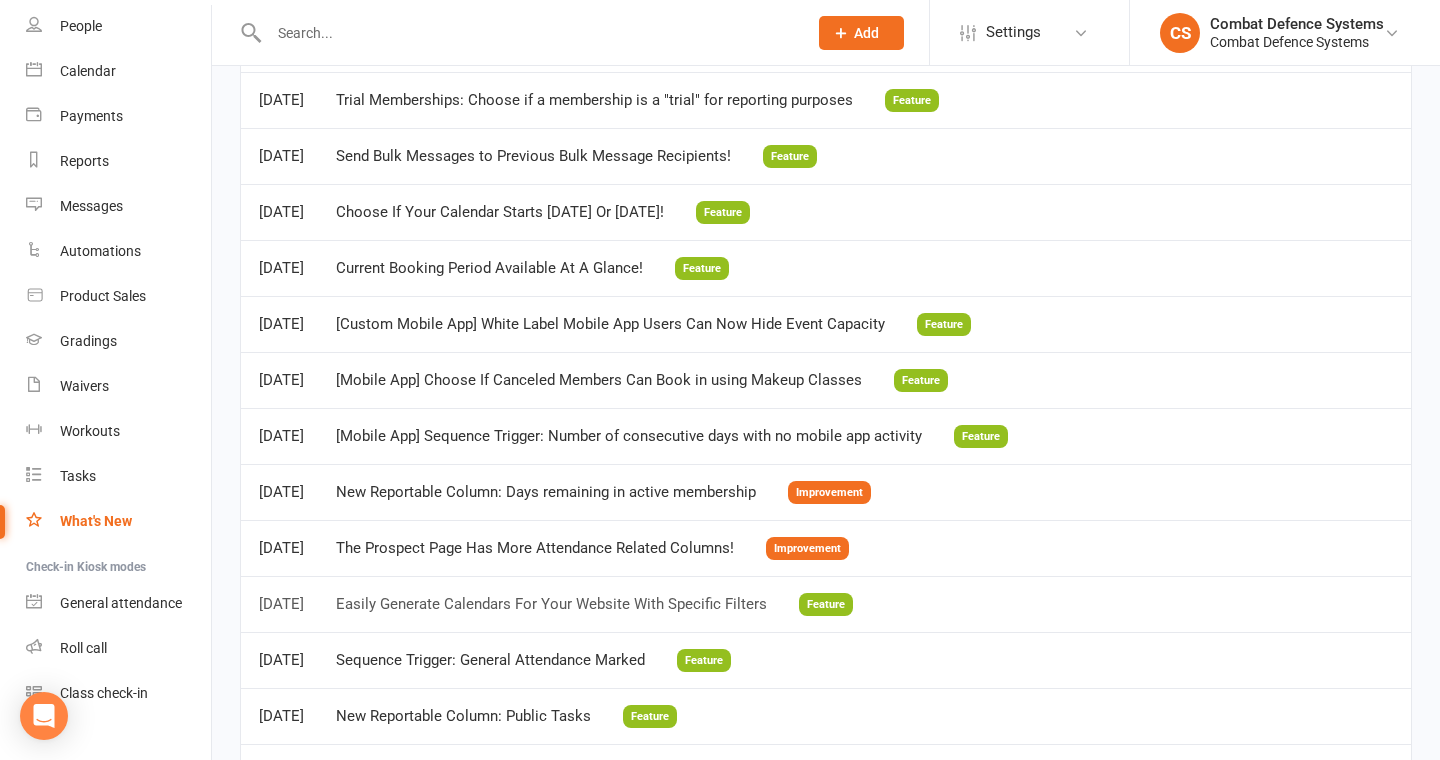 click on "Feature" at bounding box center [826, 604] 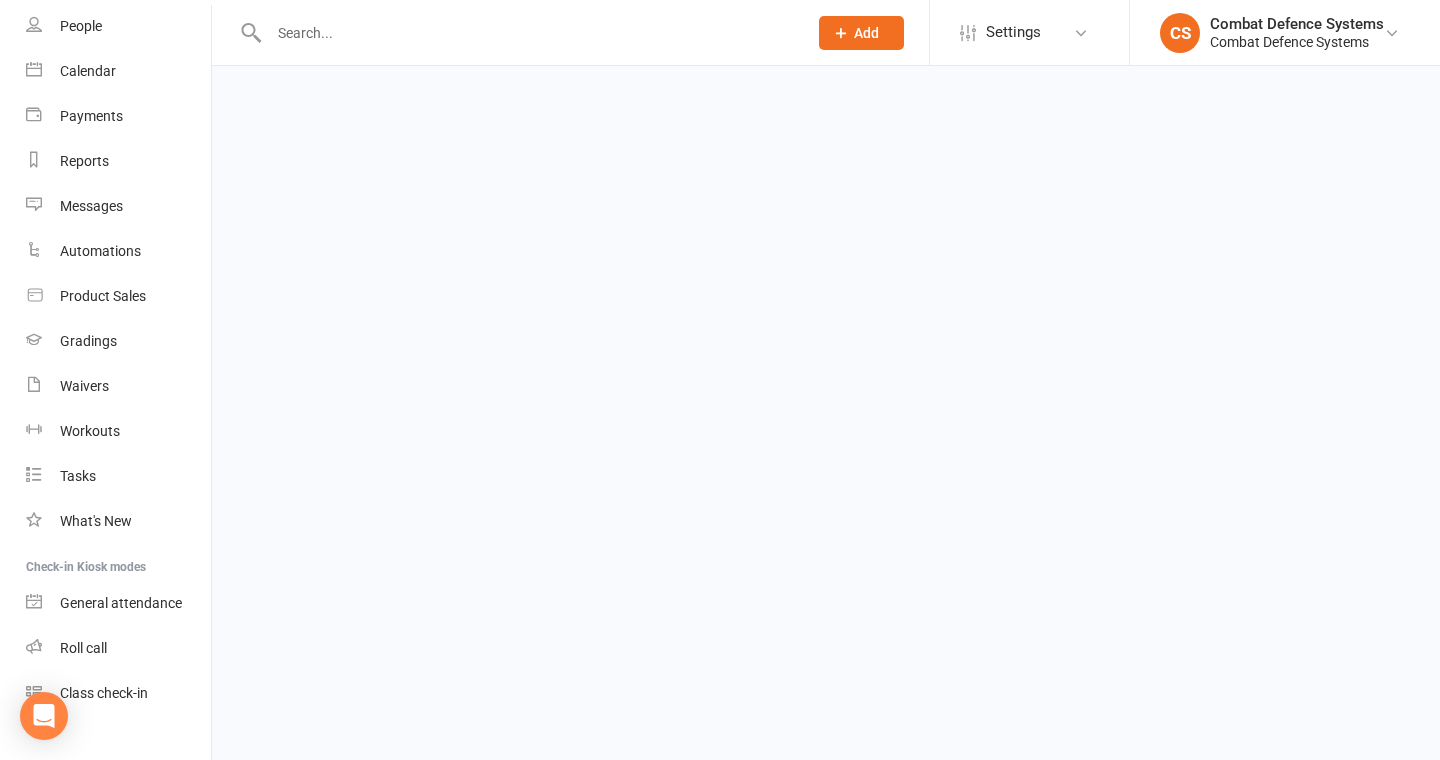 scroll, scrollTop: 0, scrollLeft: 0, axis: both 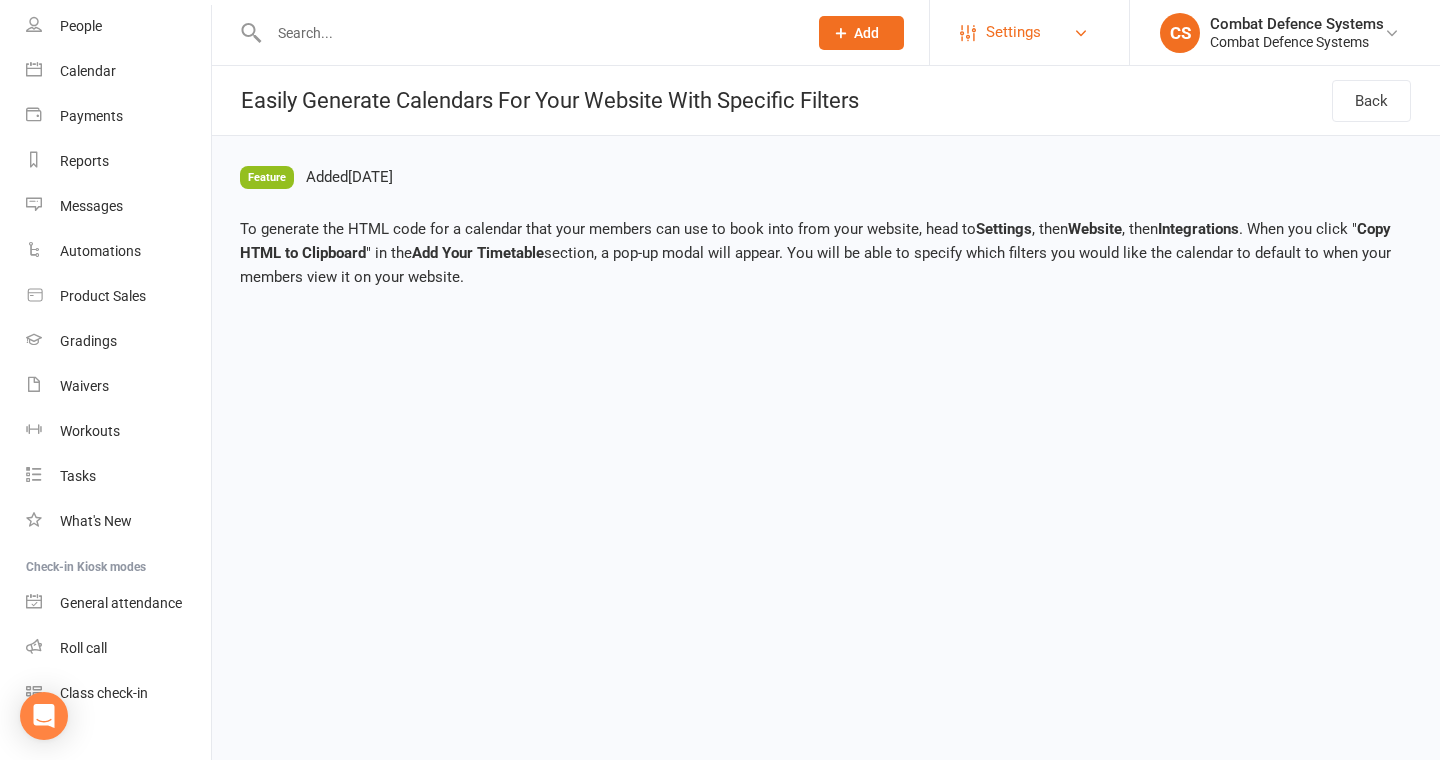 click on "Settings" at bounding box center [1029, 32] 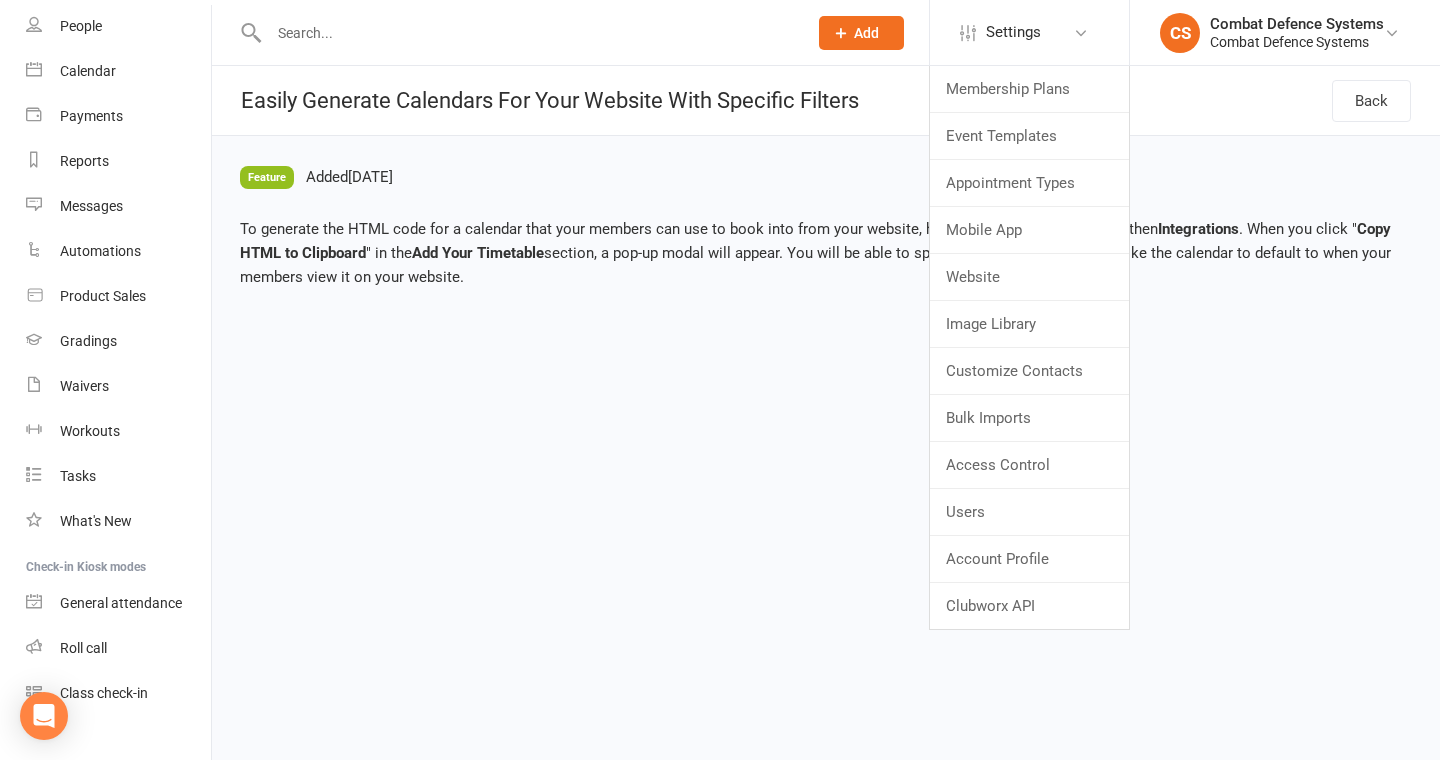 click on "Prospect
Member
Non-attending contact
Class / event
Appointment
Grading event
Task
Membership plan
Bulk message
Add
Settings Membership Plans Event Templates Appointment Types Mobile App  Website Image Library Customize Contacts Bulk Imports Access Control Users Account Profile Clubworx API CS Combat Defence Systems Combat Defence Systems My profile My subscription Help Terms & conditions  Privacy policy  Sign out Clubworx Dashboard People Calendar Payments Reports Messages   Automations   Product Sales Gradings   Waivers   Workouts   Tasks   What's New Check-in Kiosk modes General attendance Roll call Class check-in × Template updated successfully × Please fix the errors below × Back Feature   Added  [DATE] Settings , then" at bounding box center [720, 162] 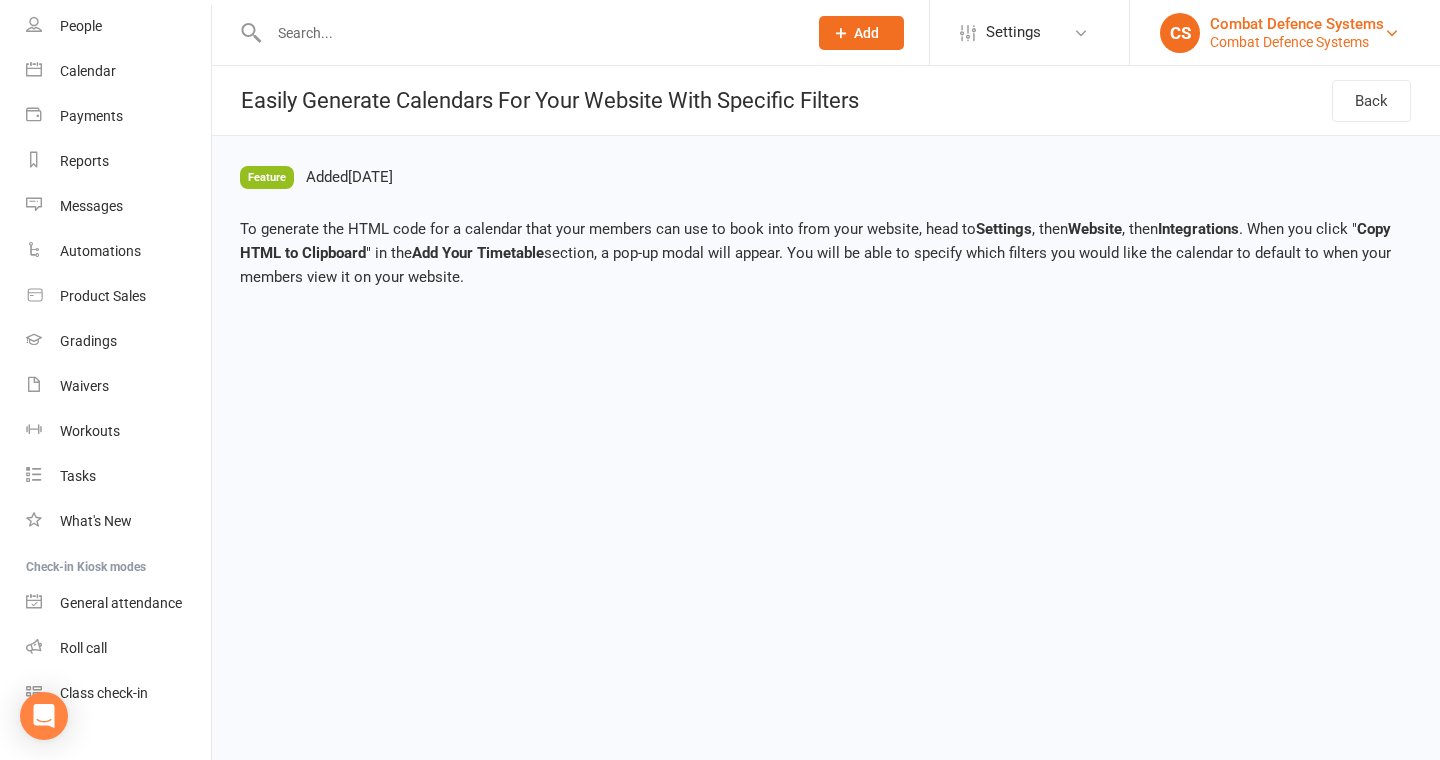 click on "Combat Defence Systems" at bounding box center (1297, 24) 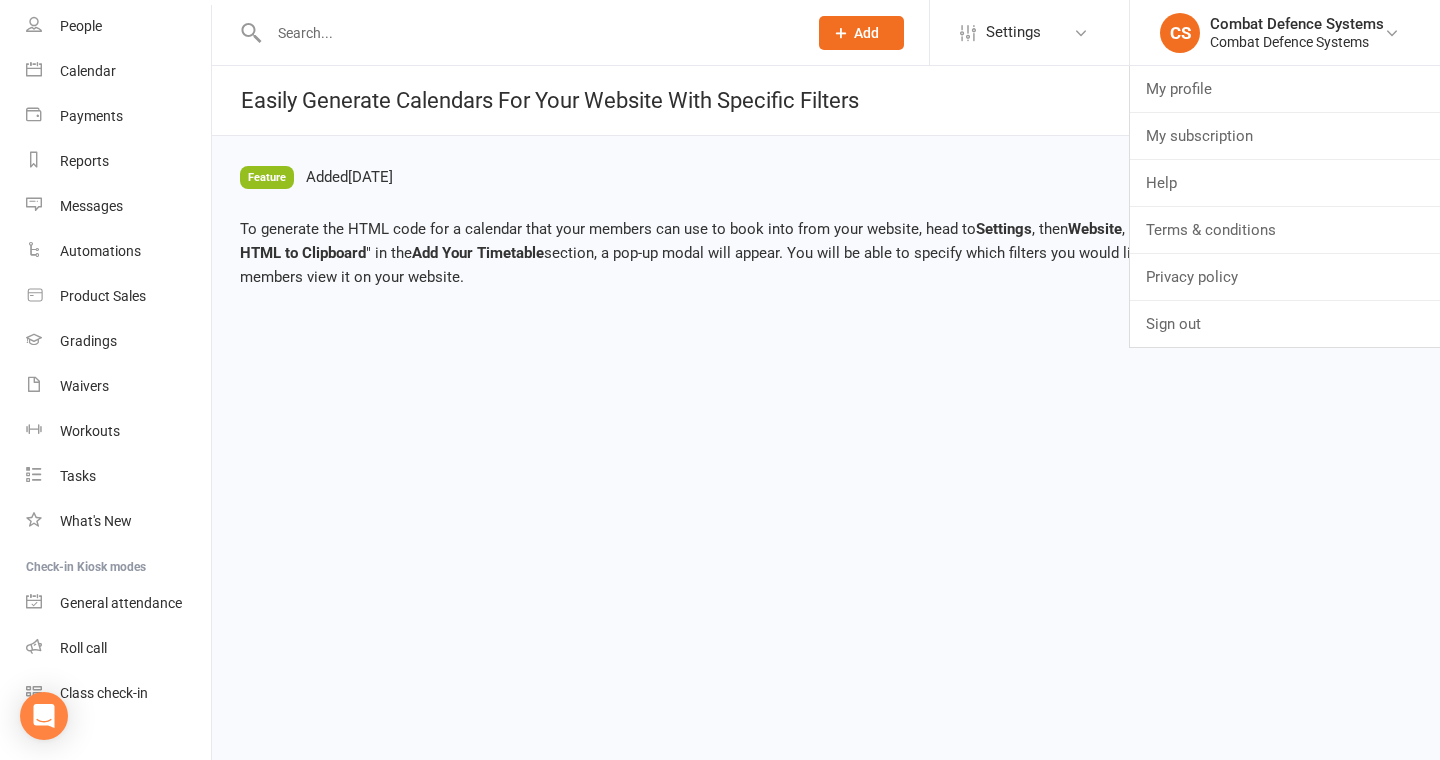 click on "Prospect
Member
Non-attending contact
Class / event
Appointment
Grading event
Task
Membership plan
Bulk message
Add
Settings Membership Plans Event Templates Appointment Types Mobile App  Website Image Library Customize Contacts Bulk Imports Access Control Users Account Profile Clubworx API CS Combat Defence Systems Combat Defence Systems My profile My subscription Help Terms & conditions  Privacy policy  Sign out Clubworx Dashboard People Calendar Payments Reports Messages   Automations   Product Sales Gradings   Waivers   Workouts   Tasks   What's New Check-in Kiosk modes General attendance Roll call Class check-in × Template updated successfully × Please fix the errors below × Back Feature   Added  [DATE] Settings , then" at bounding box center (720, 162) 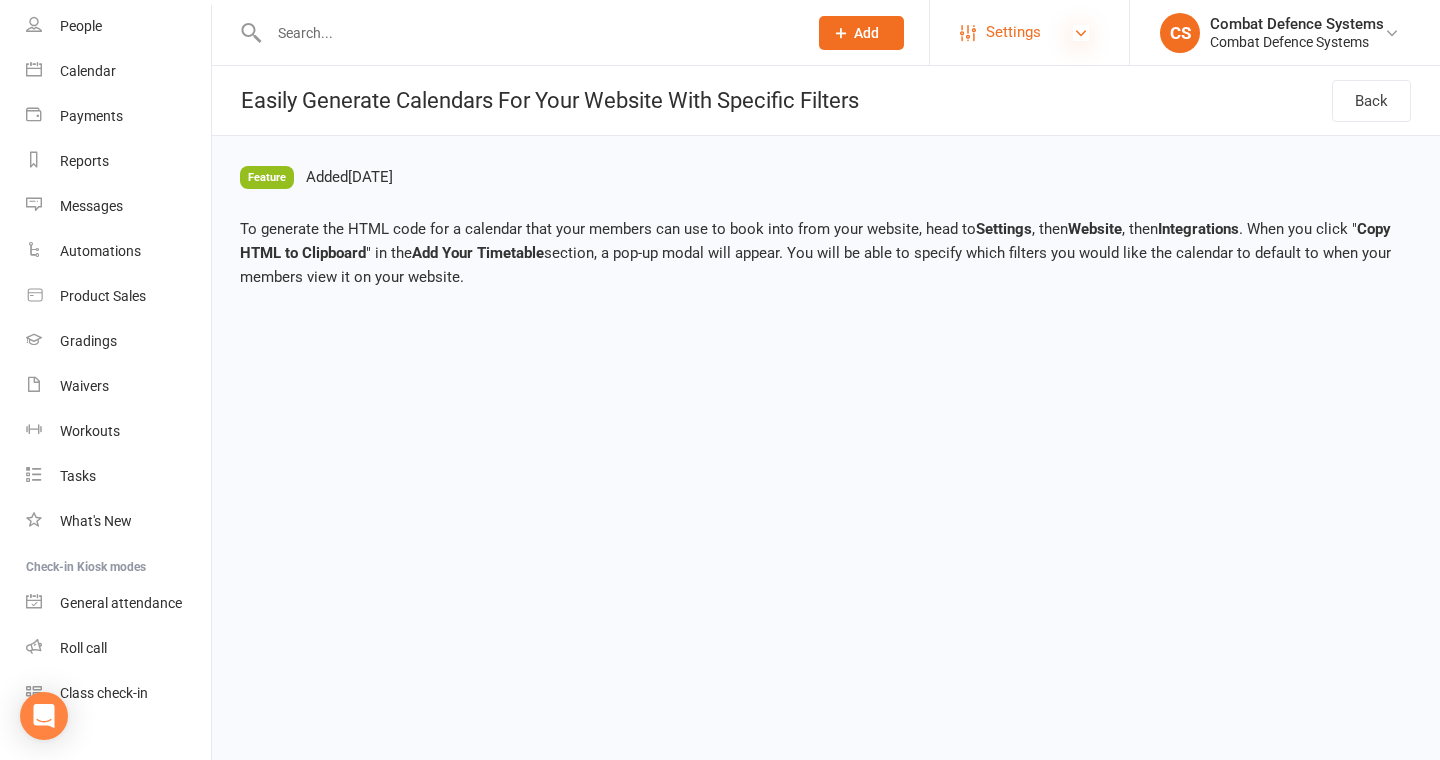 click at bounding box center (1081, 33) 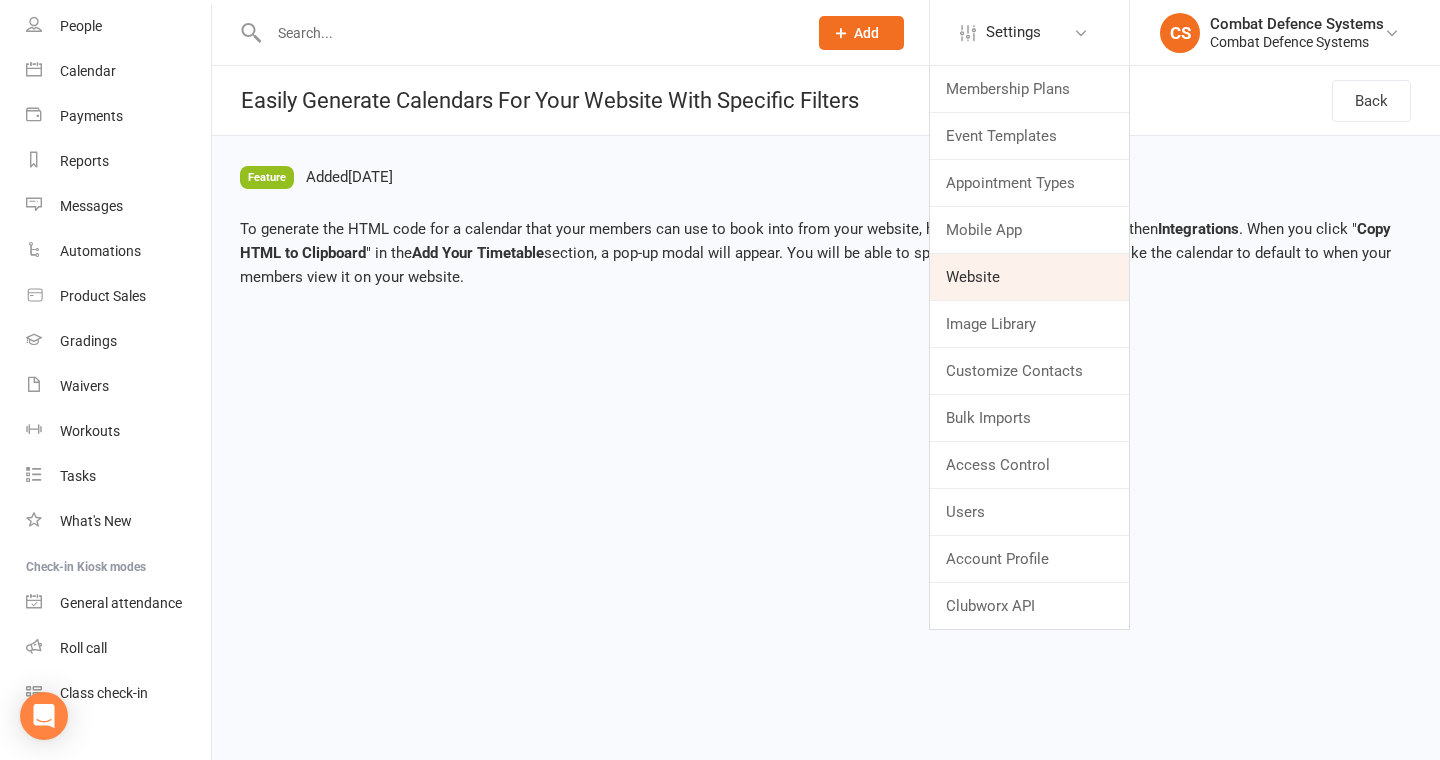 click on "Website" at bounding box center [1029, 277] 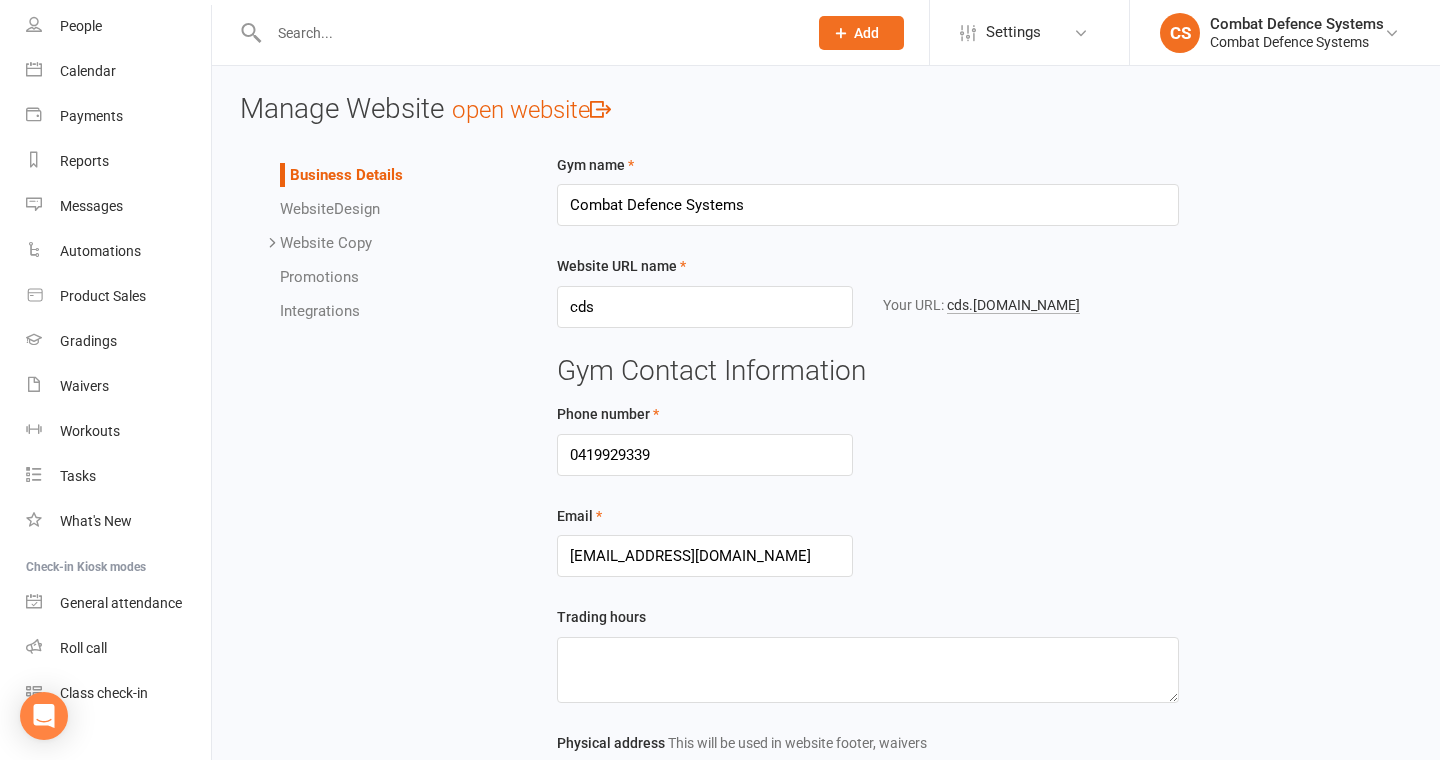 click on "Website  Design" at bounding box center [330, 209] 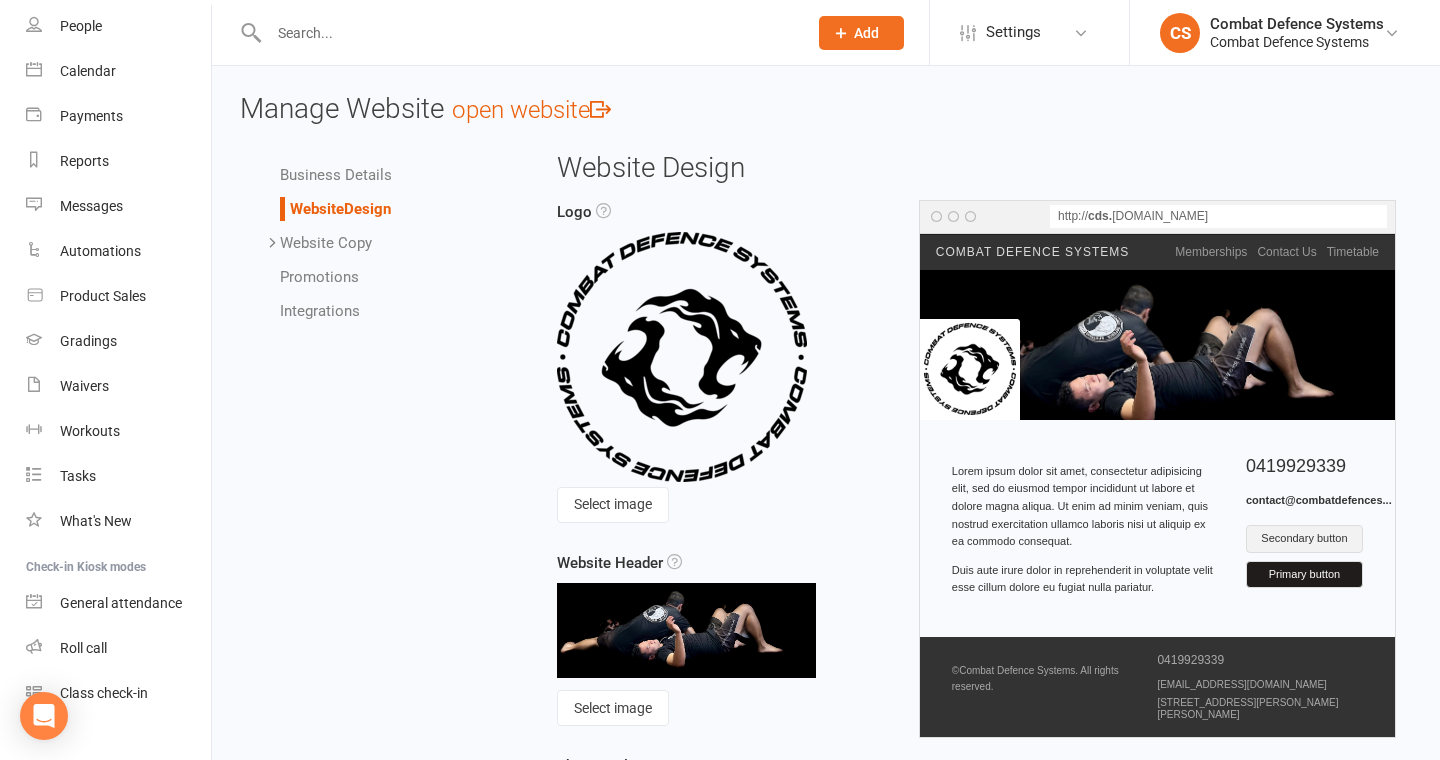 scroll, scrollTop: 21, scrollLeft: 0, axis: vertical 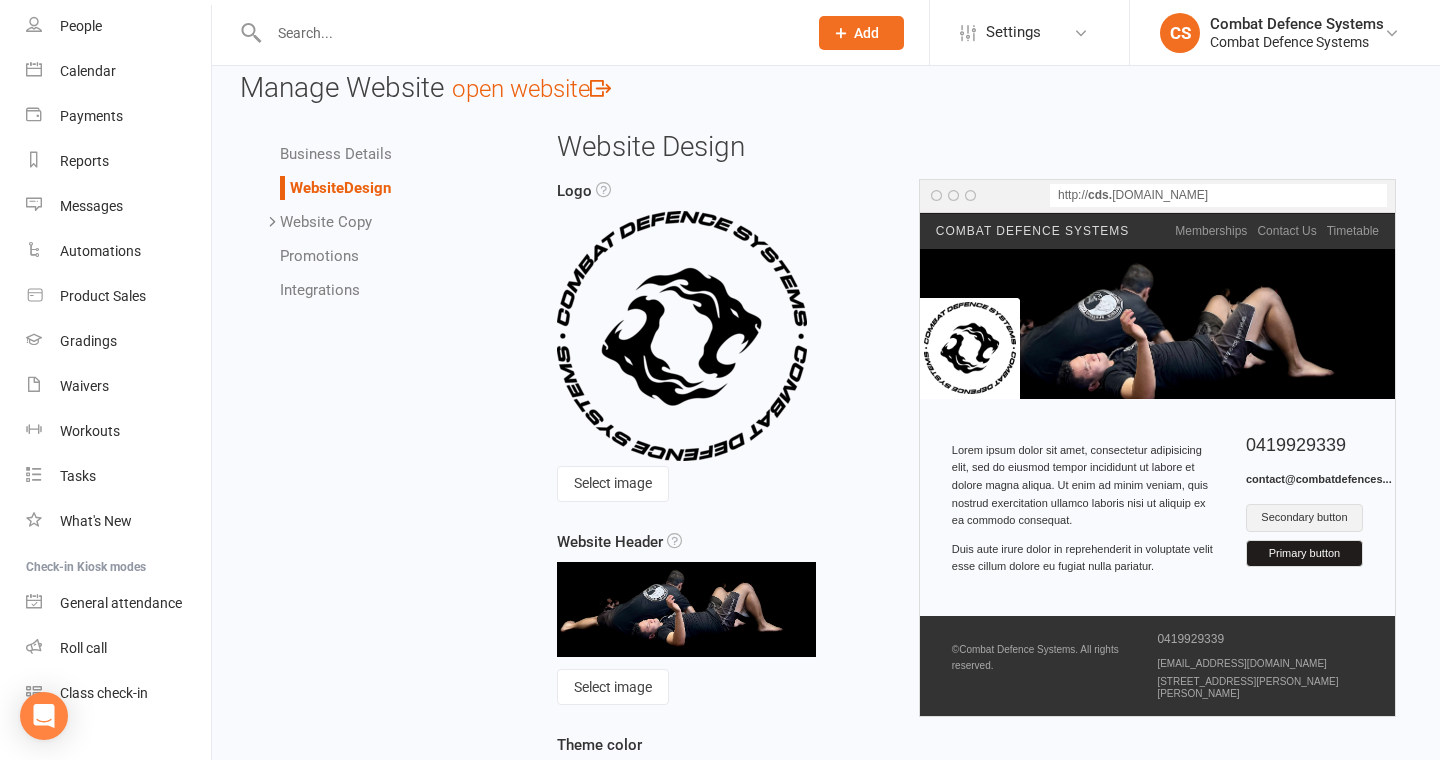 click on "Integrations" at bounding box center (320, 290) 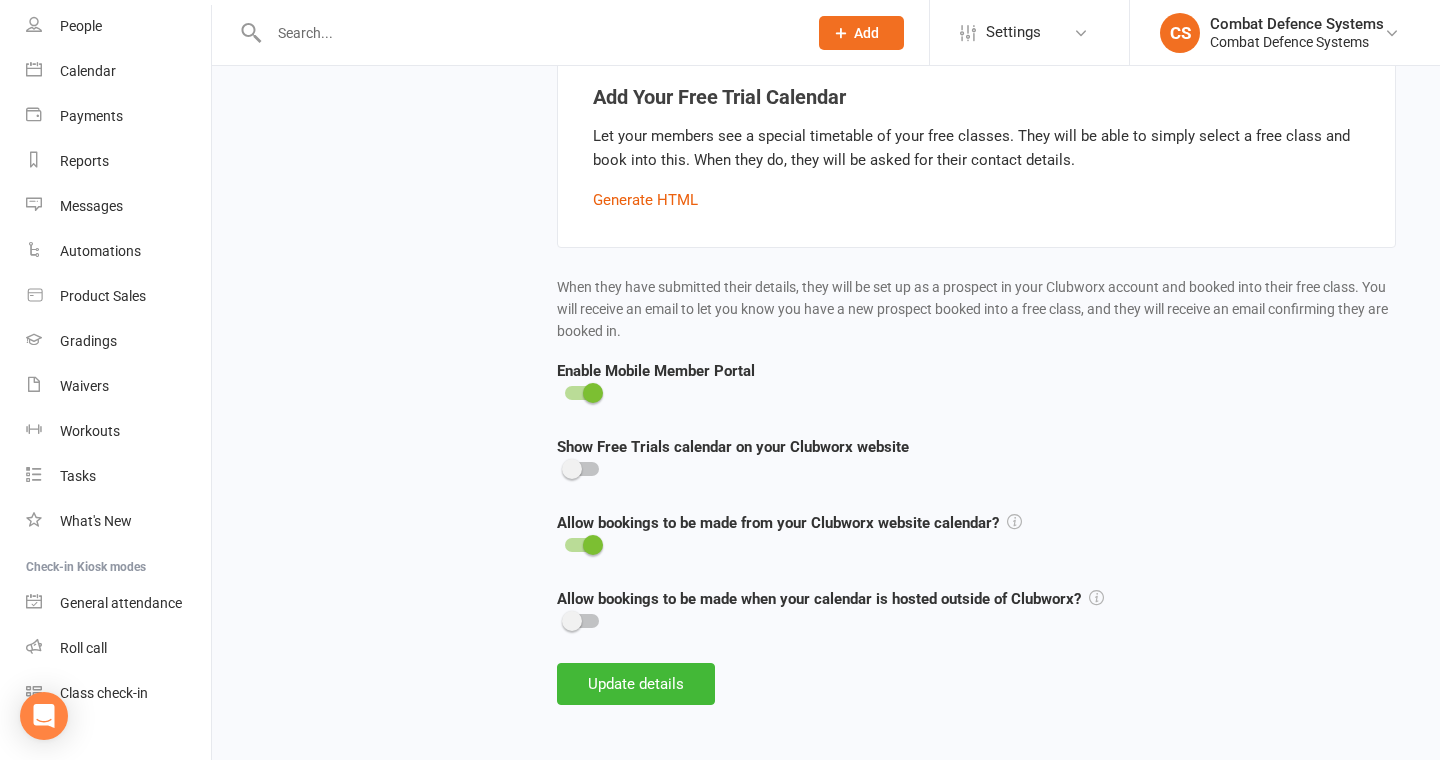 scroll, scrollTop: 696, scrollLeft: 0, axis: vertical 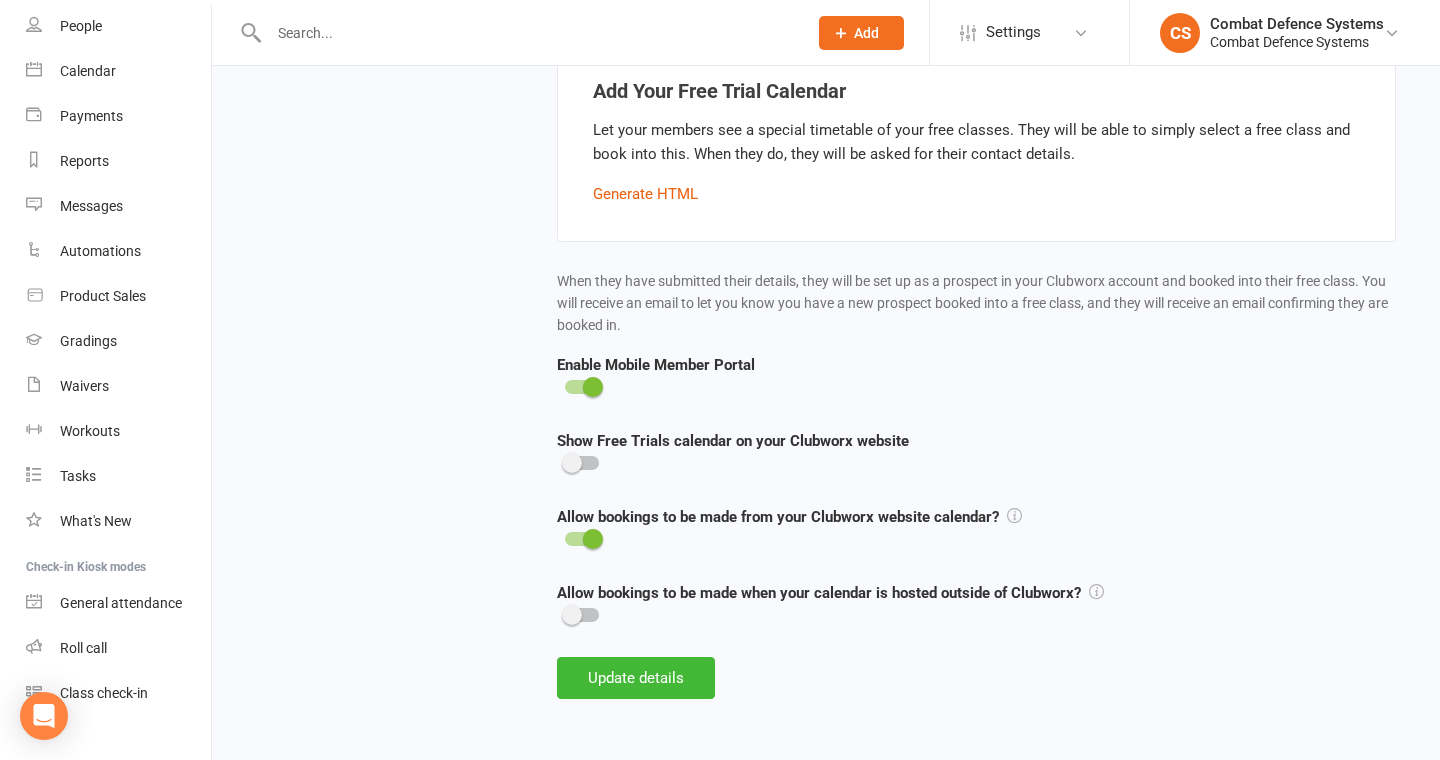 click at bounding box center (582, 539) 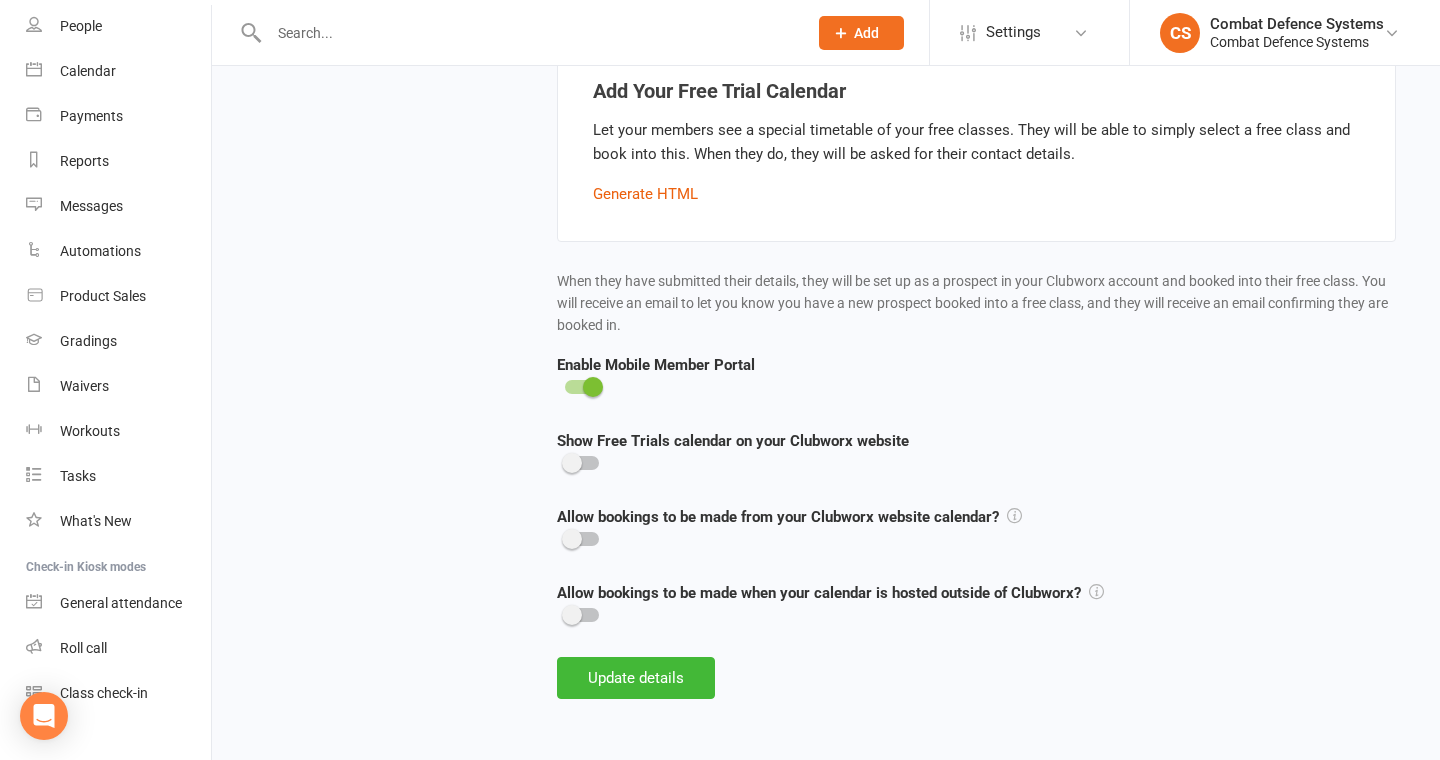 click at bounding box center [1014, 515] 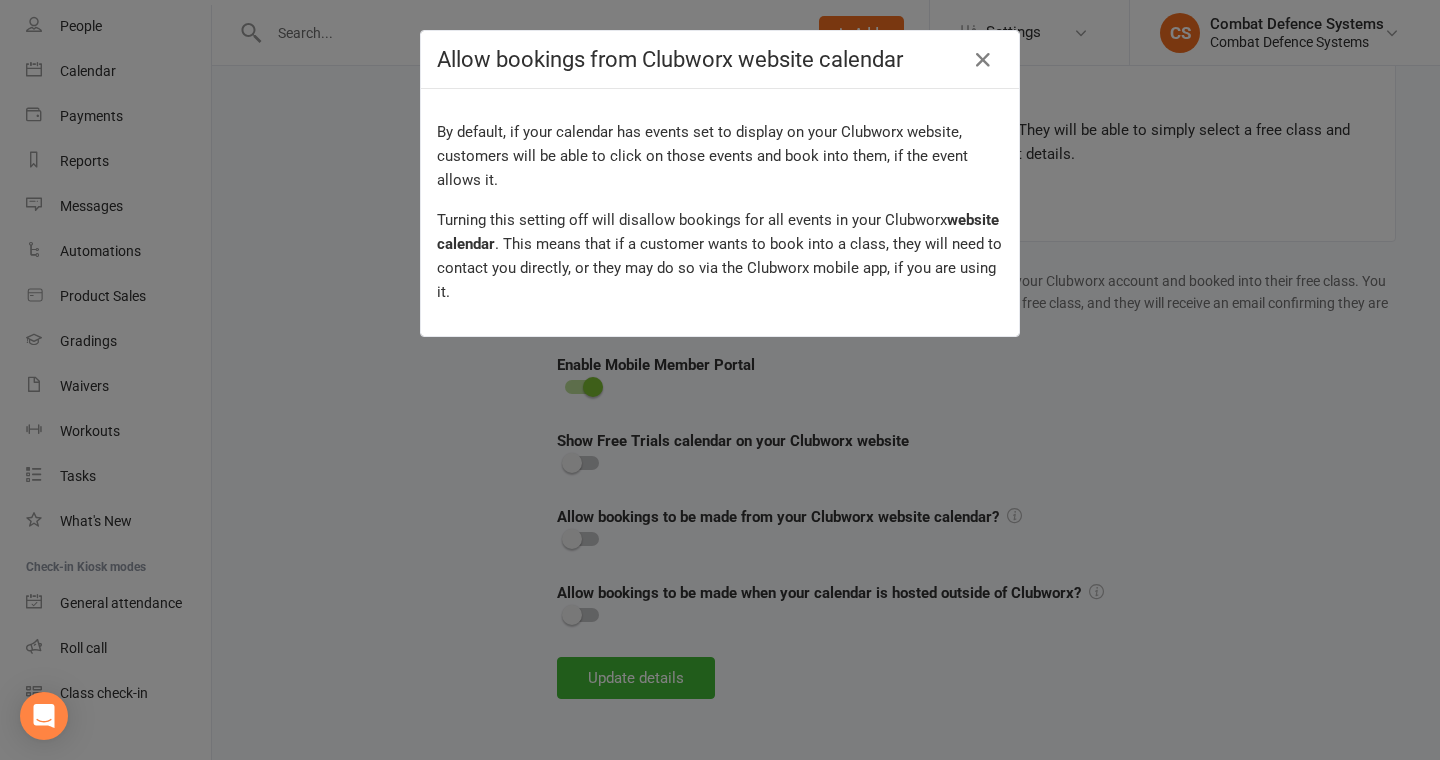 click on "Allow bookings from Clubworx website calendar By default, if your calendar has events set to display on your Clubworx website, customers will be able to click on those events and book into them, if the event allows it. Turning this setting off will disallow bookings for all events in your Clubworx  website calendar . This means that if a customer wants to book into a class, they will need to contact you directly, or they may do so via the Clubworx mobile app, if you are using it." at bounding box center [720, 380] 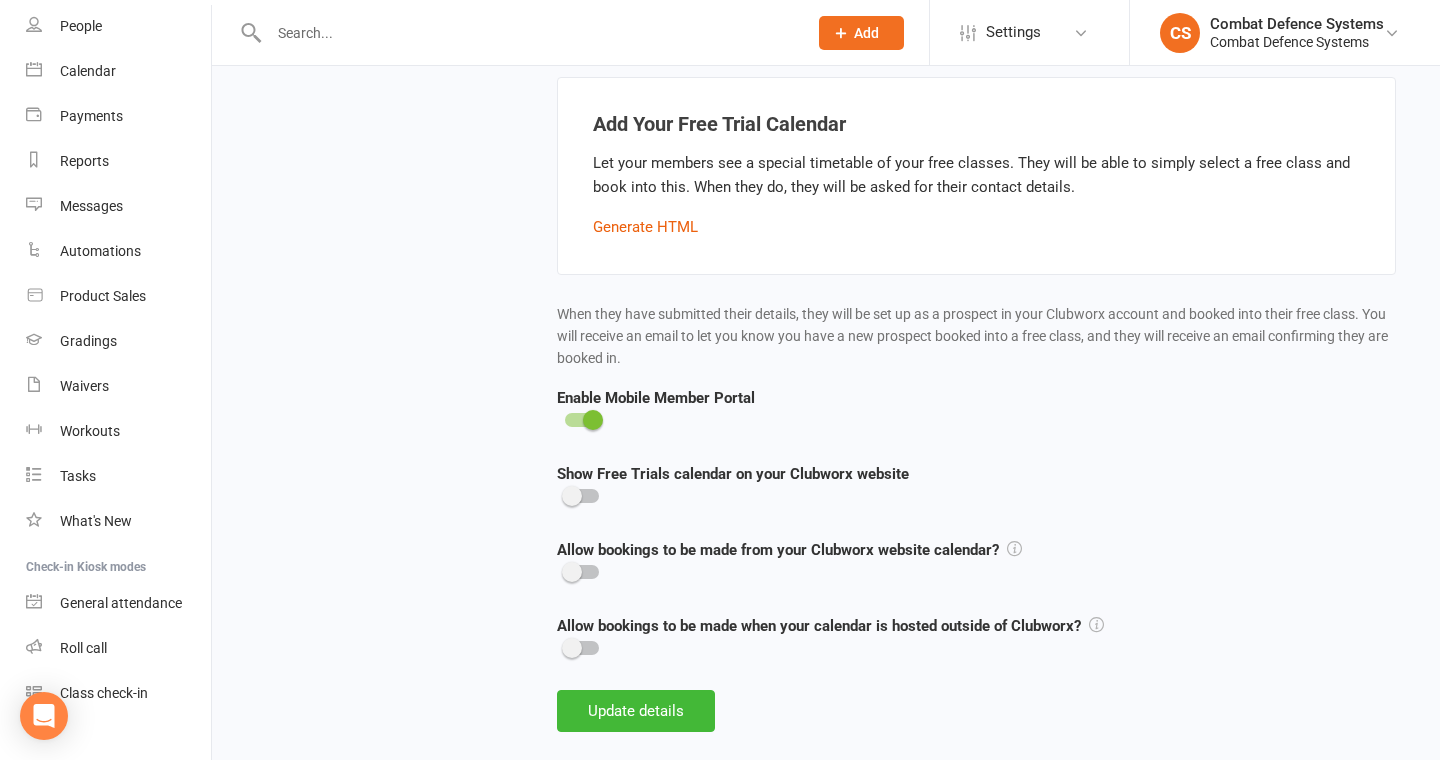 scroll, scrollTop: 659, scrollLeft: 0, axis: vertical 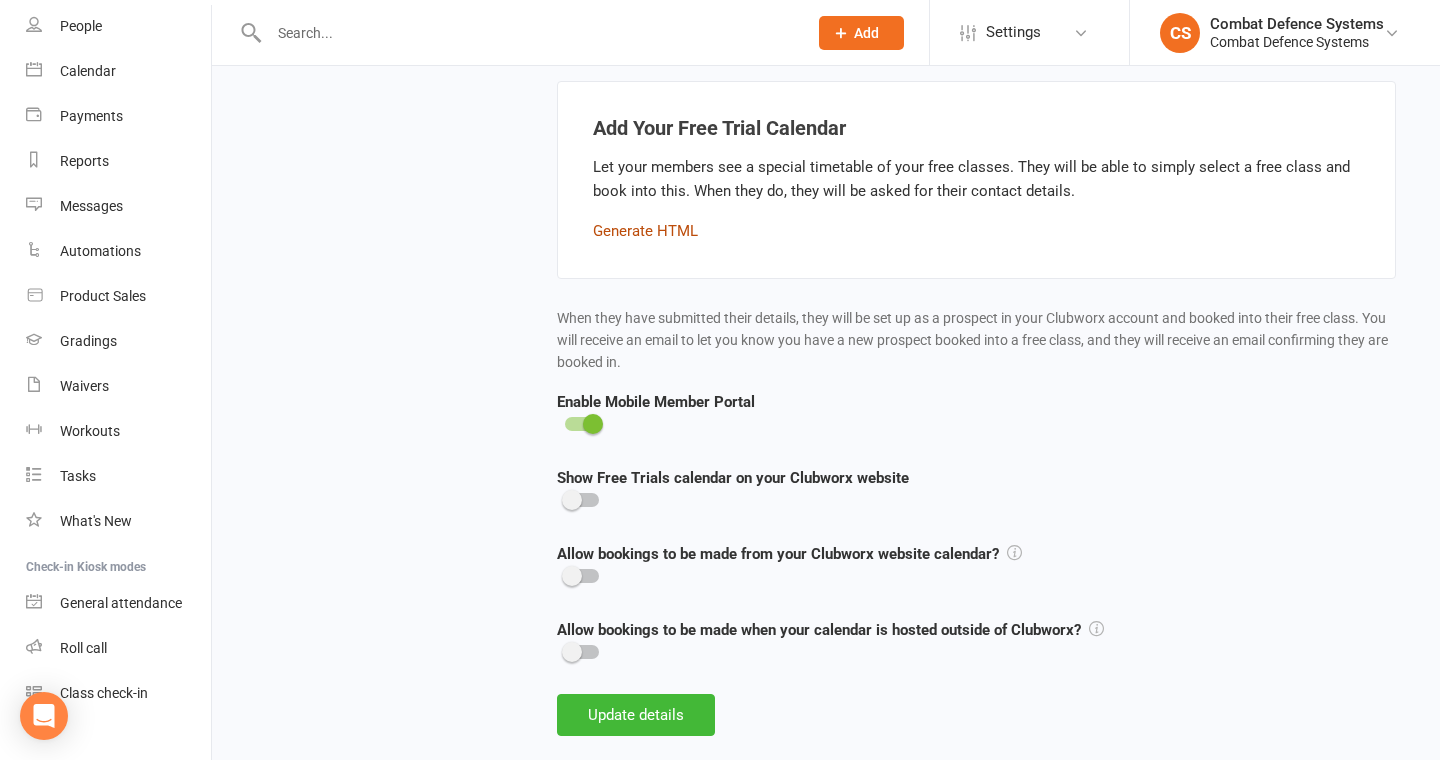 click on "Generate HTML" at bounding box center (645, 231) 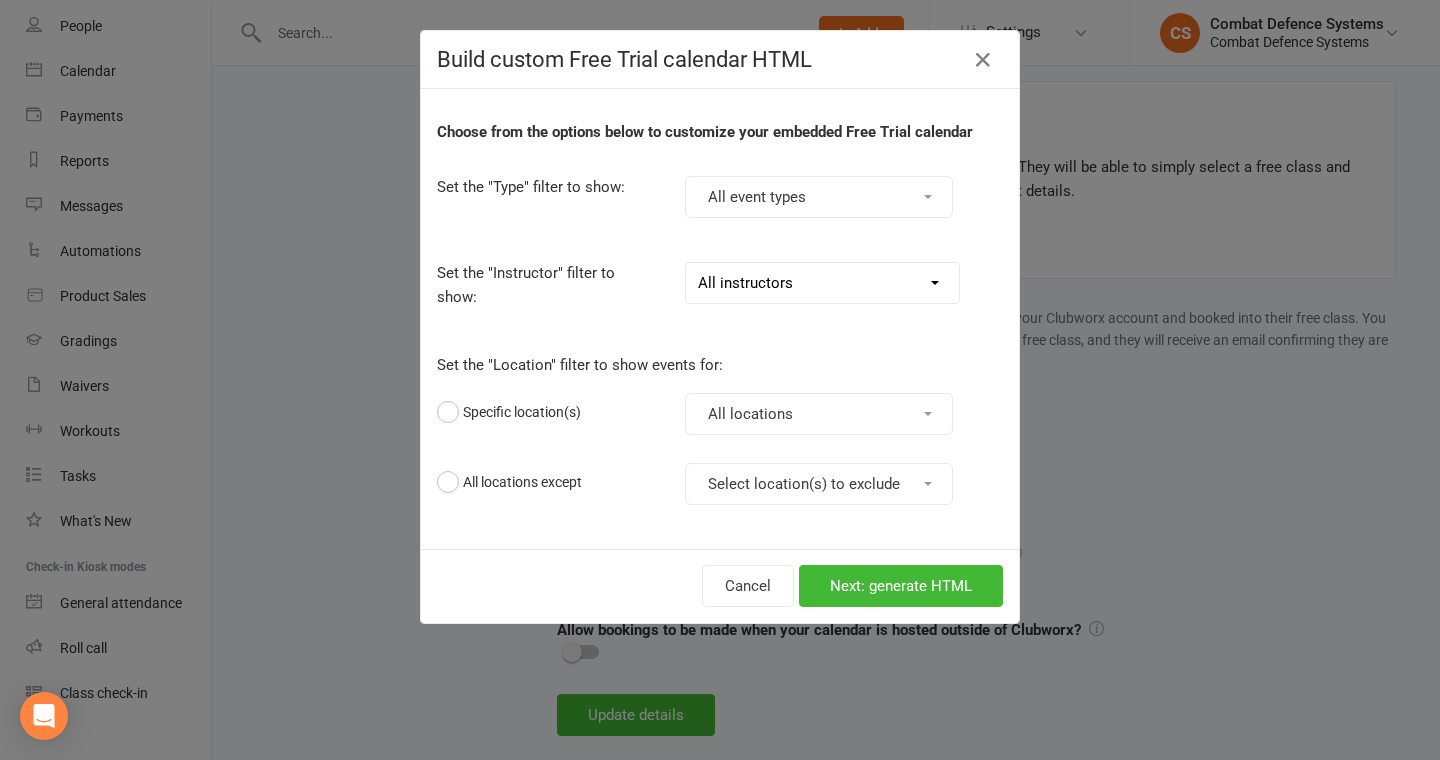 click on "All instructors Combat Defence Systems [PERSON_NAME] Aleksia [PERSON_NAME] [PERSON_NAME] [PERSON_NAME] [PERSON_NAME] [PERSON_NAME] [PERSON_NAME]" at bounding box center (822, 283) 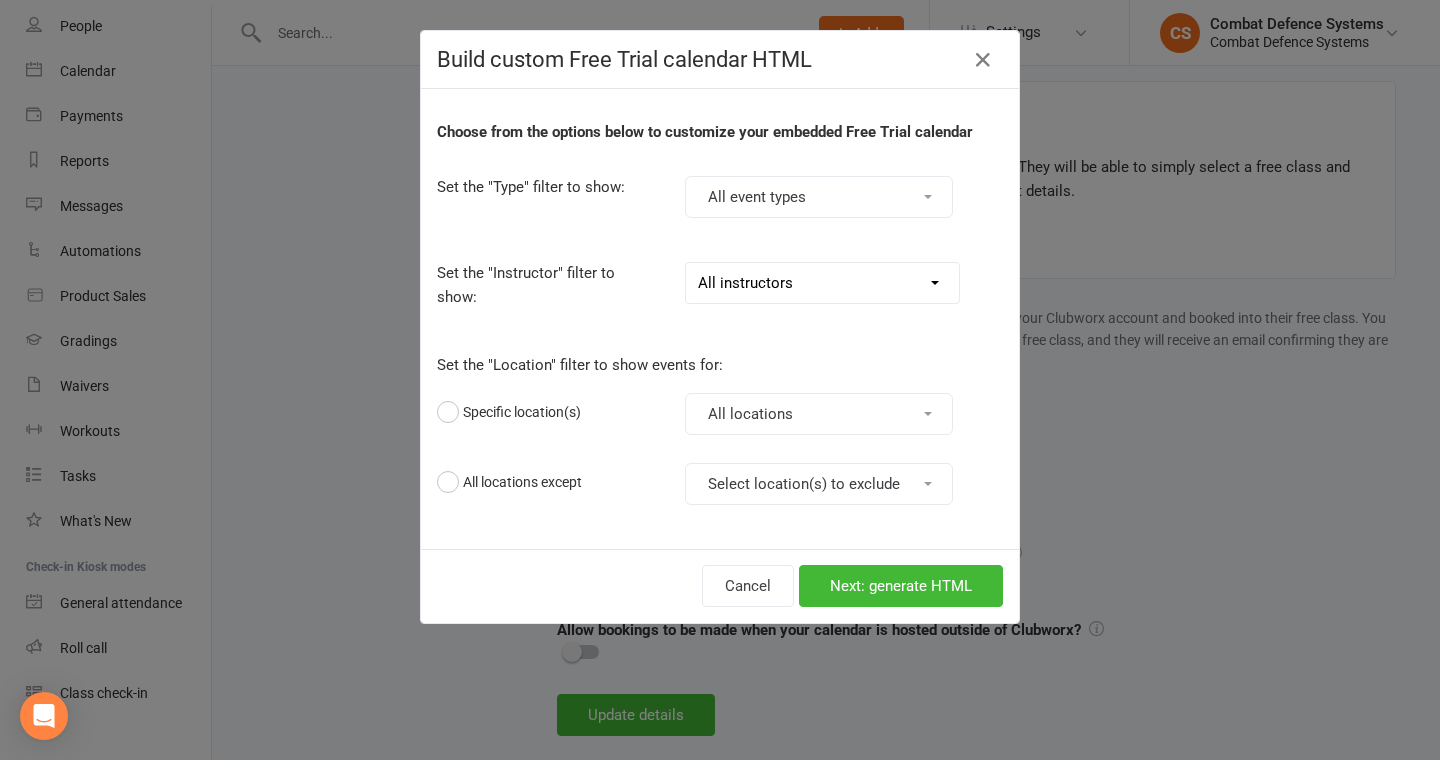 click on "All event types" at bounding box center [819, 197] 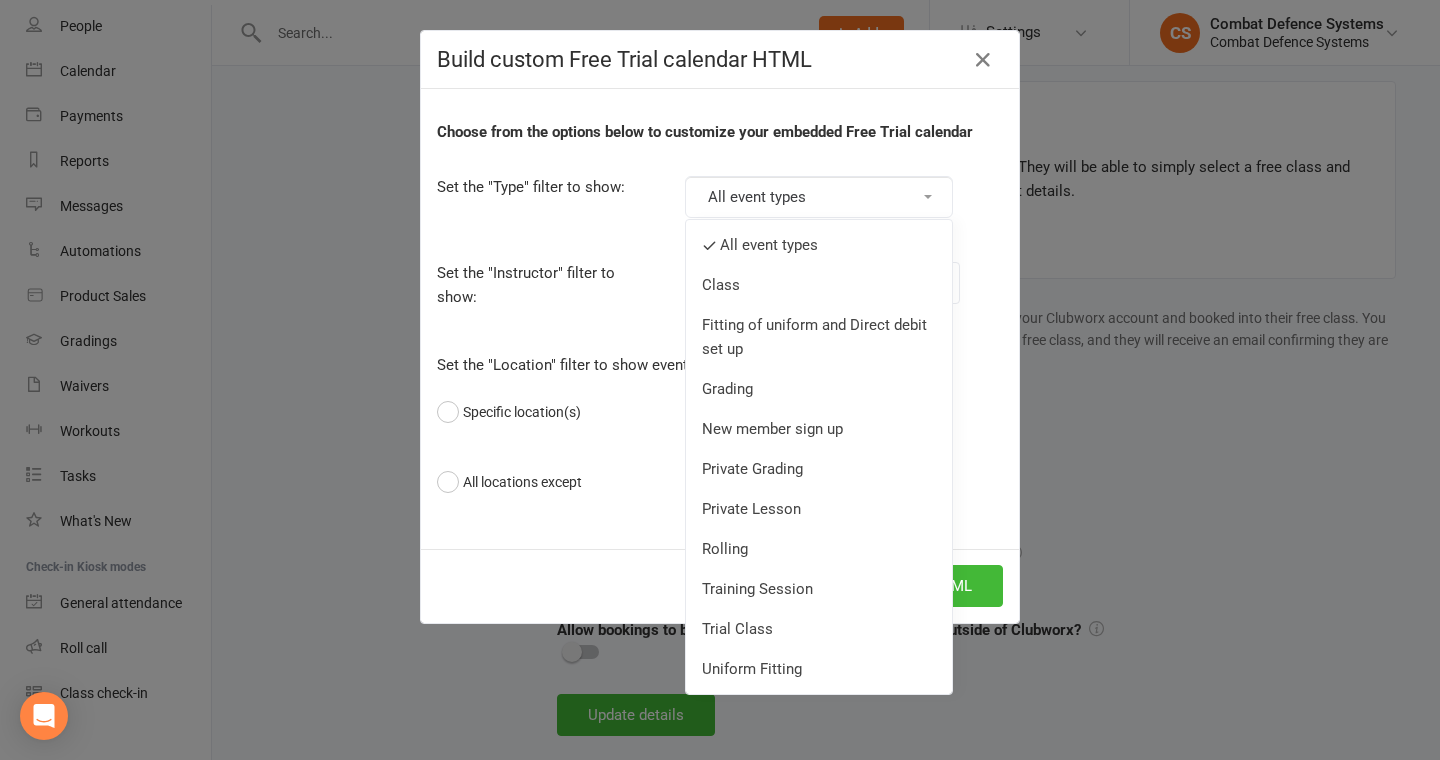 click on "Choose from the options below to customize   your embedded Free Trial calendar Set the "Type" filter to show: All event types   All event types Class Fitting of uniform and Direct debit set up Grading New member sign up Private Grading Private Lesson Rolling Training Session Trial Class Uniform Fitting Set the "Instructor" filter to show: All instructors Combat Defence Systems [PERSON_NAME] [PERSON_NAME] [PERSON_NAME] [PERSON_NAME] [PERSON_NAME] [PERSON_NAME] [PERSON_NAME] Set the "Location" filter to show events for: Specific location(s) All locations   All locations except Select location(s) to exclude" at bounding box center (720, 319) 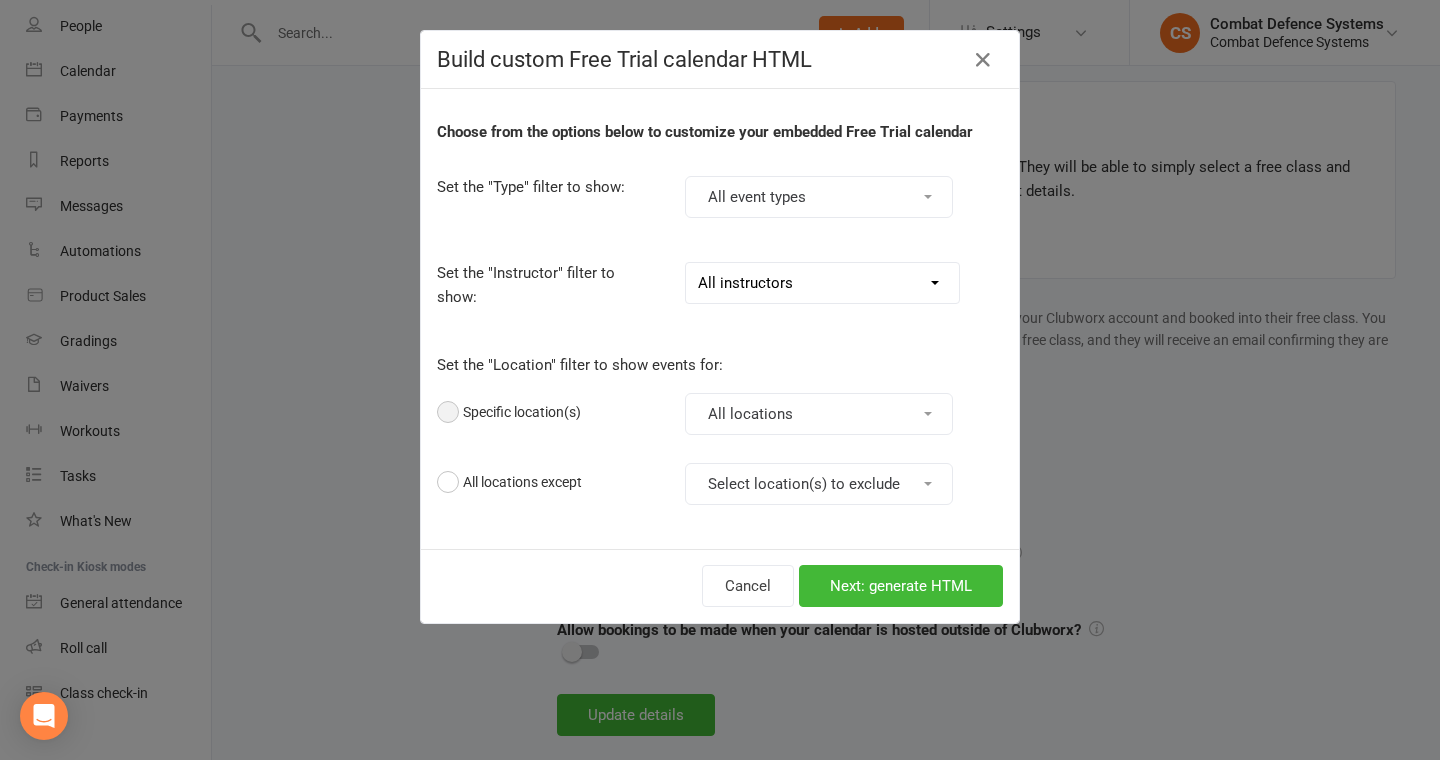 click on "Specific location(s)" at bounding box center [509, 412] 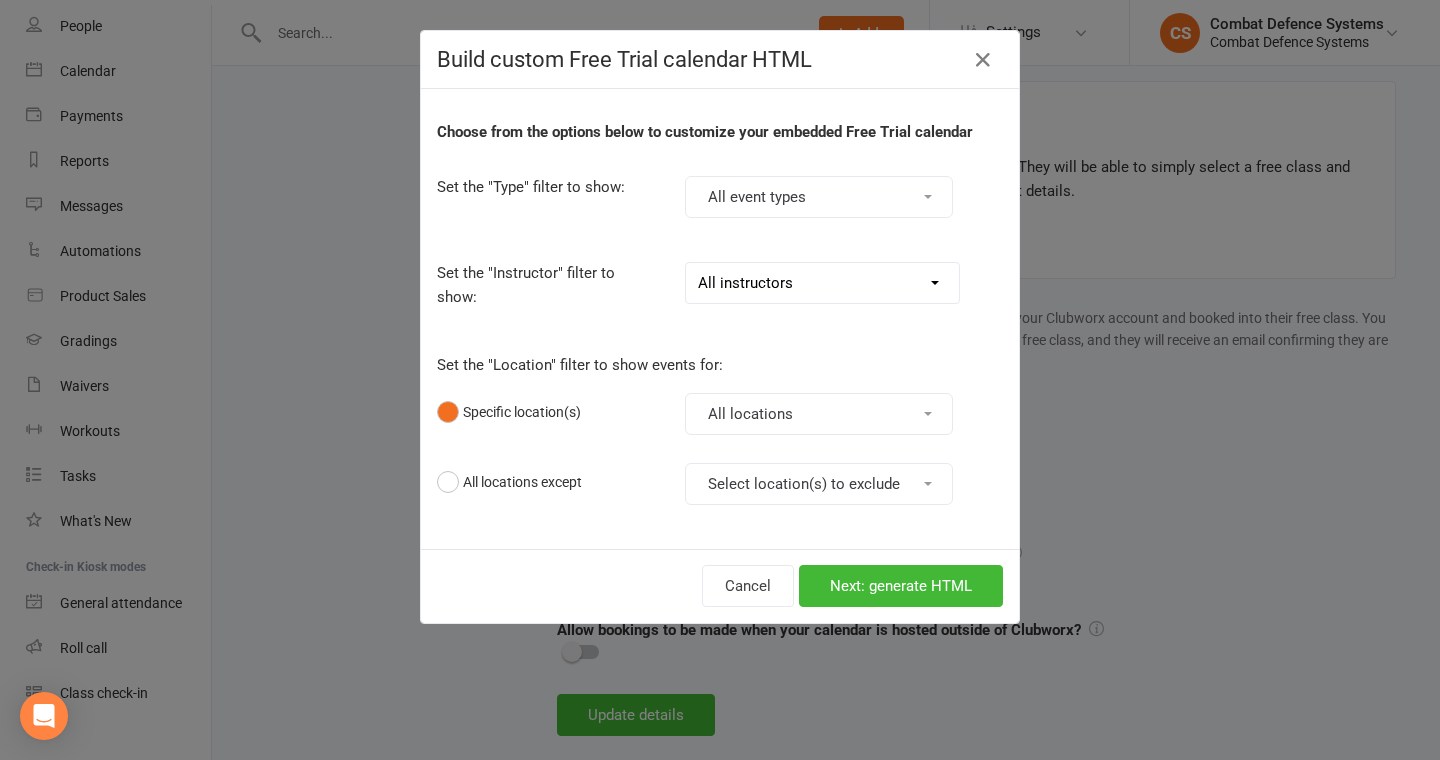 click on "Specific location(s)" at bounding box center [509, 412] 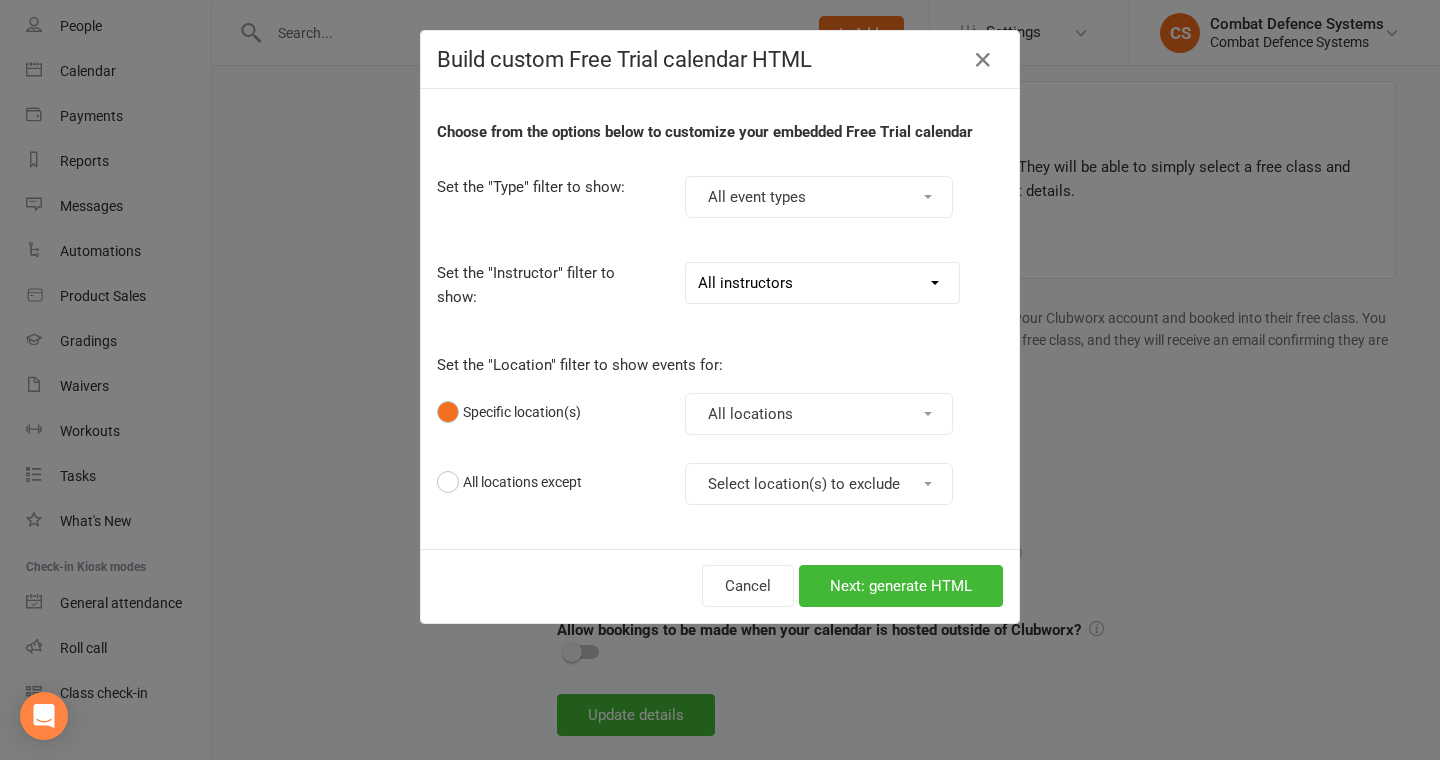 click on "All instructors Combat Defence Systems [PERSON_NAME] Aleksia [PERSON_NAME] [PERSON_NAME] [PERSON_NAME] [PERSON_NAME] [PERSON_NAME] [PERSON_NAME]" at bounding box center [822, 283] 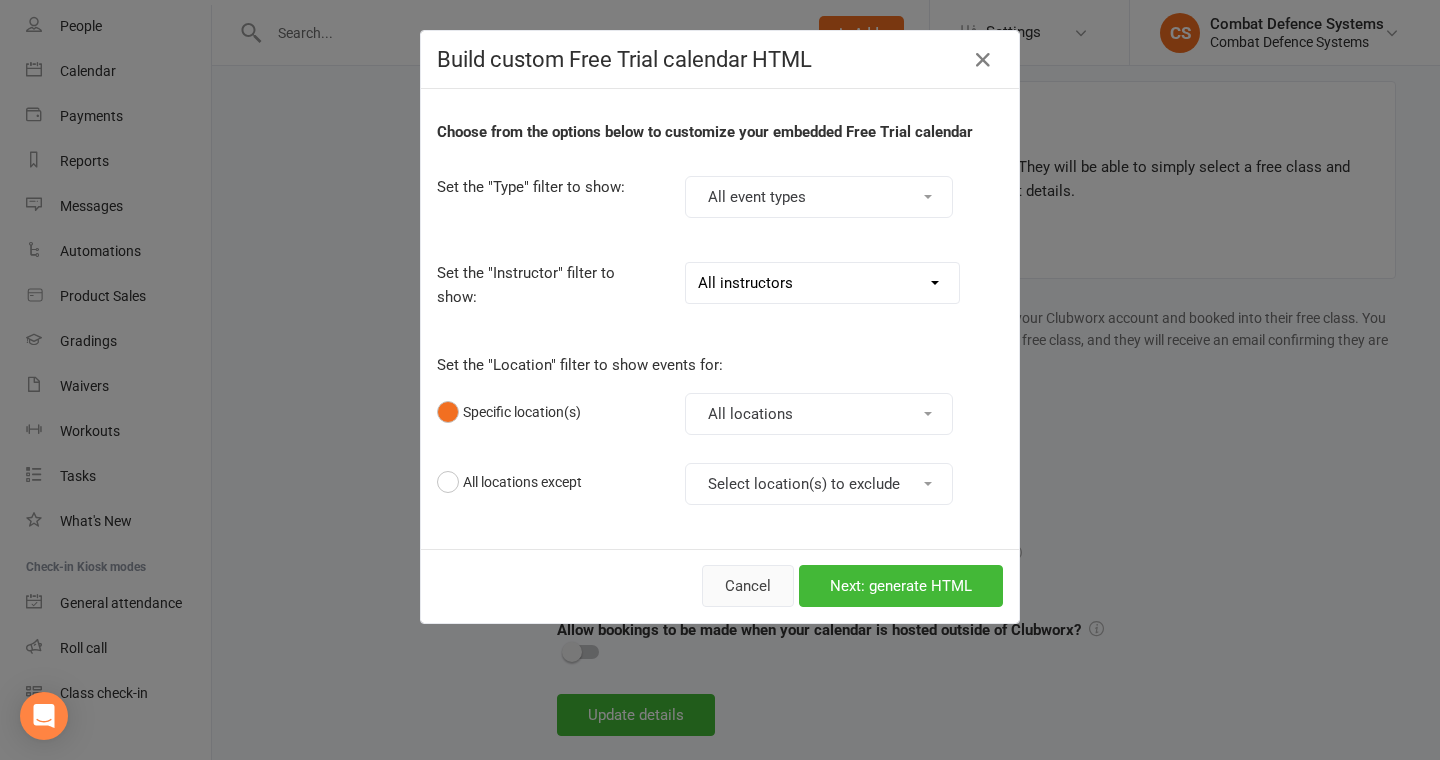 click on "Cancel" at bounding box center [748, 586] 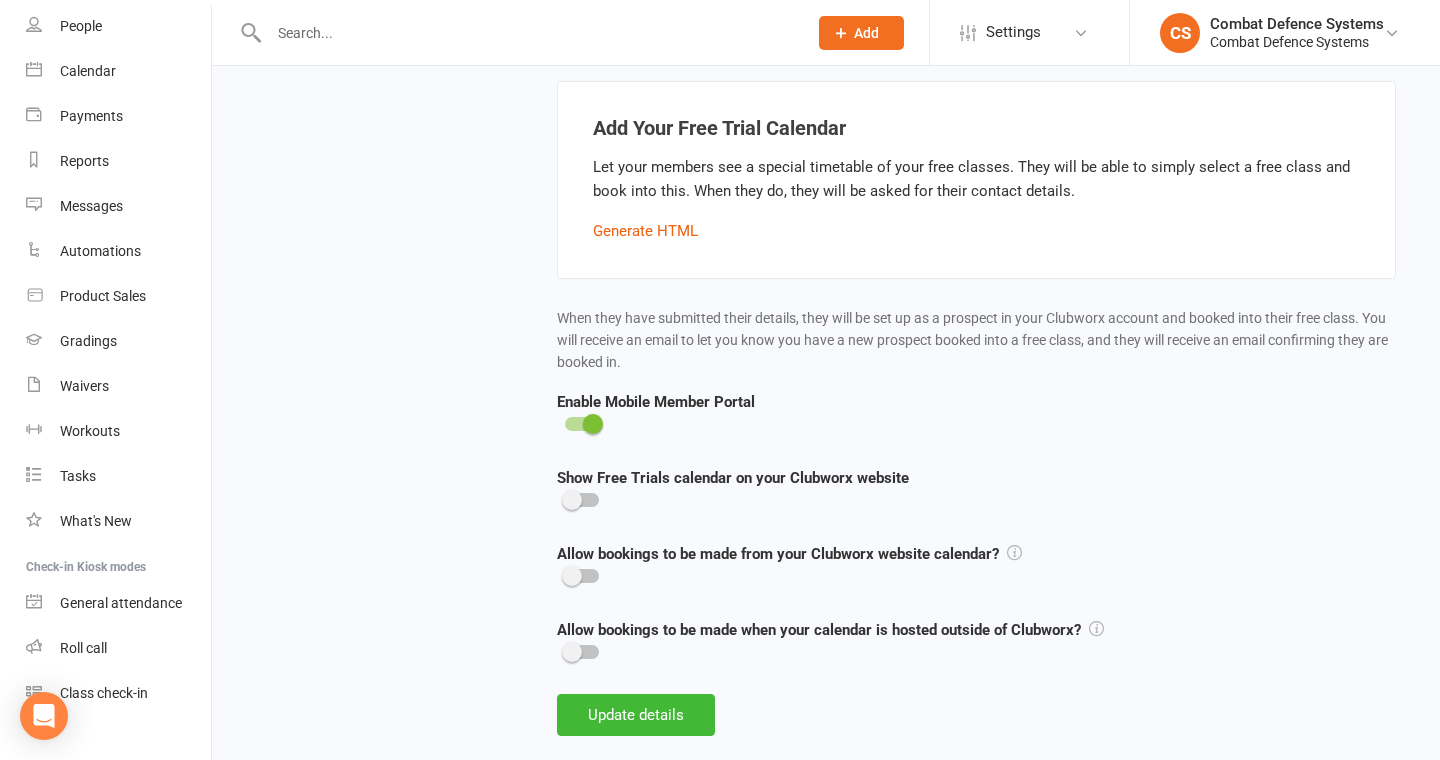 scroll, scrollTop: 696, scrollLeft: 0, axis: vertical 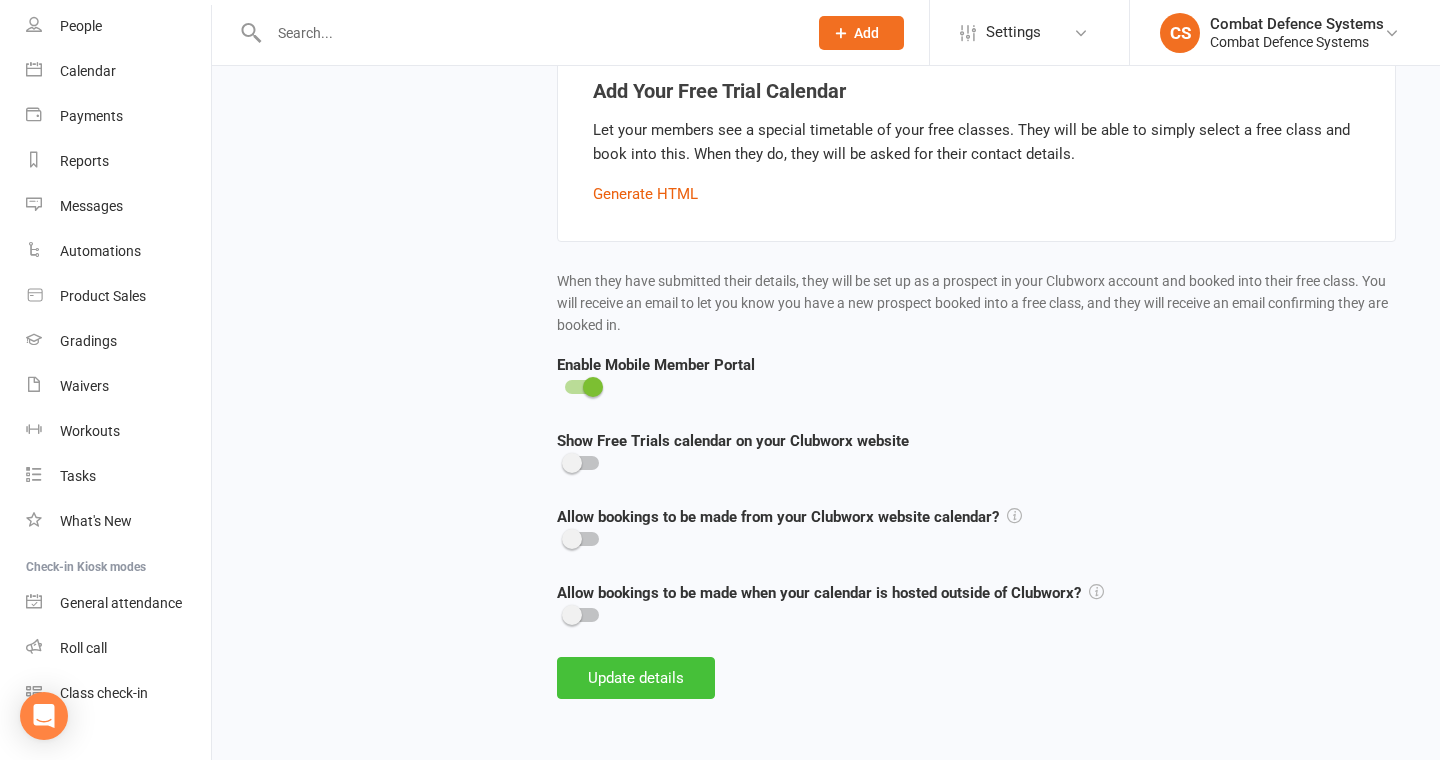 click on "Update details" at bounding box center (636, 678) 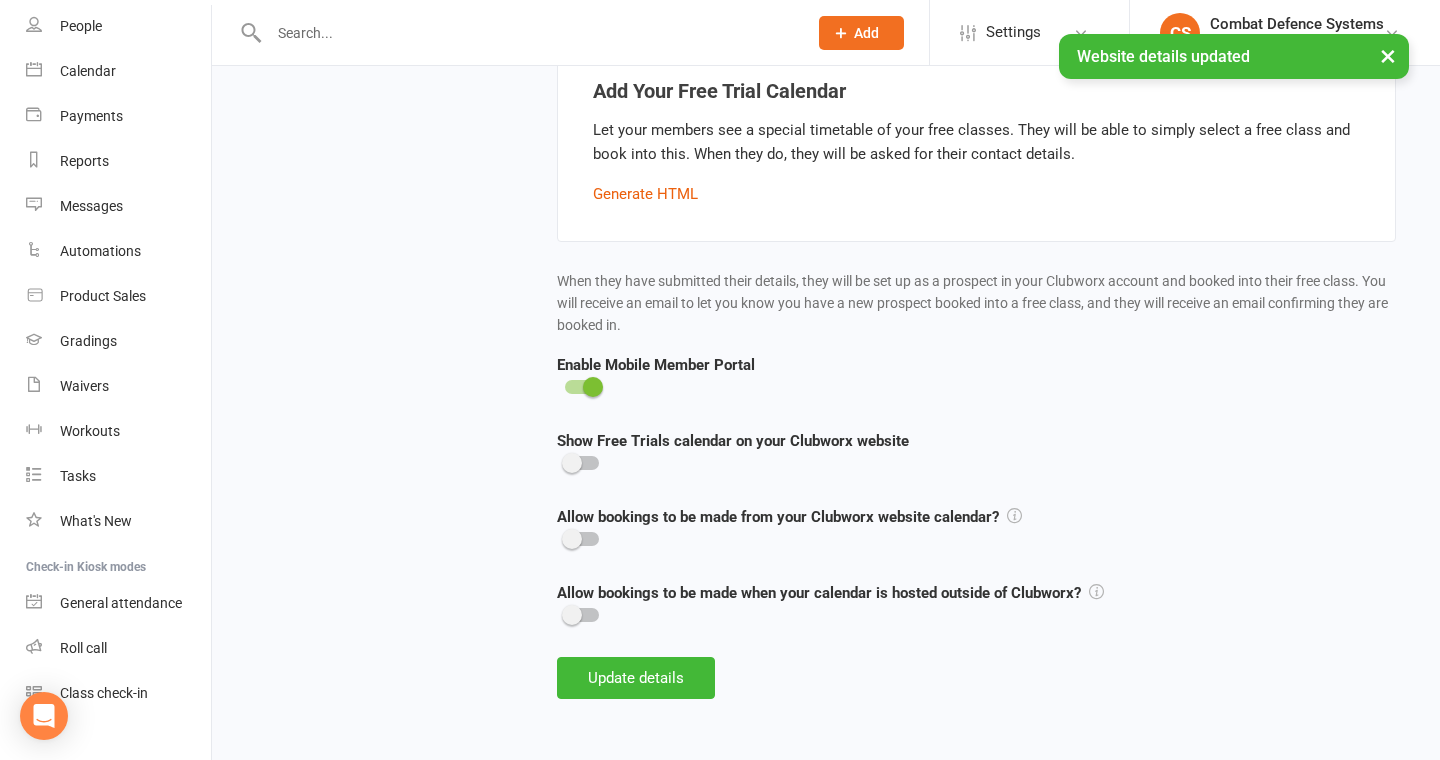 click on "×" at bounding box center (1388, 55) 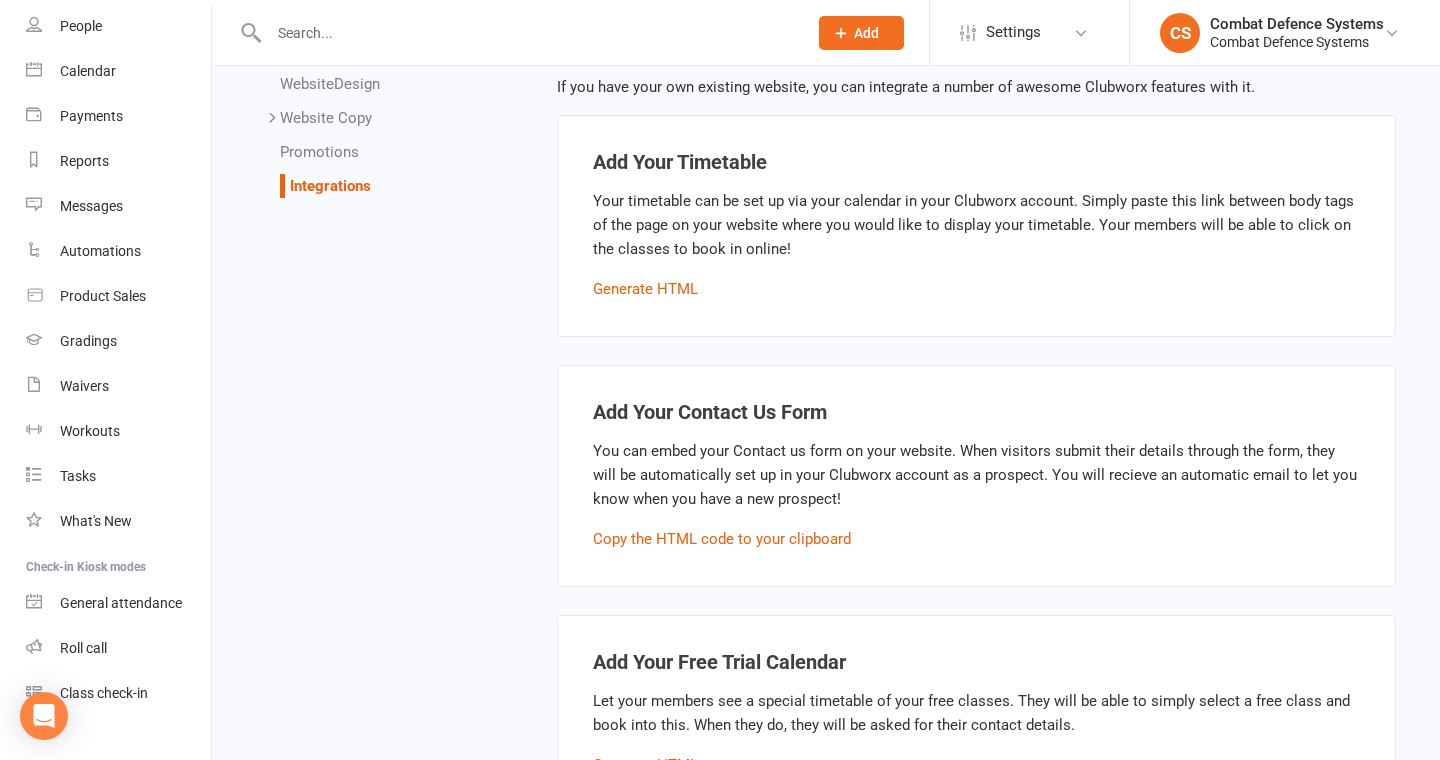 scroll, scrollTop: 0, scrollLeft: 0, axis: both 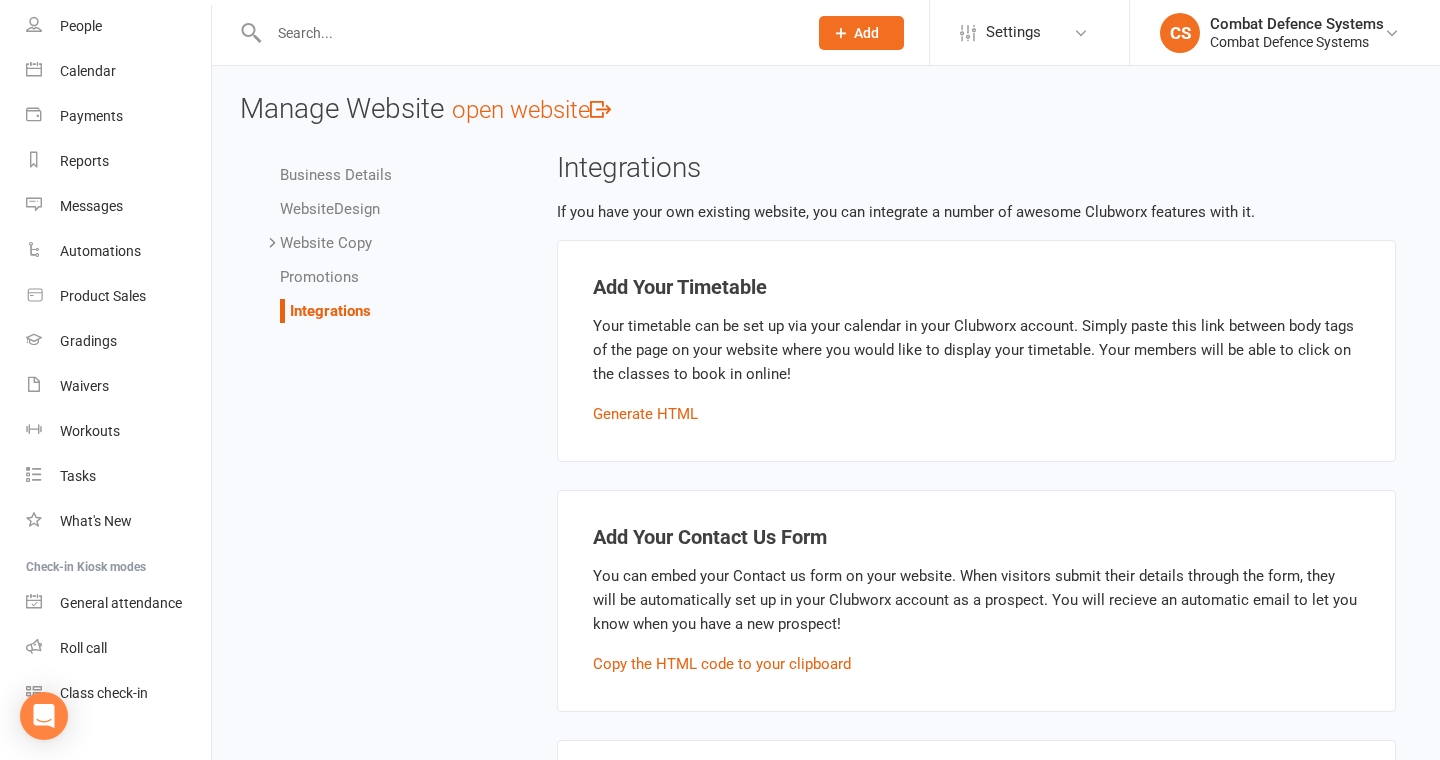 click on "Business Details" at bounding box center [336, 175] 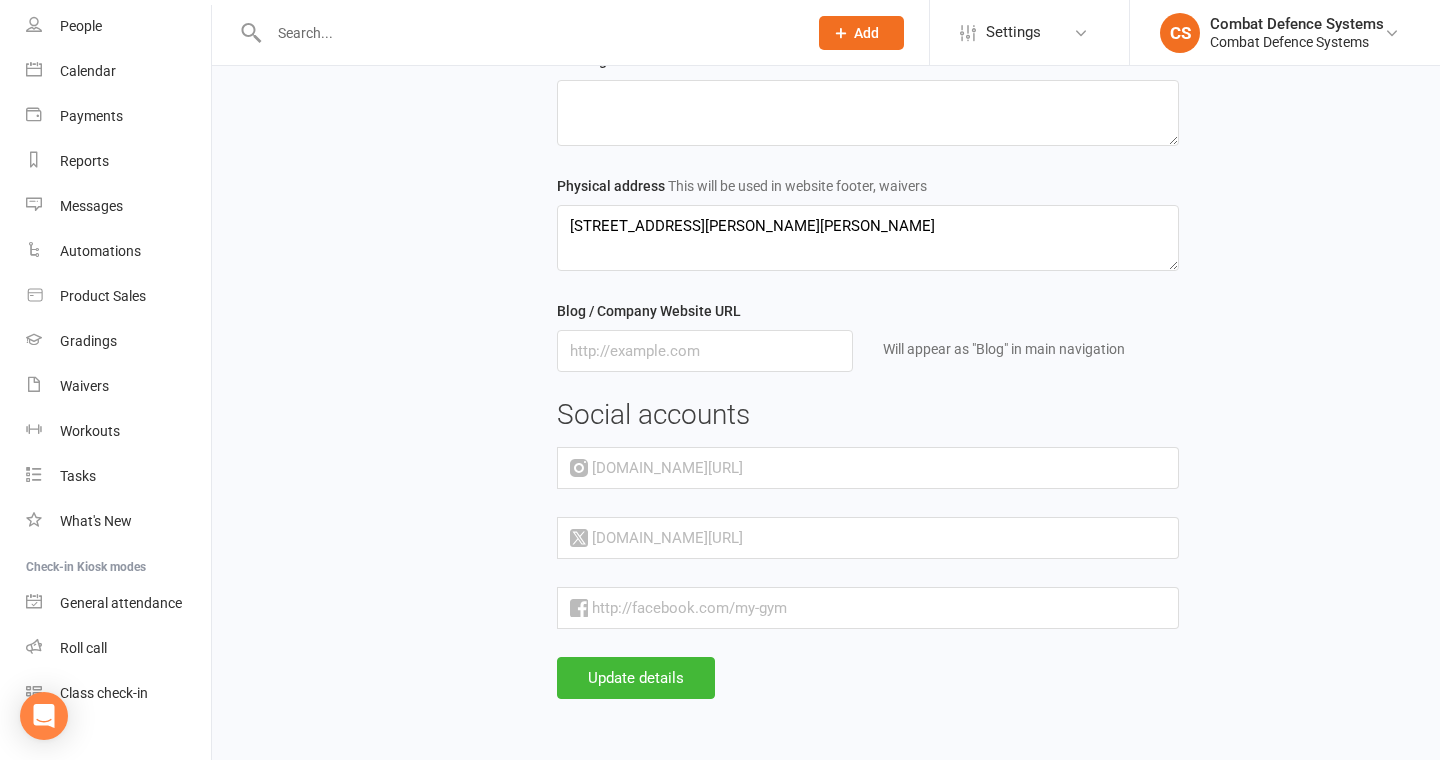 scroll, scrollTop: 0, scrollLeft: 0, axis: both 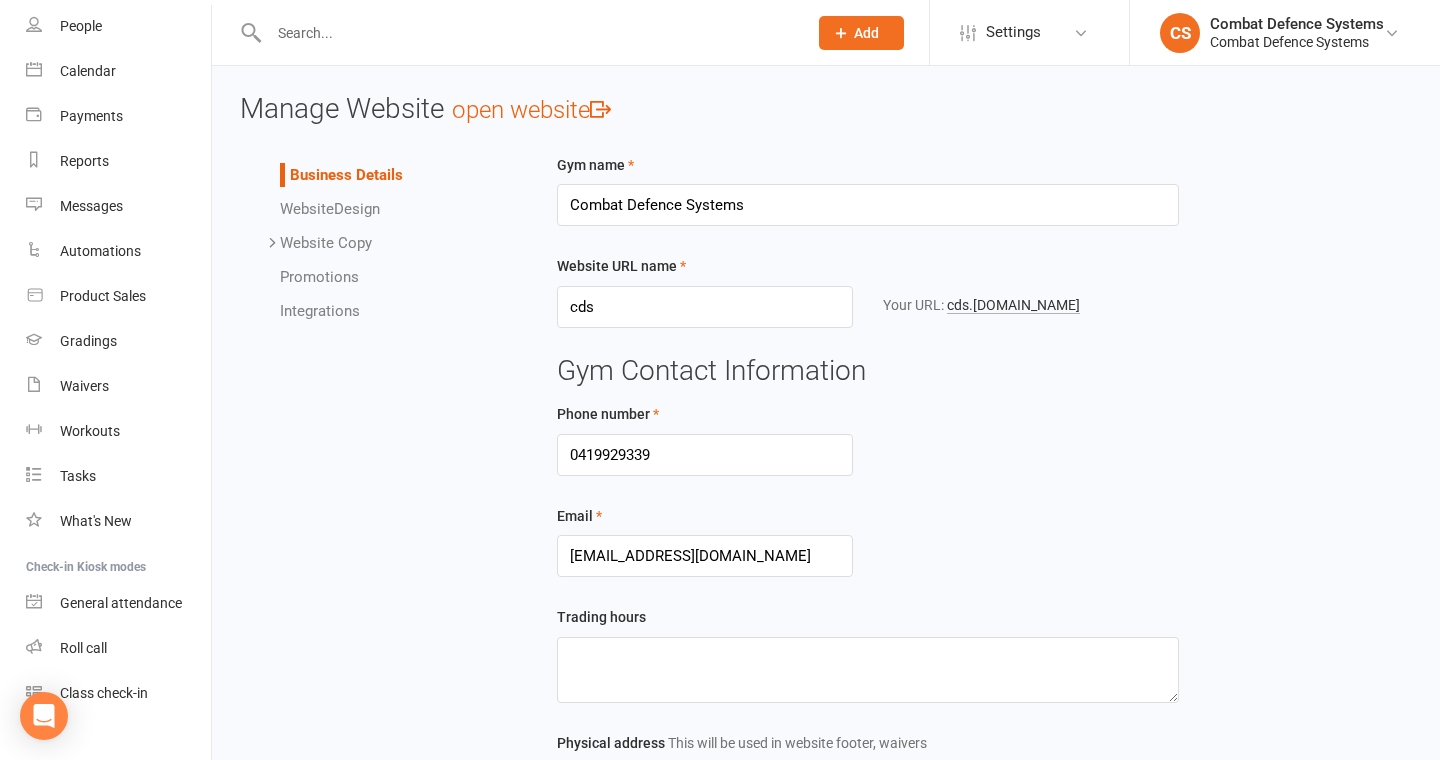 click on "Website  Design" at bounding box center [330, 209] 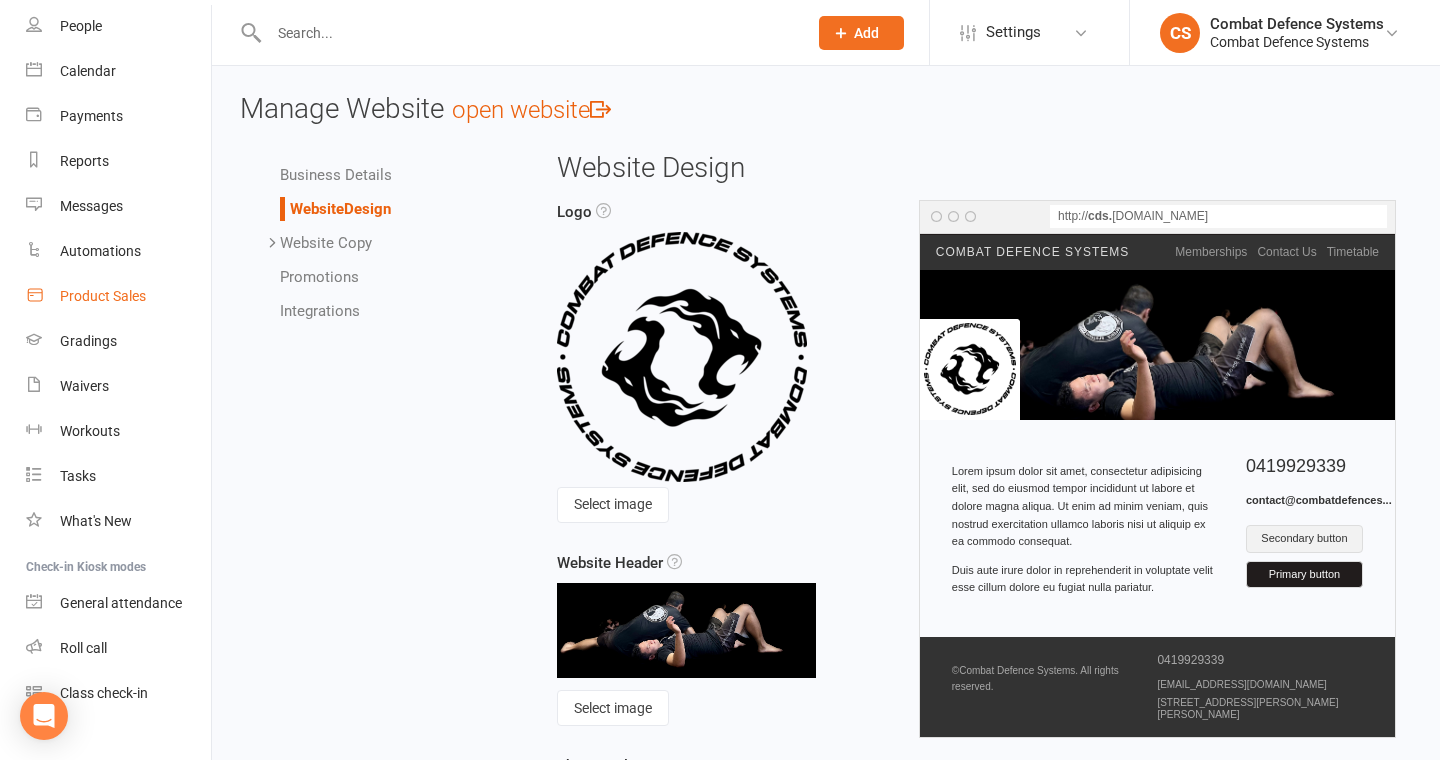 scroll, scrollTop: 0, scrollLeft: 0, axis: both 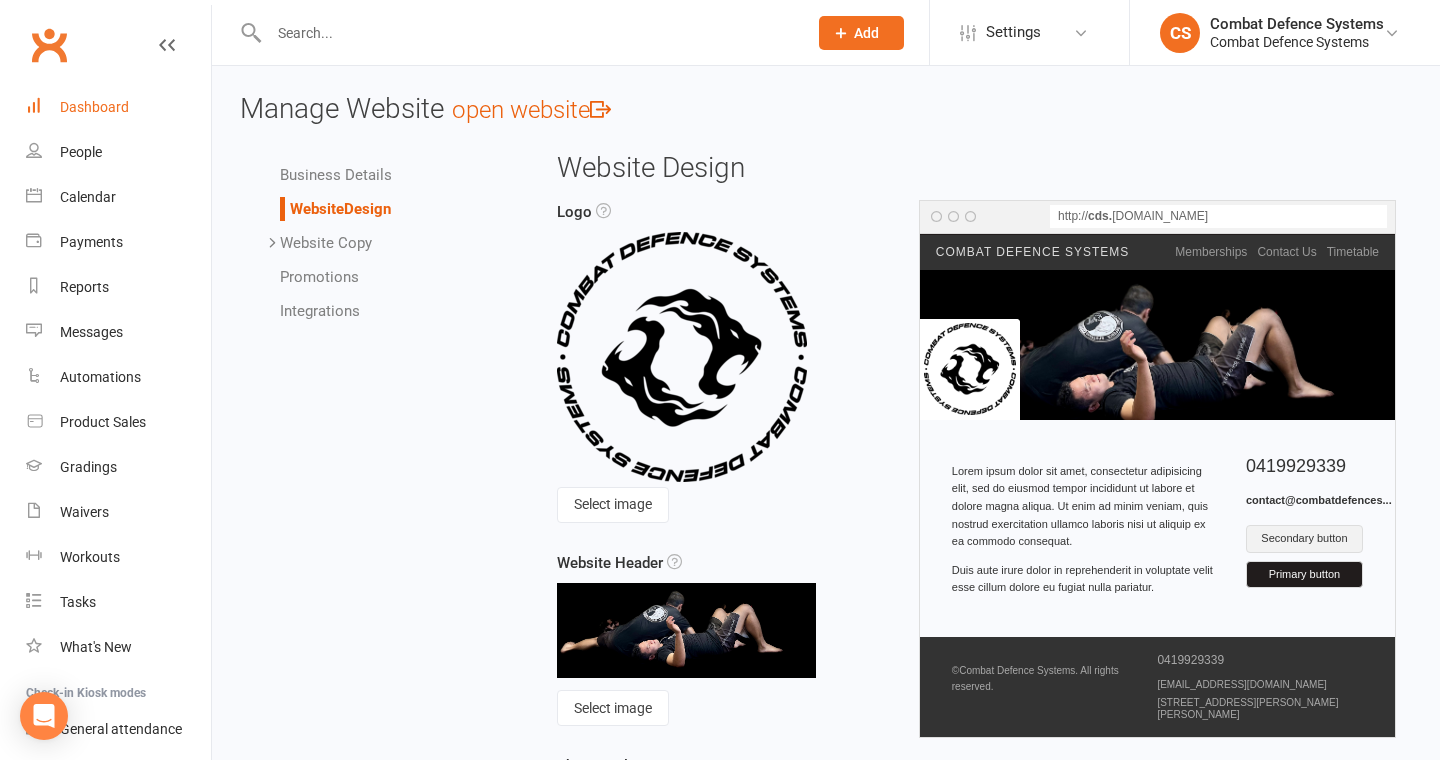 click on "Dashboard" at bounding box center [94, 107] 